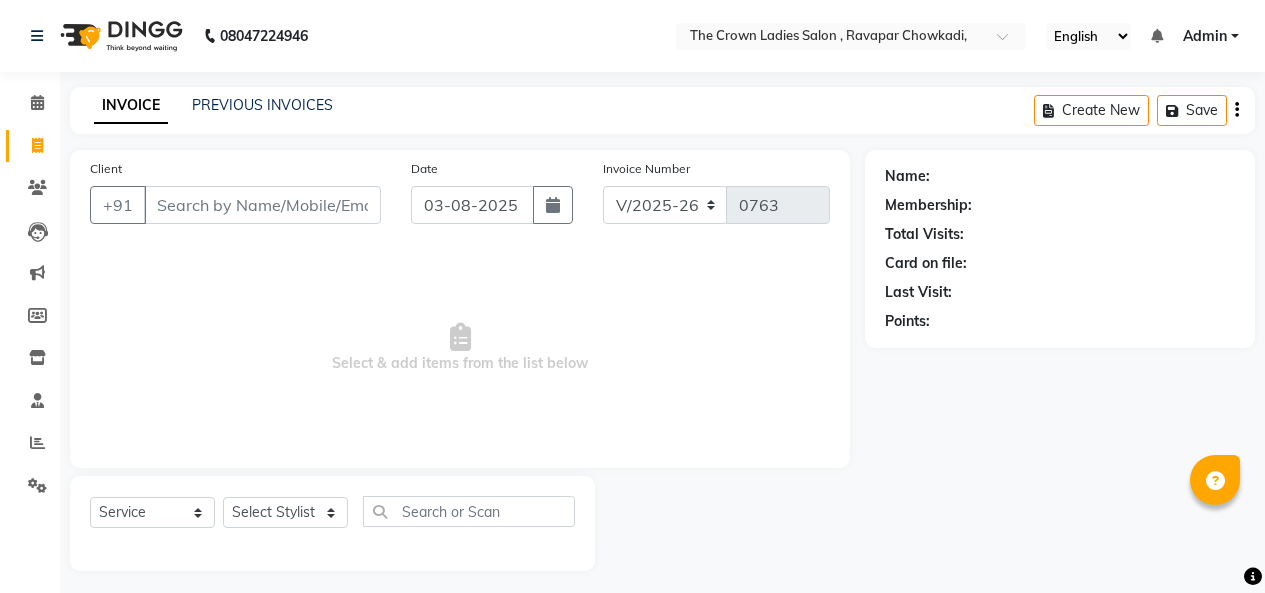 click on "PREVIOUS INVOICES" 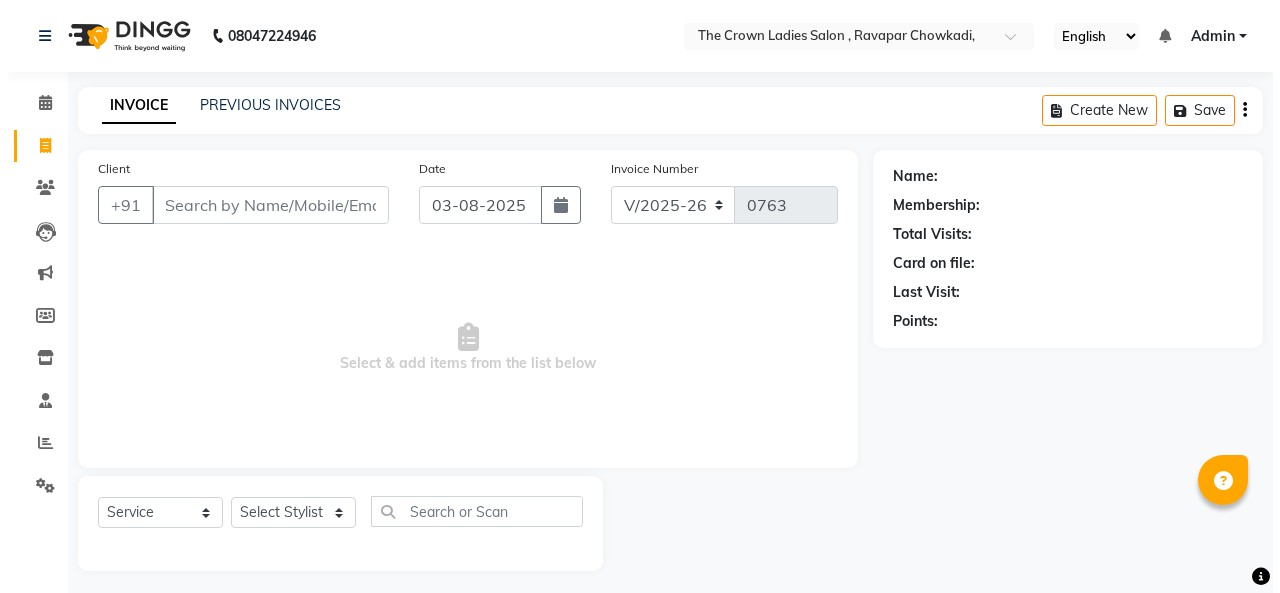 scroll, scrollTop: 0, scrollLeft: 0, axis: both 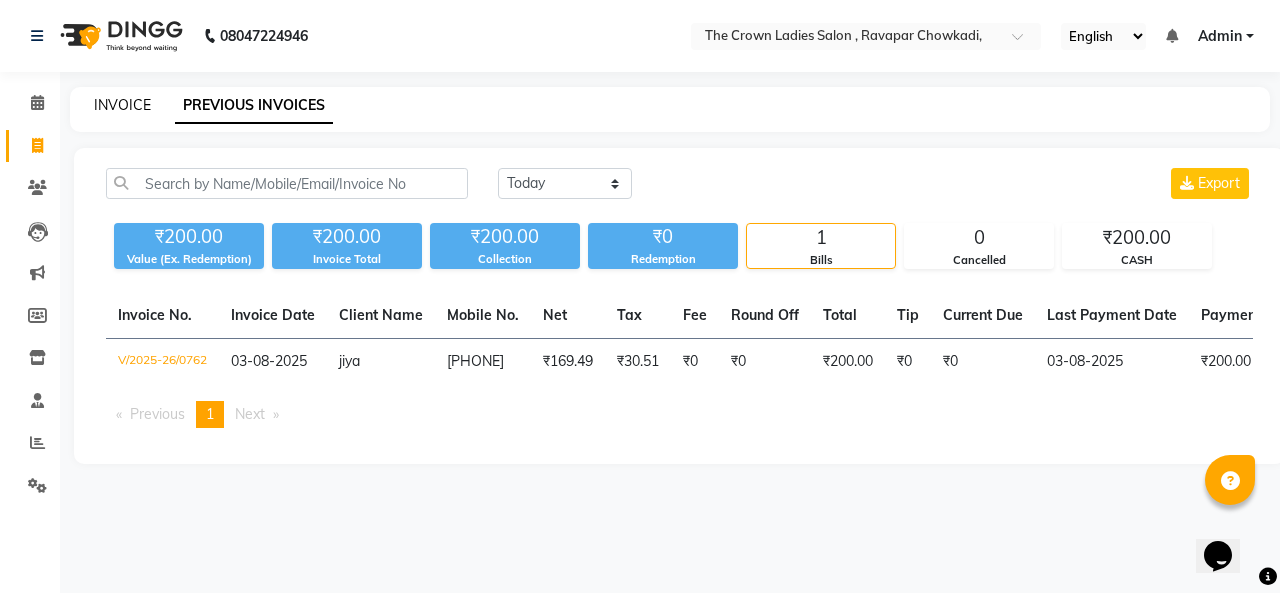 click on "INVOICE" 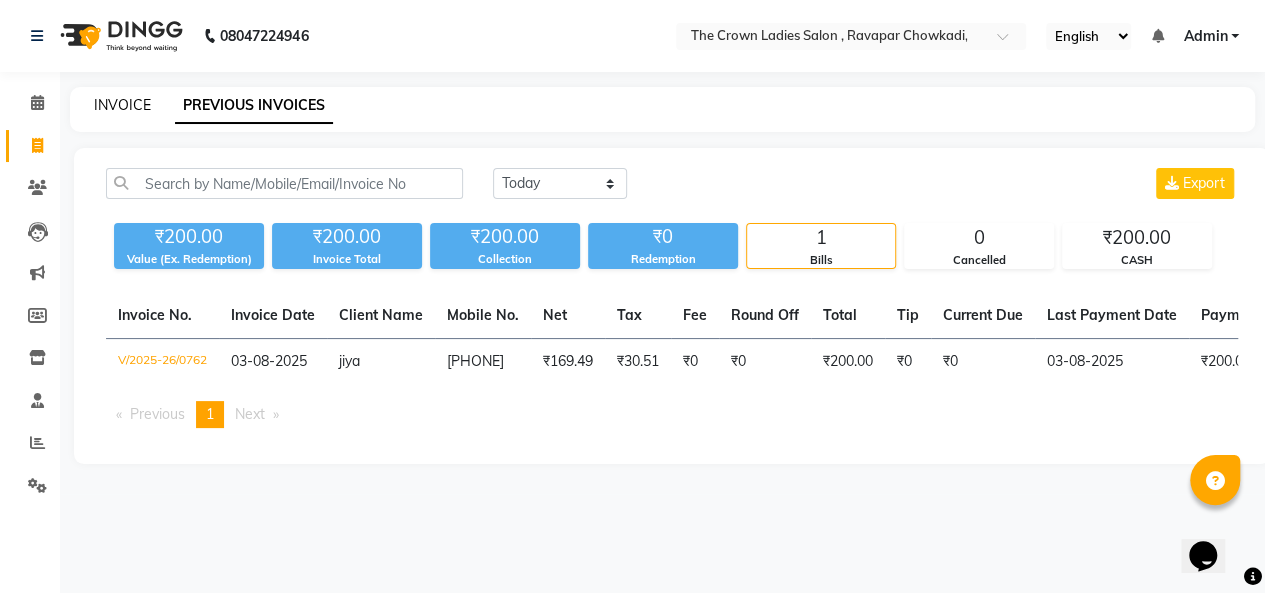 select on "7627" 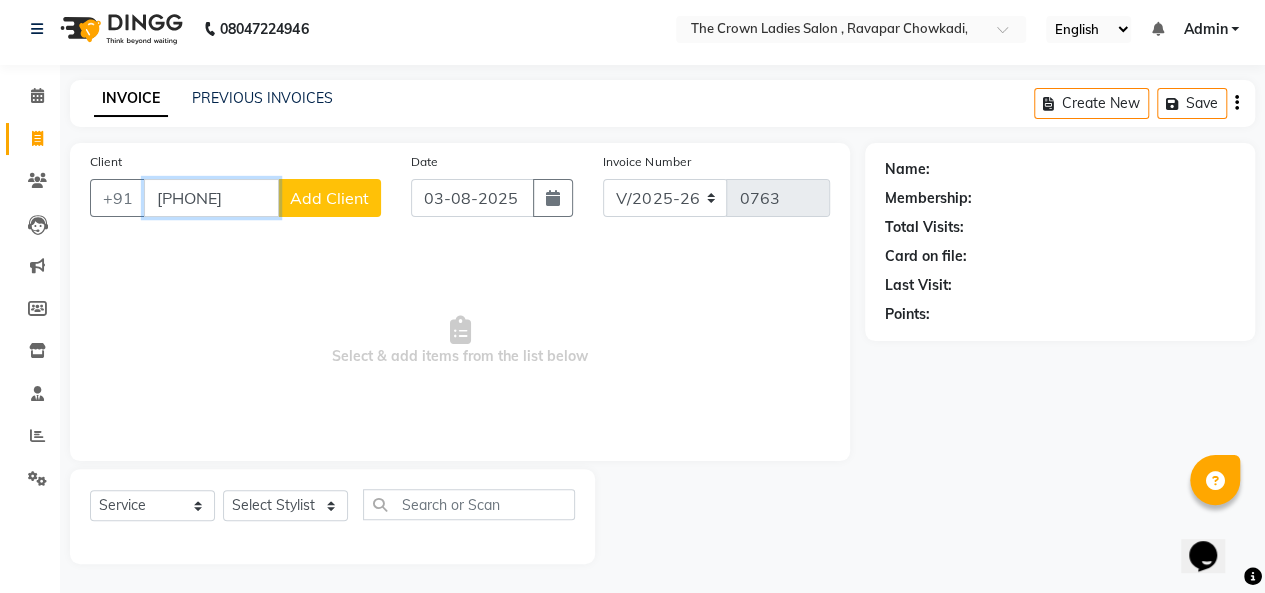 type on "[PHONE]" 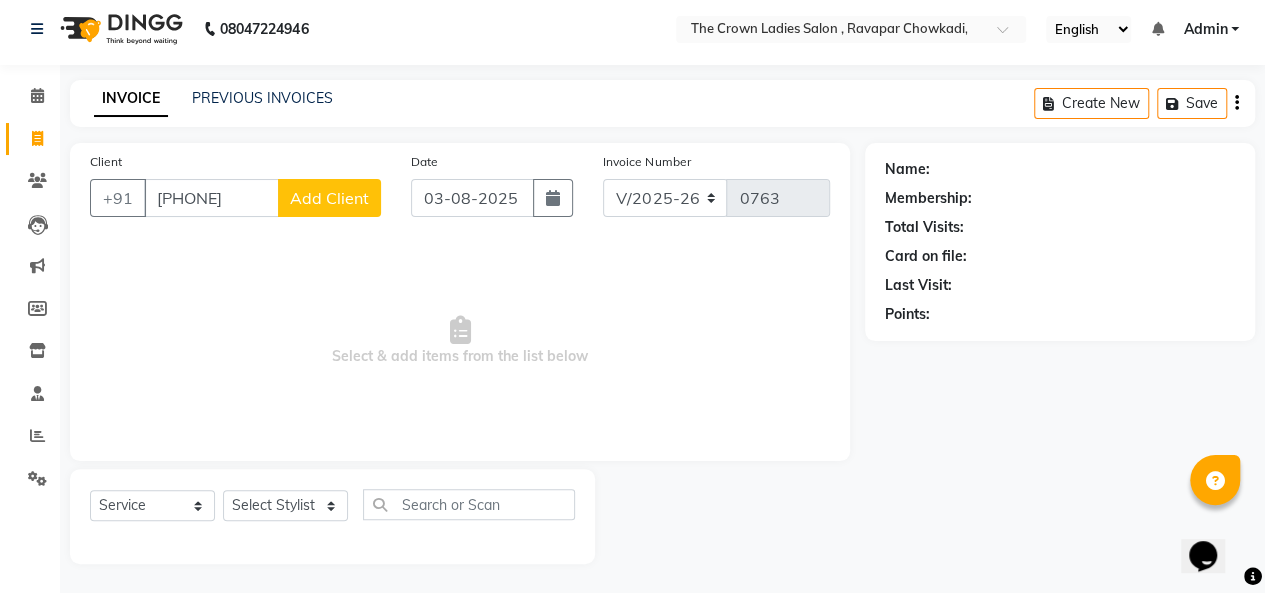 click on "Client +91 [PHONE] Add Client" 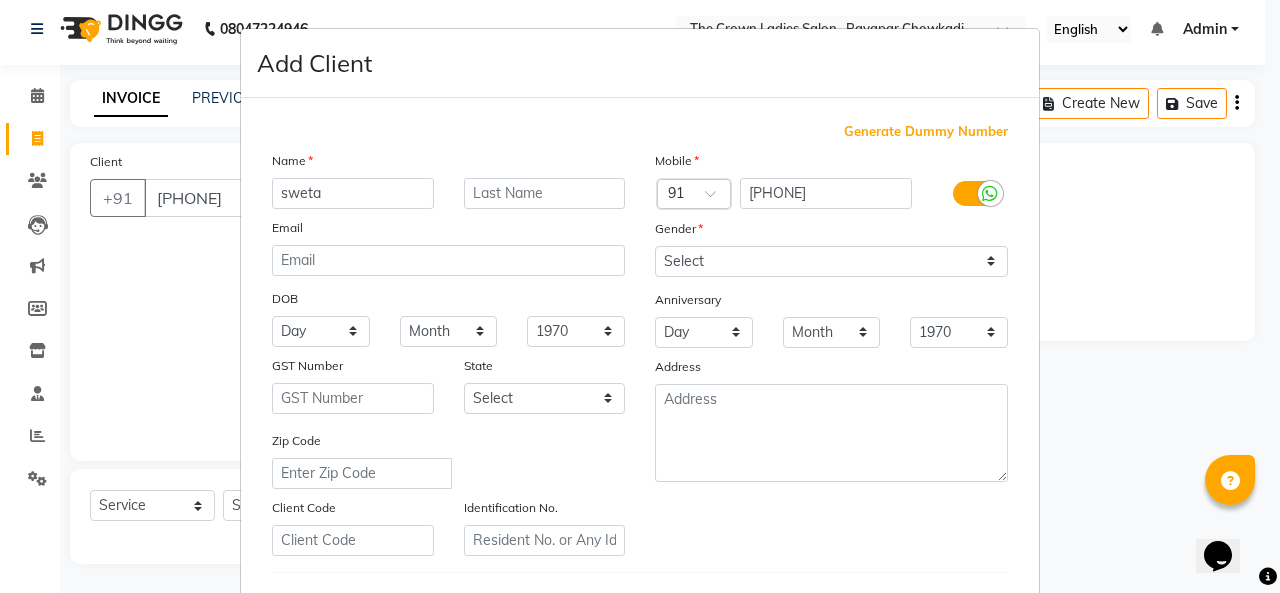 type on "sweta" 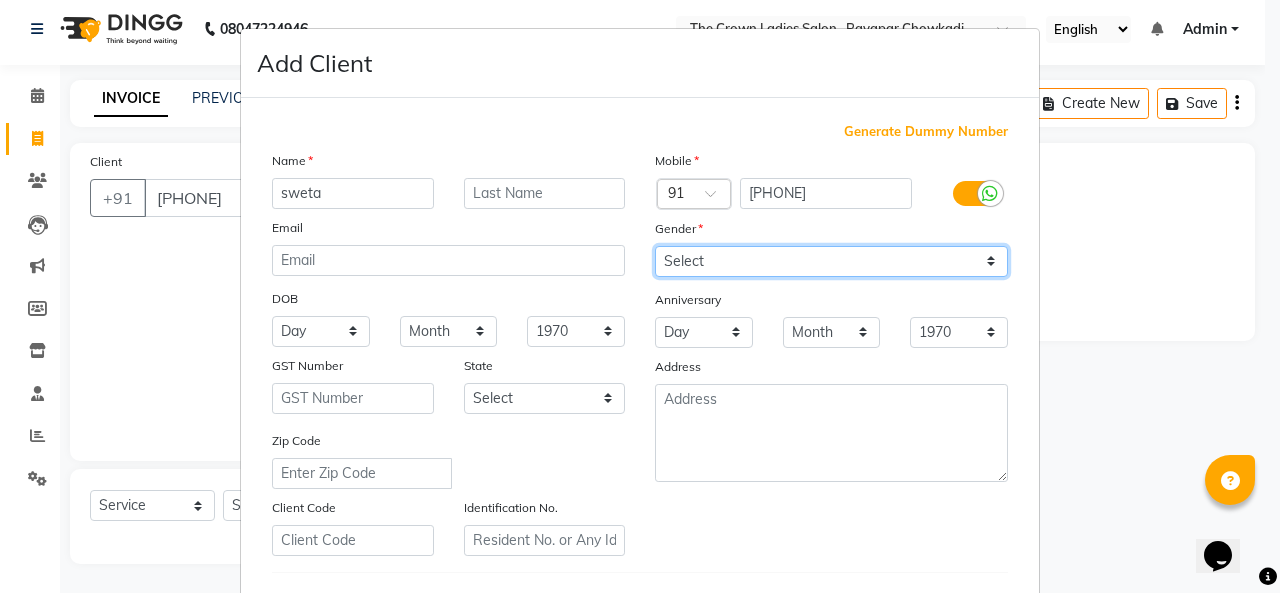 click on "Select Male Female Other Prefer Not To Say" at bounding box center [831, 261] 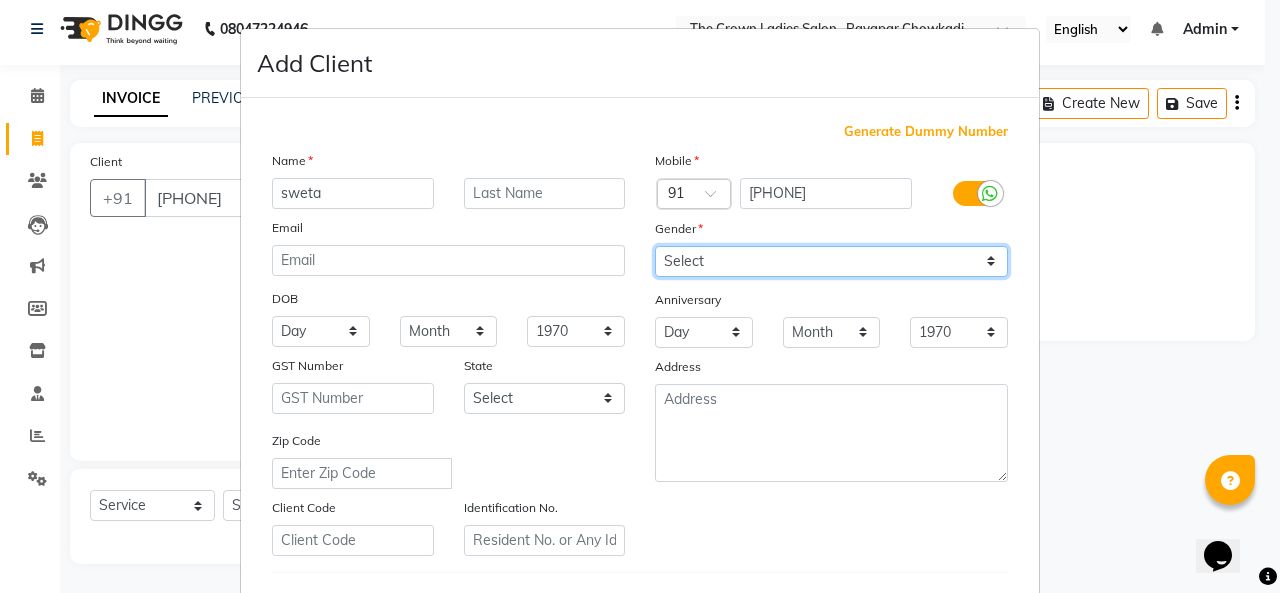 select on "female" 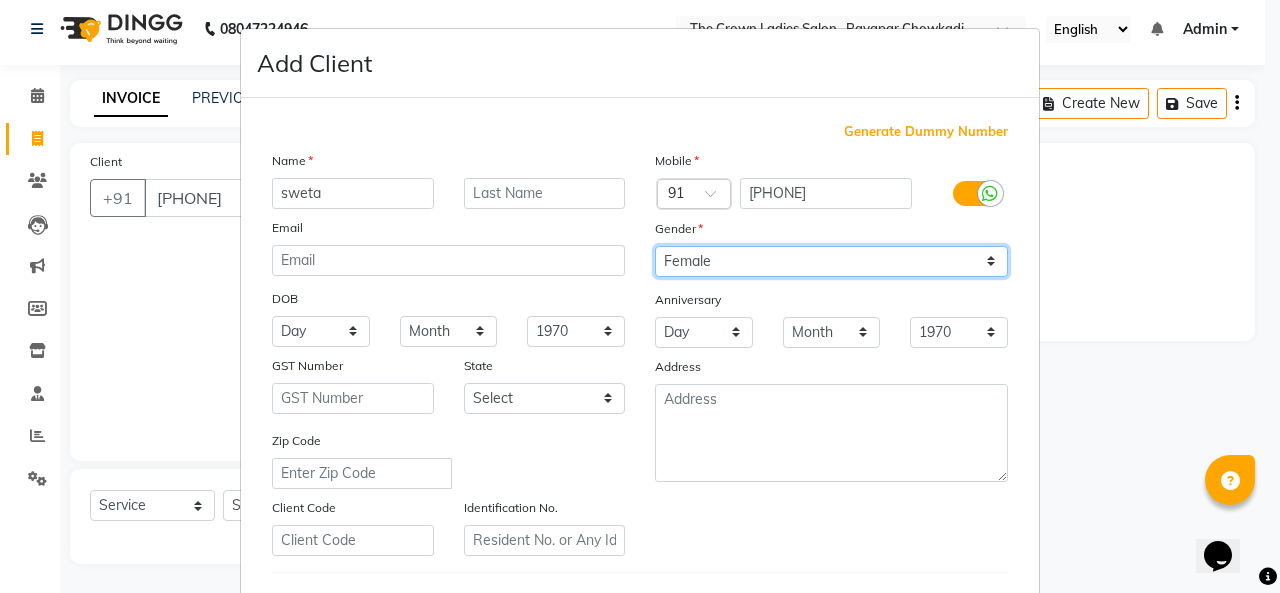click on "Select Male Female Other Prefer Not To Say" at bounding box center (831, 261) 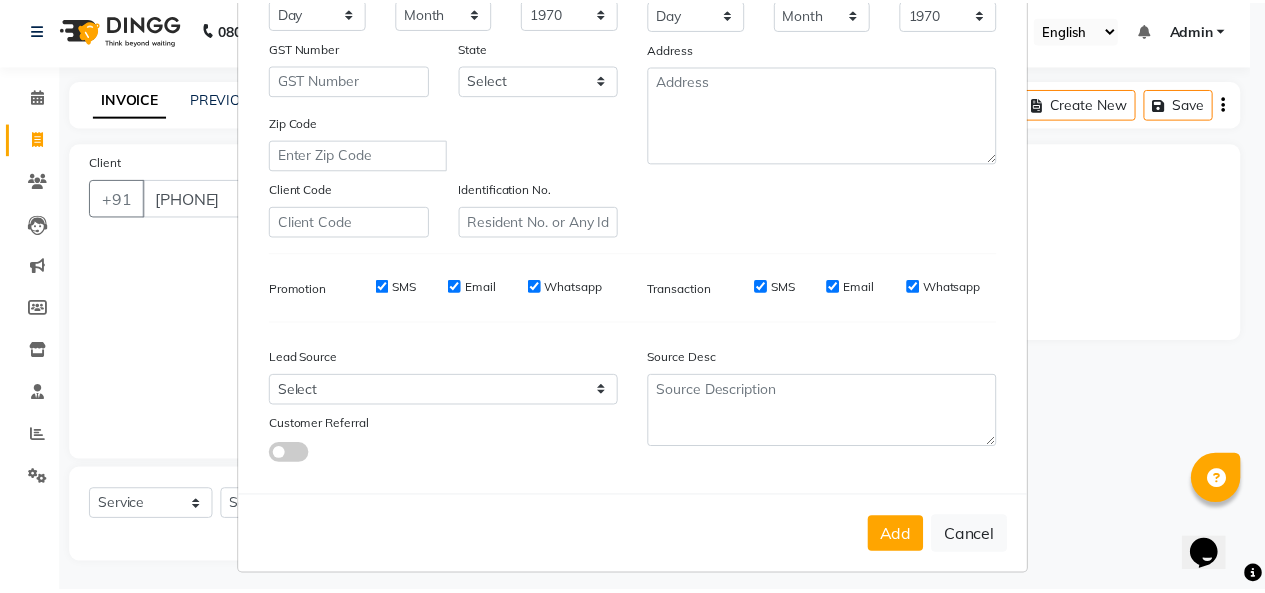 scroll, scrollTop: 326, scrollLeft: 0, axis: vertical 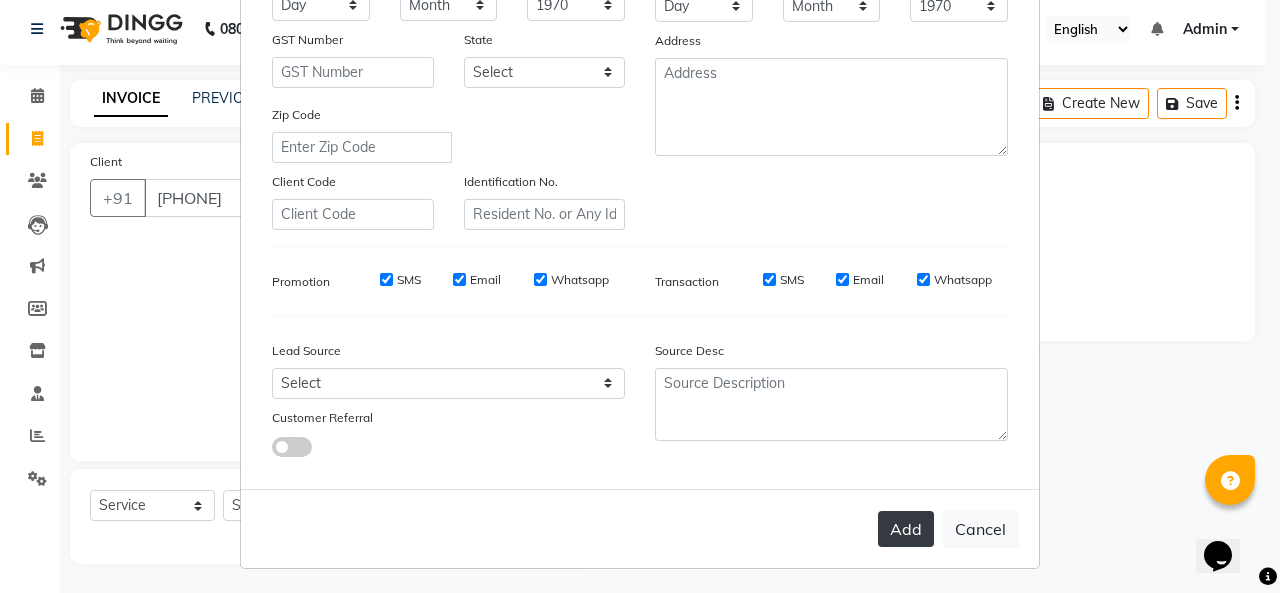 click on "Add" at bounding box center (906, 529) 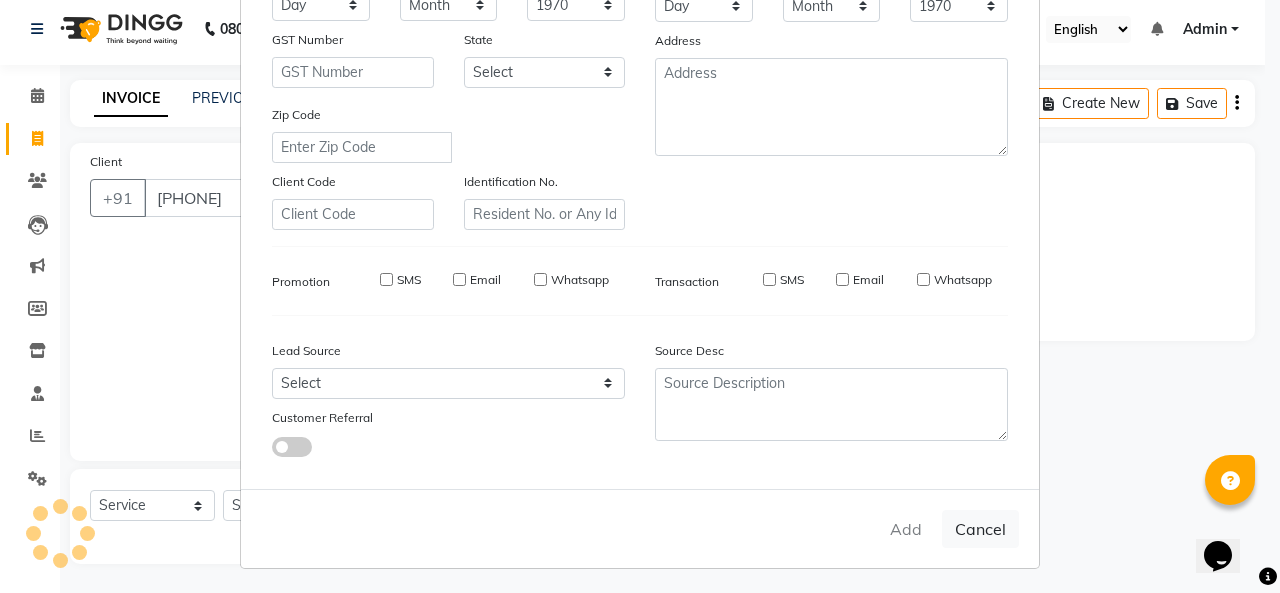 type 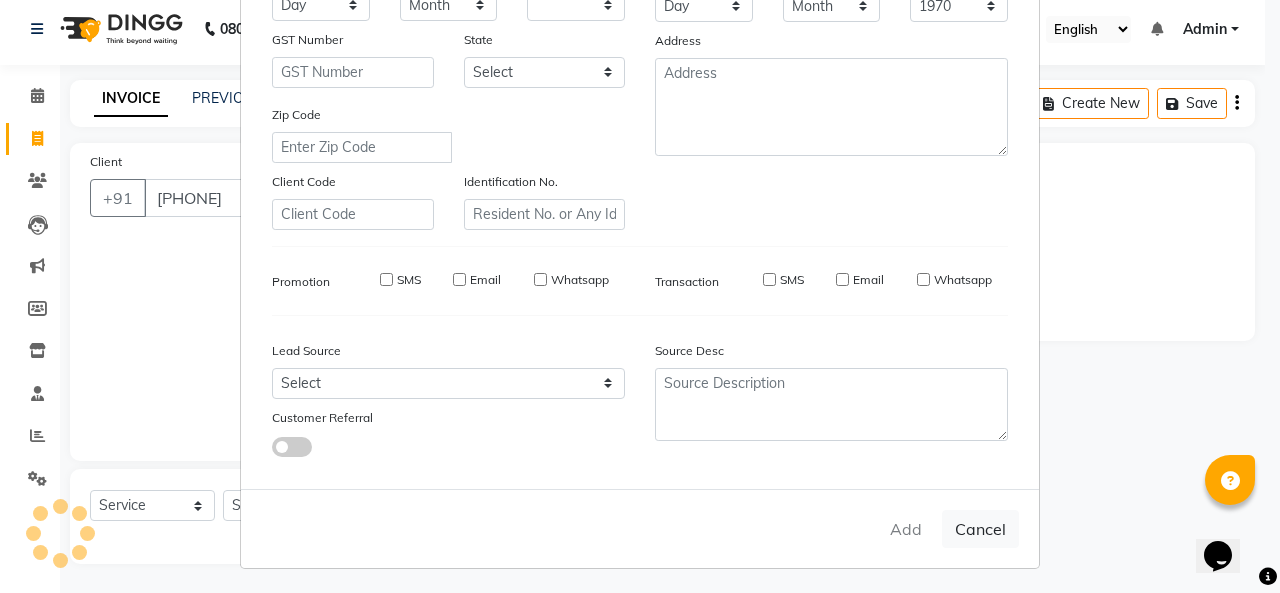 select 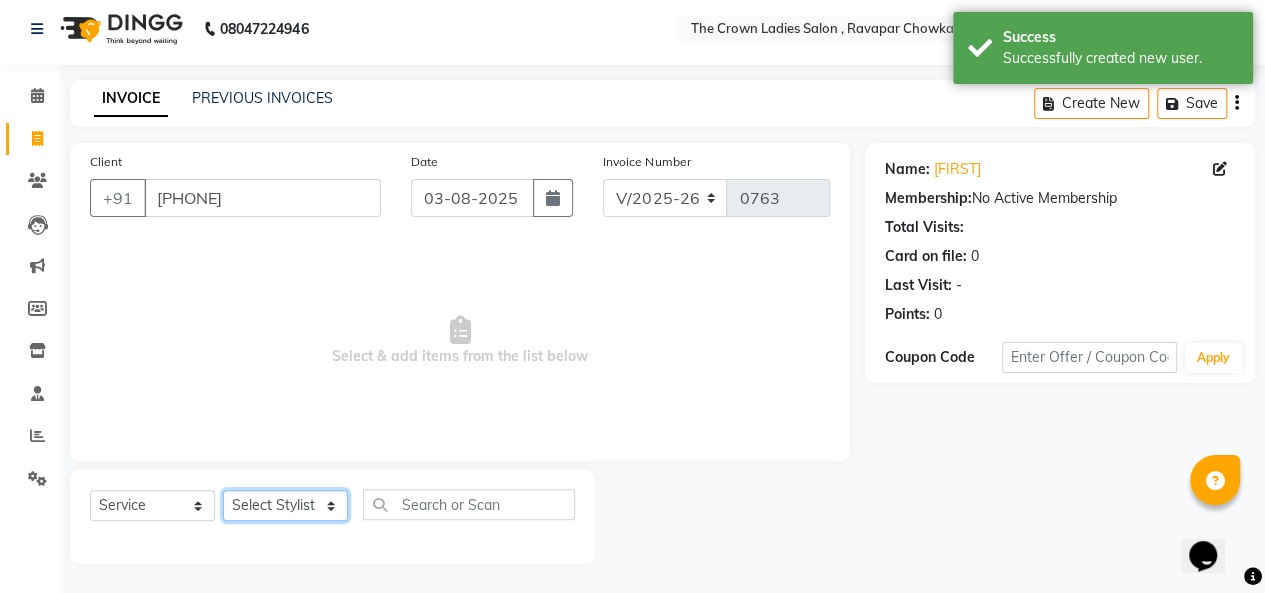 click on "Select Stylist Hemangi hemanshi khushi kundariya maya mayur nikita shubham tejas vaidehi" 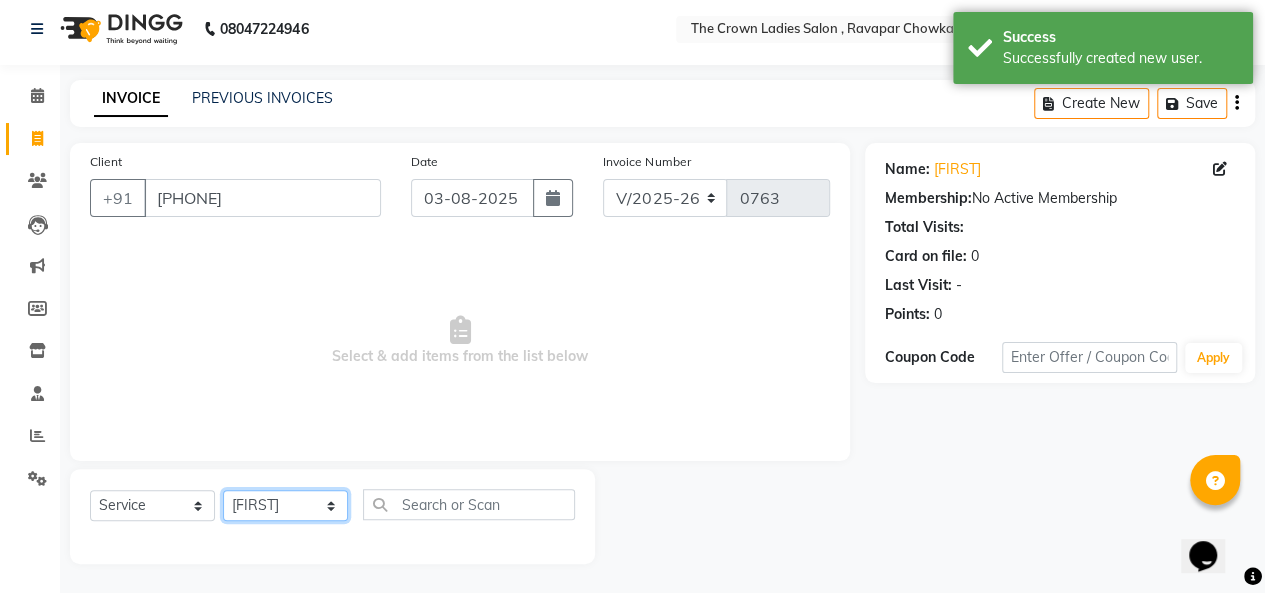 click on "Select Stylist Hemangi hemanshi khushi kundariya maya mayur nikita shubham tejas vaidehi" 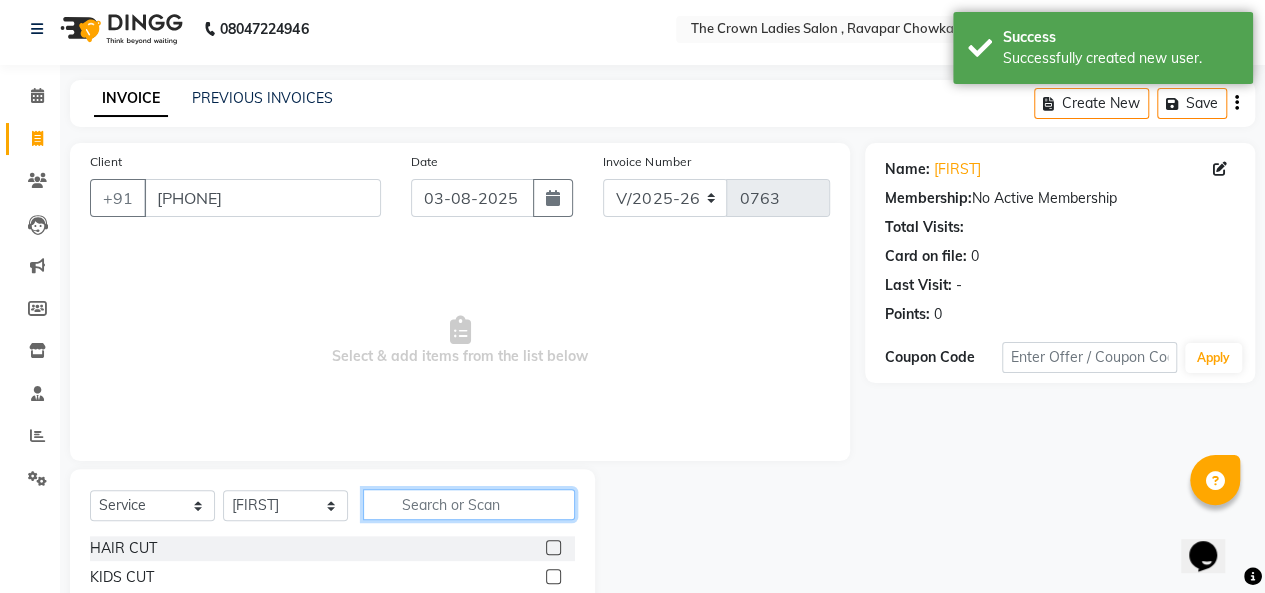 click 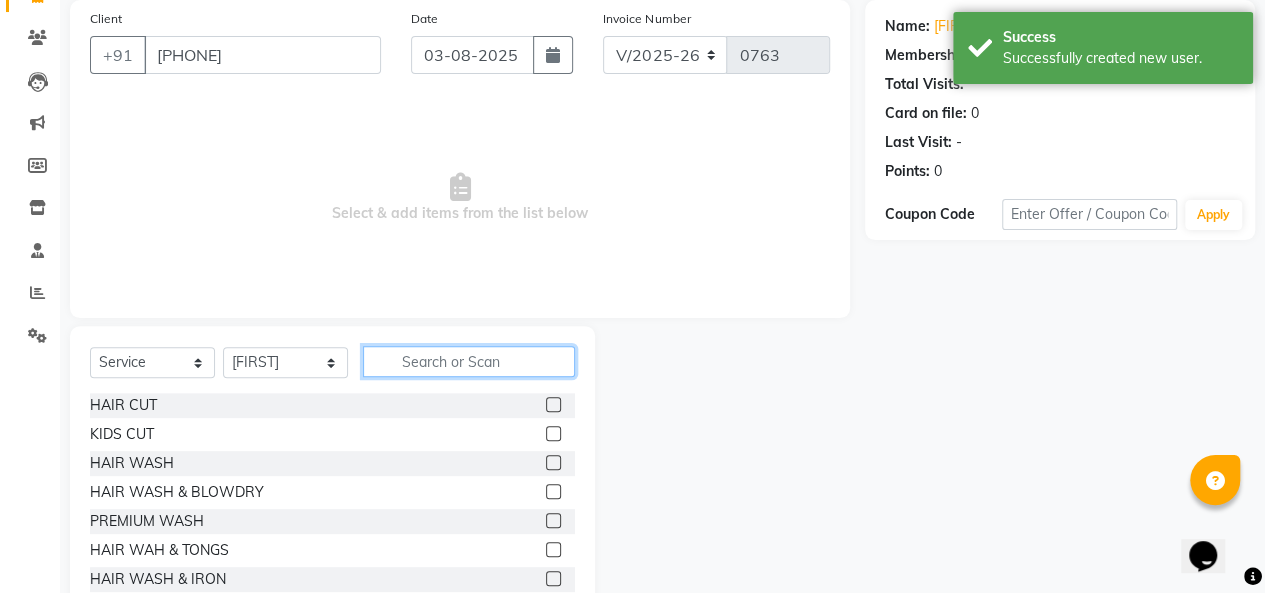 scroll, scrollTop: 160, scrollLeft: 0, axis: vertical 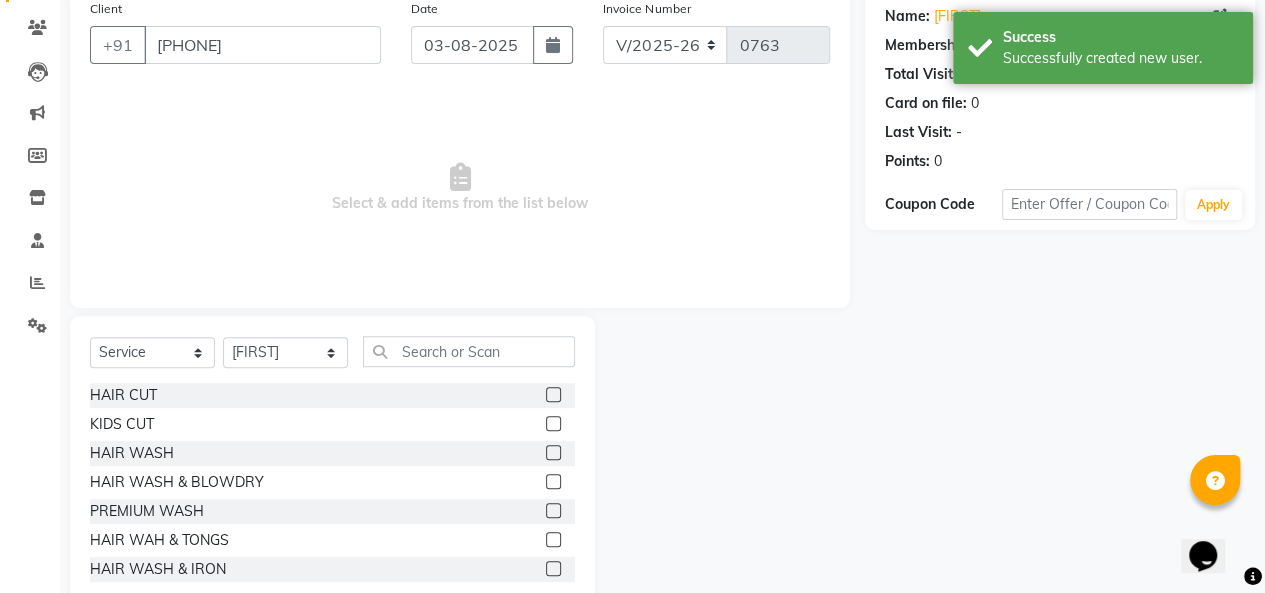 click 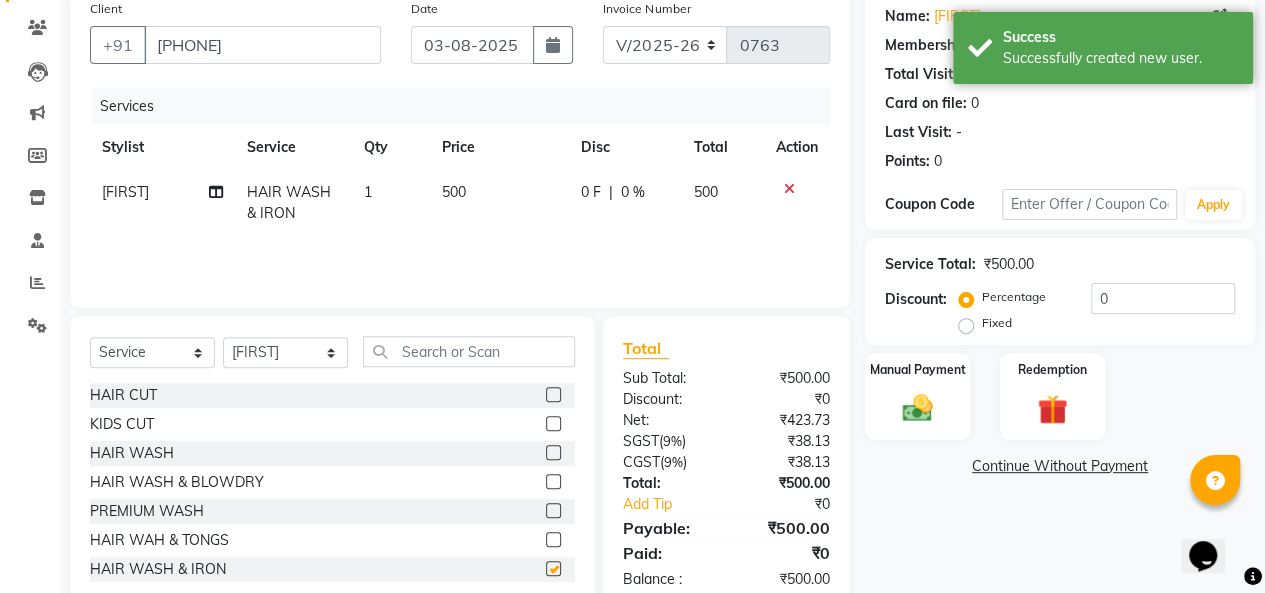 checkbox on "false" 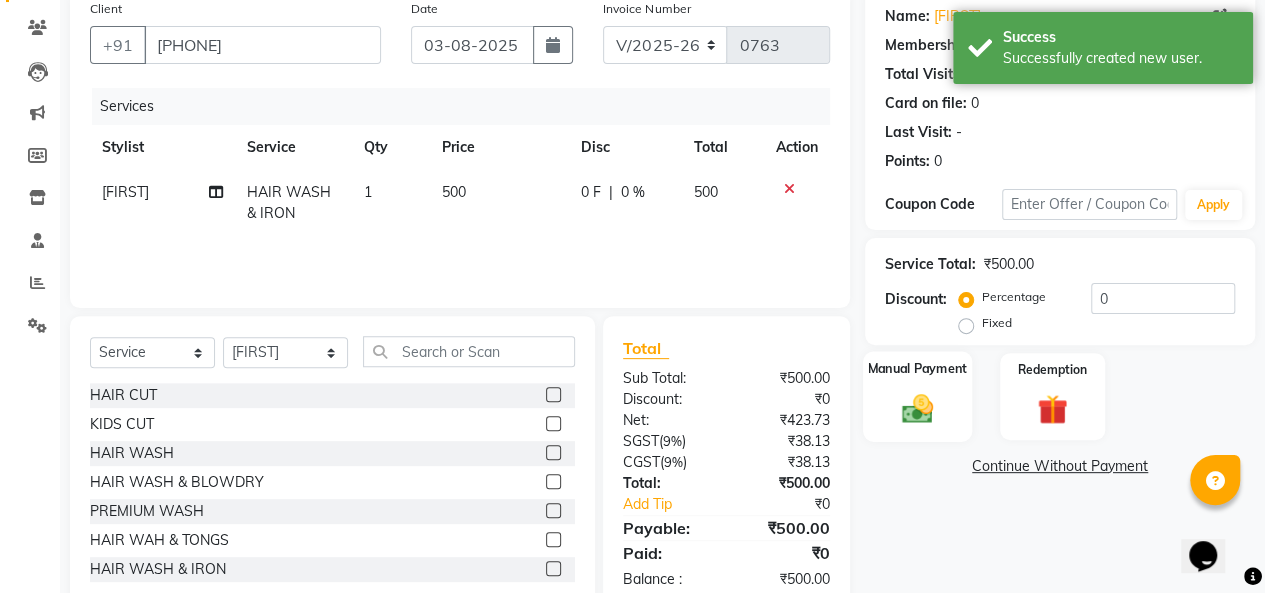 click 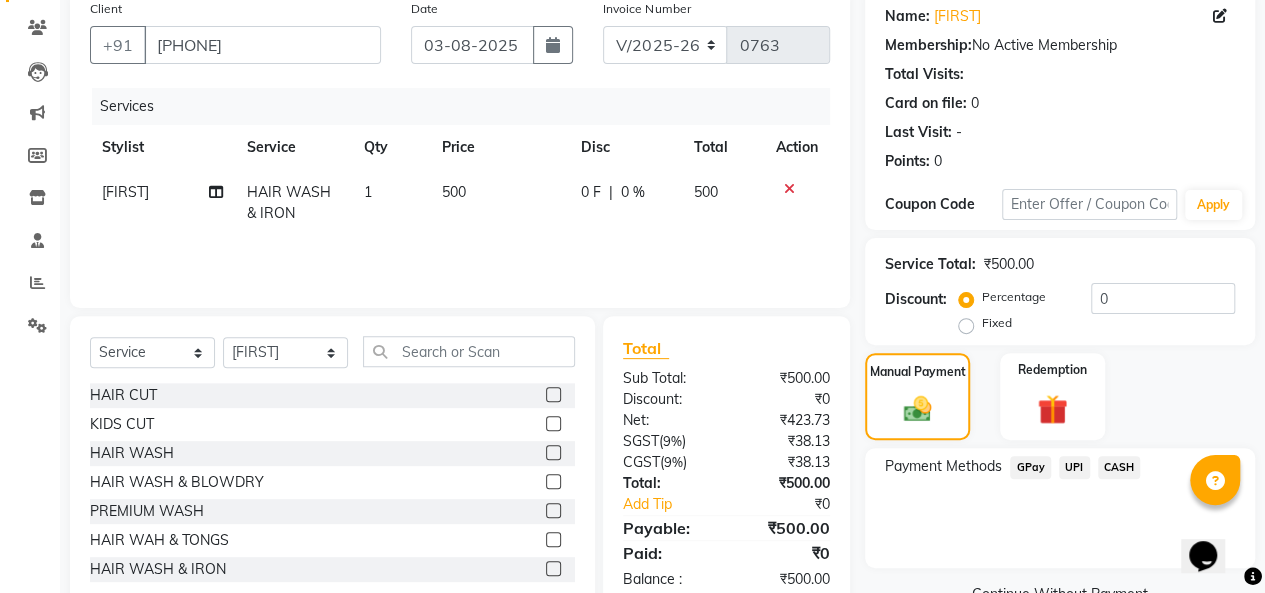 click on "CASH" 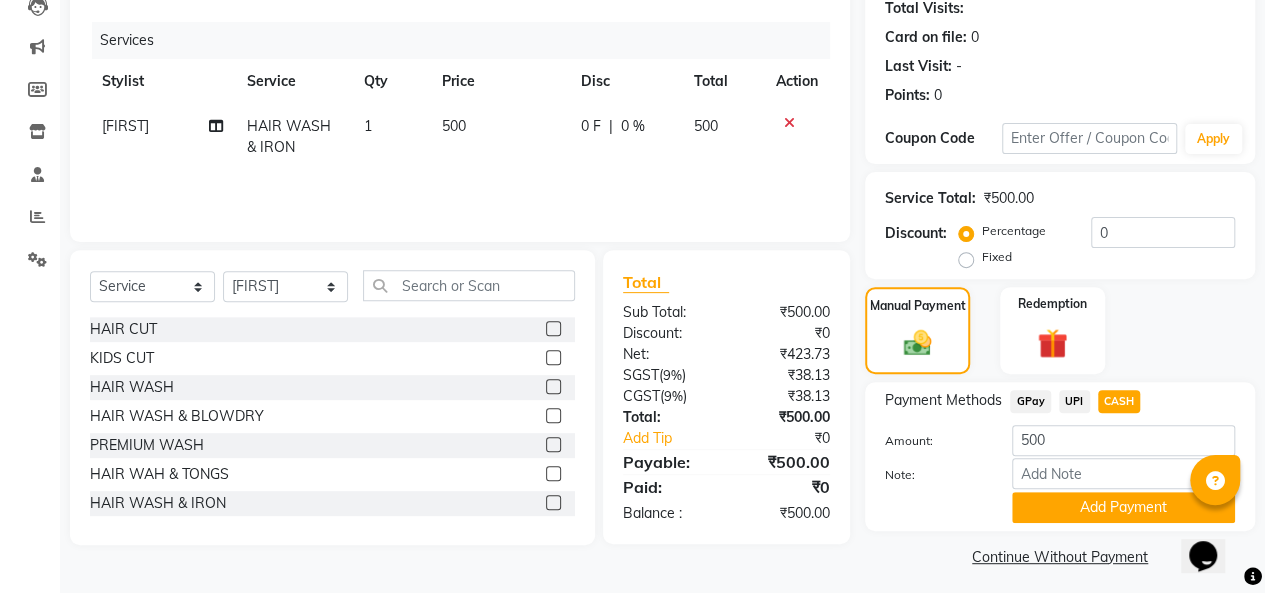 scroll, scrollTop: 234, scrollLeft: 0, axis: vertical 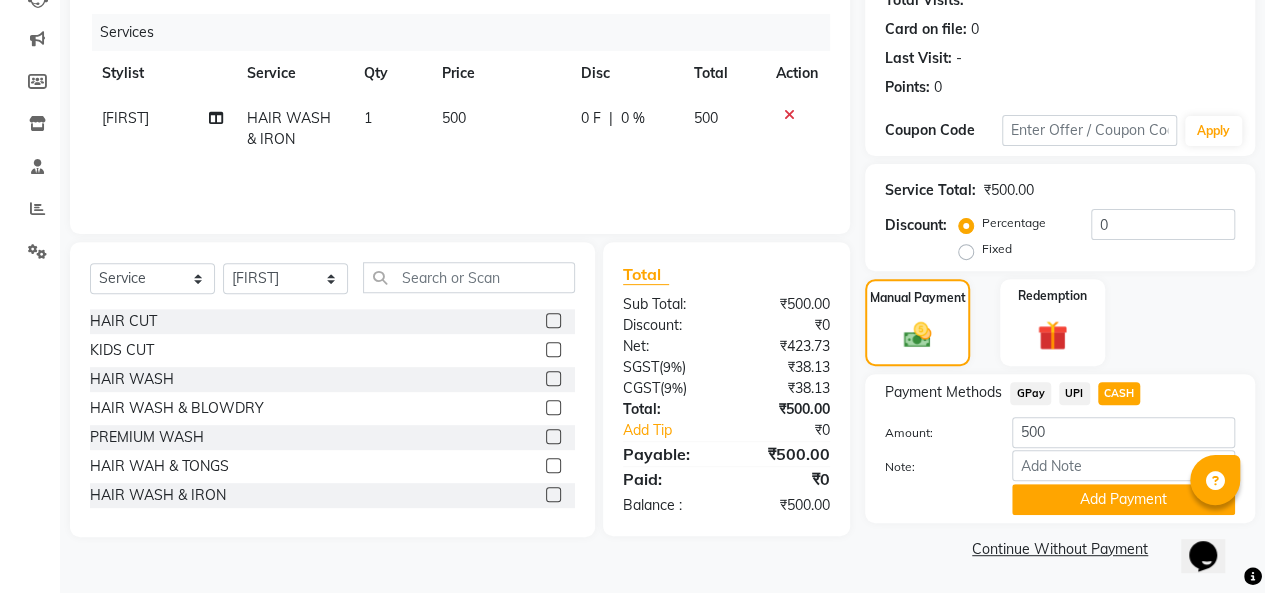 click on "Note:" 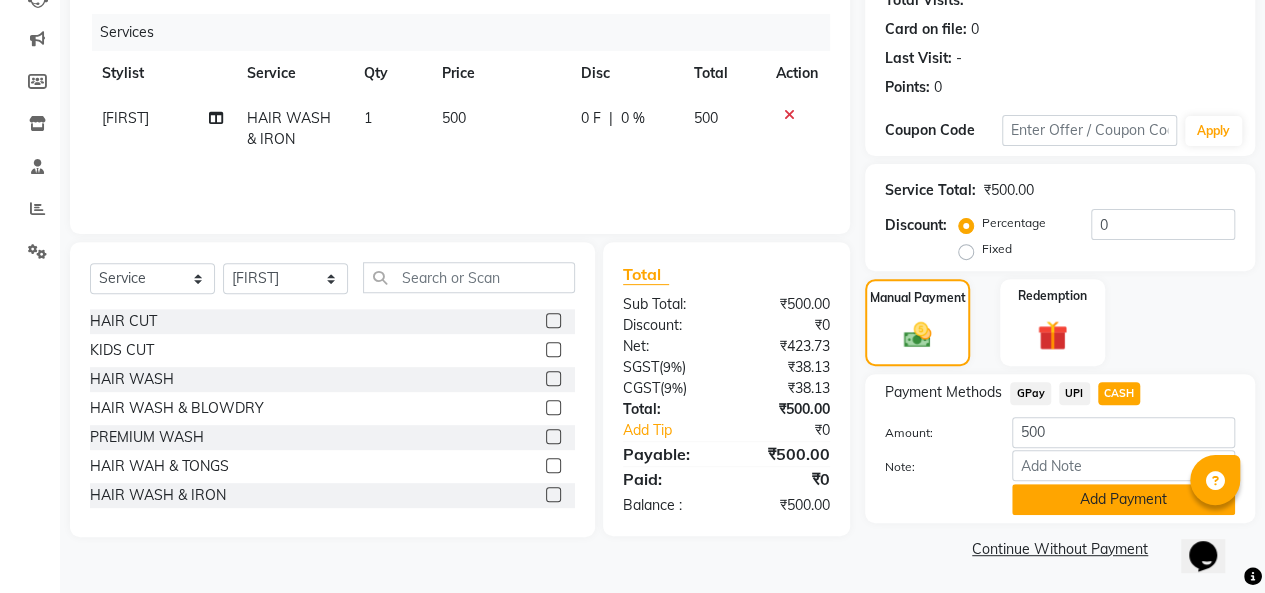 click on "Add Payment" 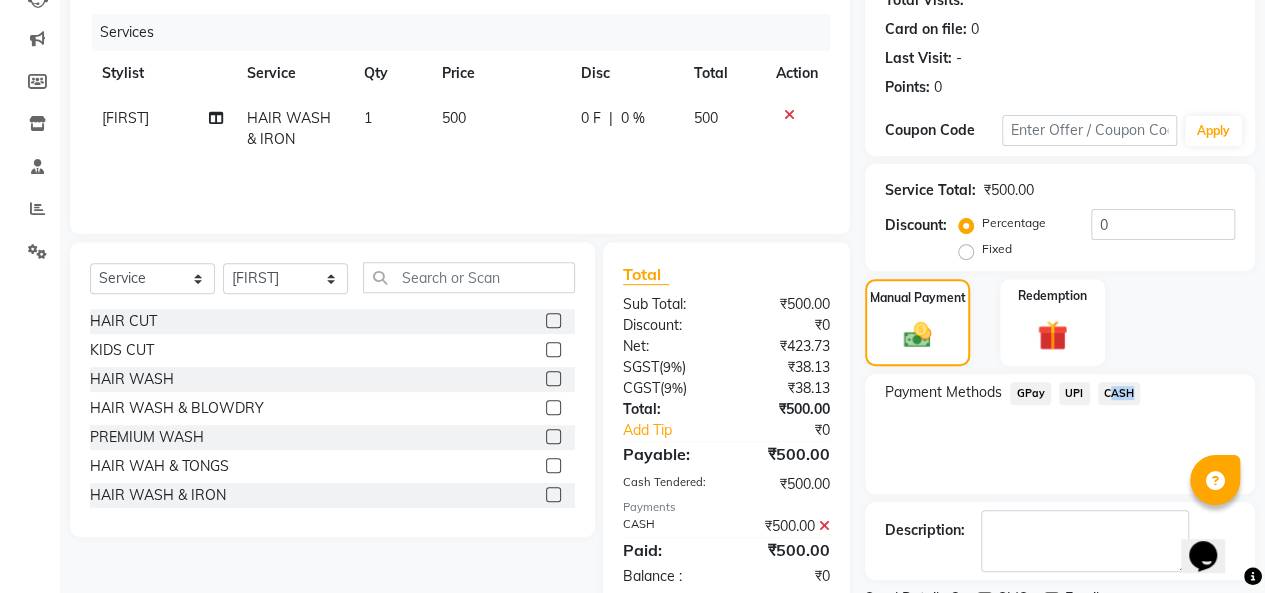 drag, startPoint x: 1126, startPoint y: 377, endPoint x: 1127, endPoint y: 392, distance: 15.033297 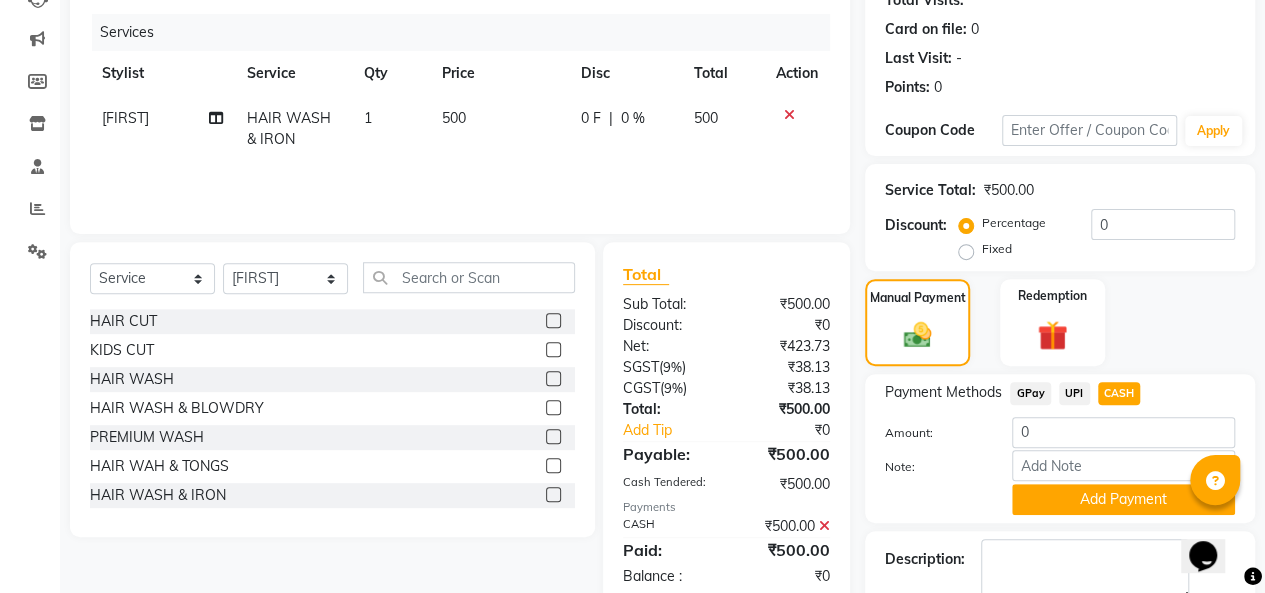 scroll, scrollTop: 345, scrollLeft: 0, axis: vertical 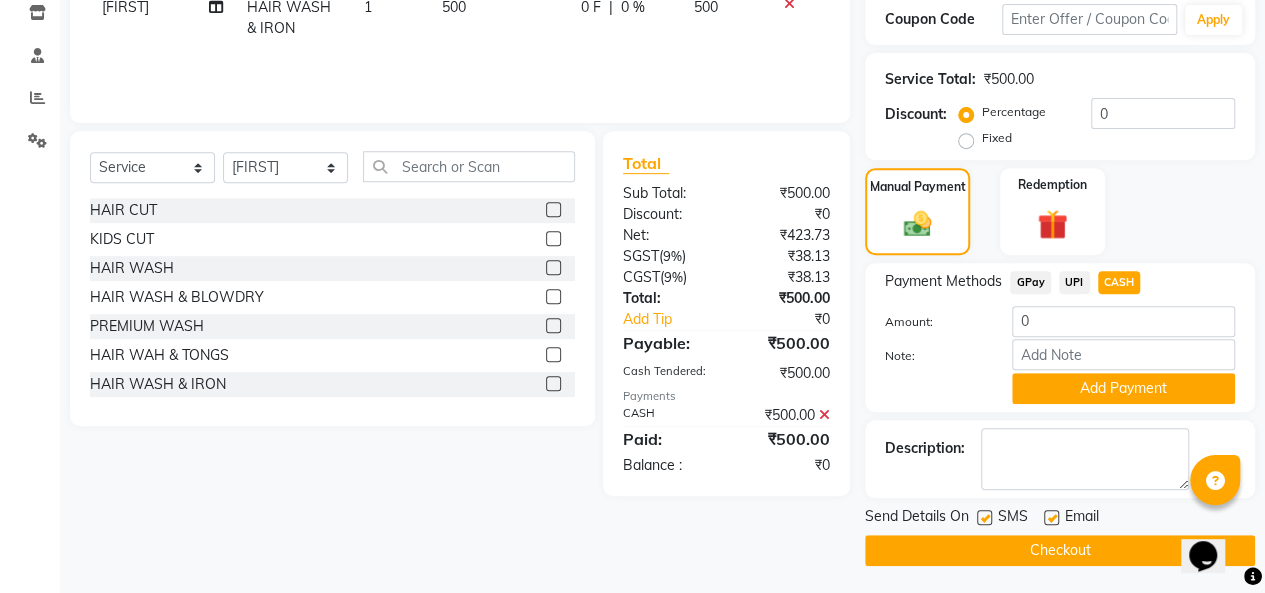 click on "GPay" 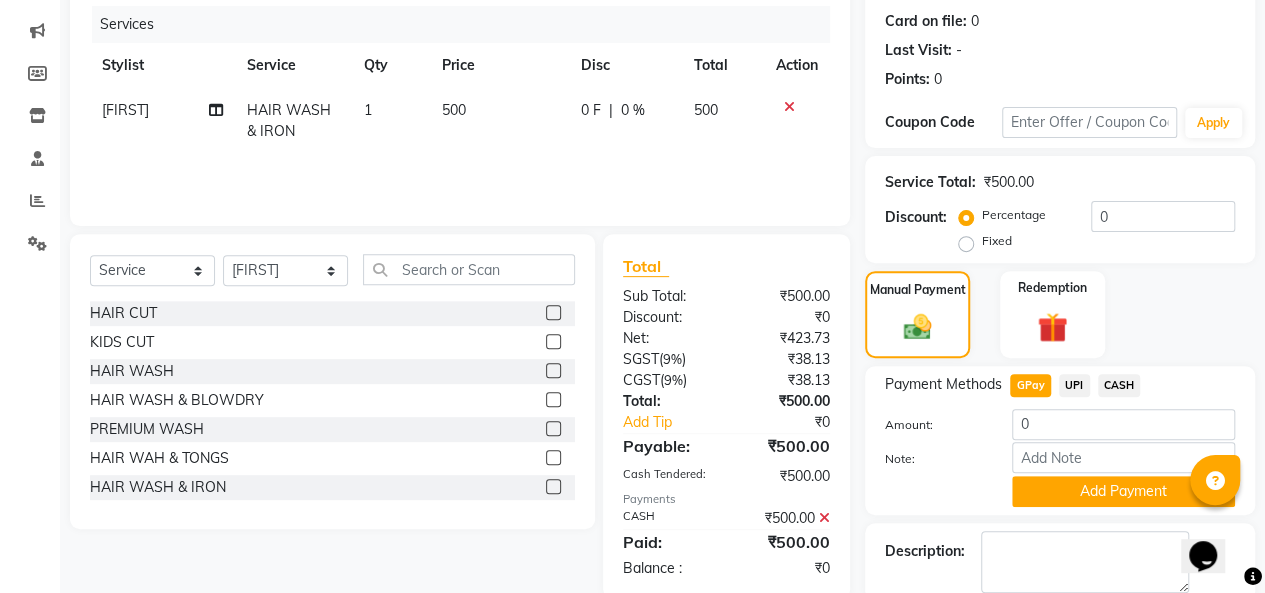 scroll, scrollTop: 241, scrollLeft: 0, axis: vertical 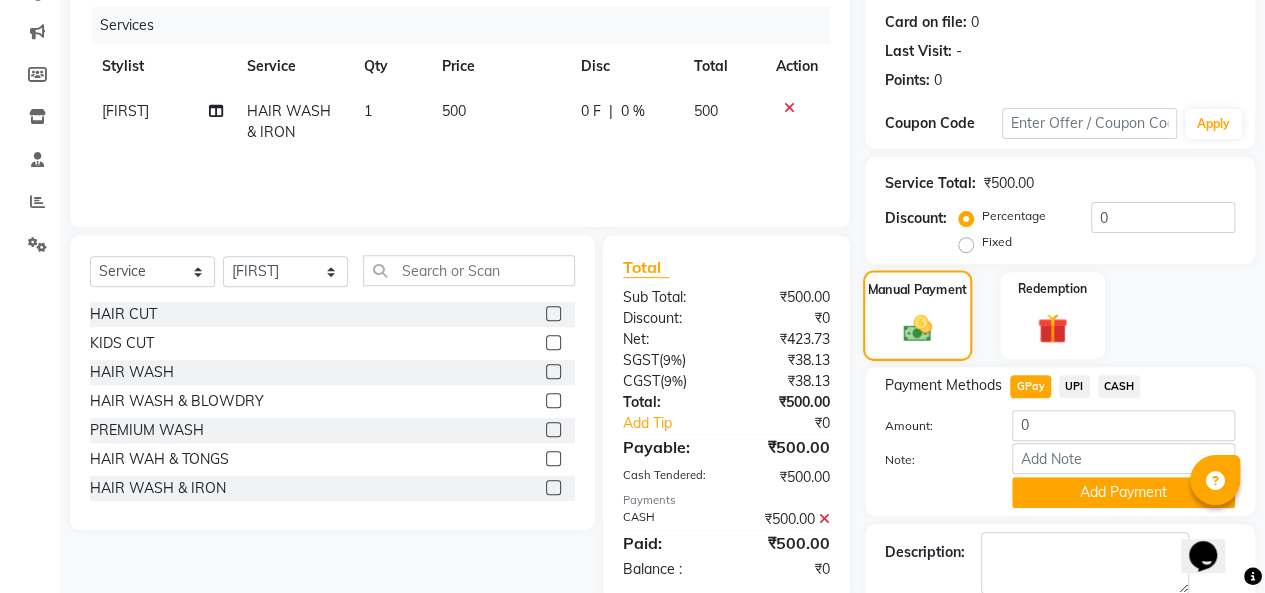 click on "Manual Payment" 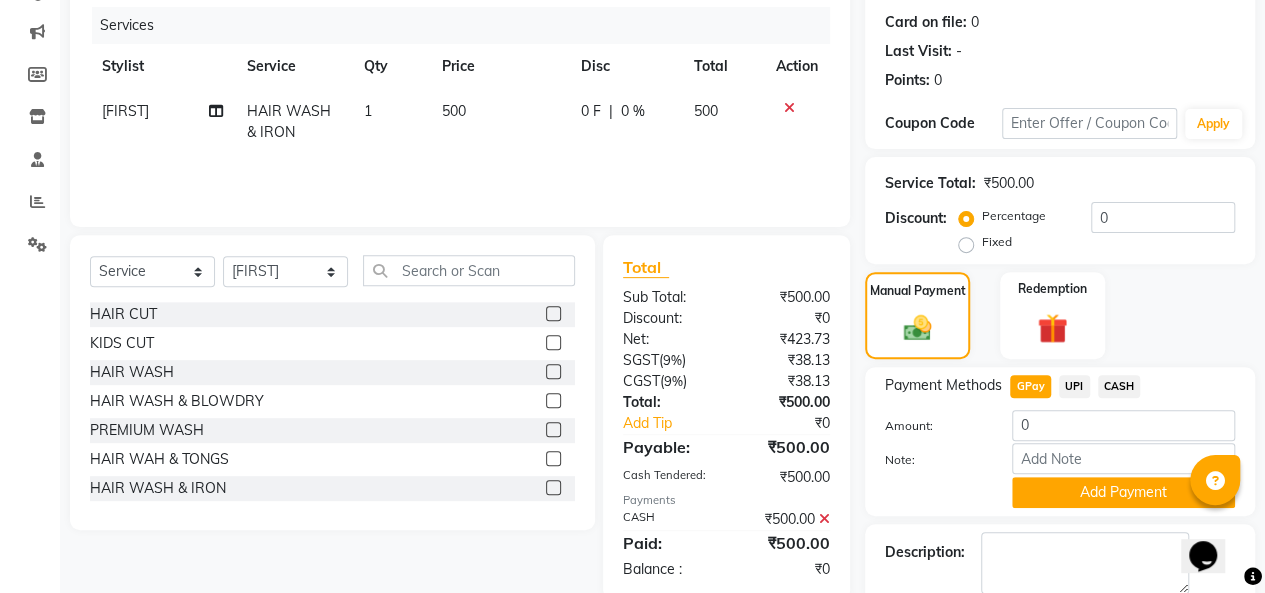 click on "CASH" 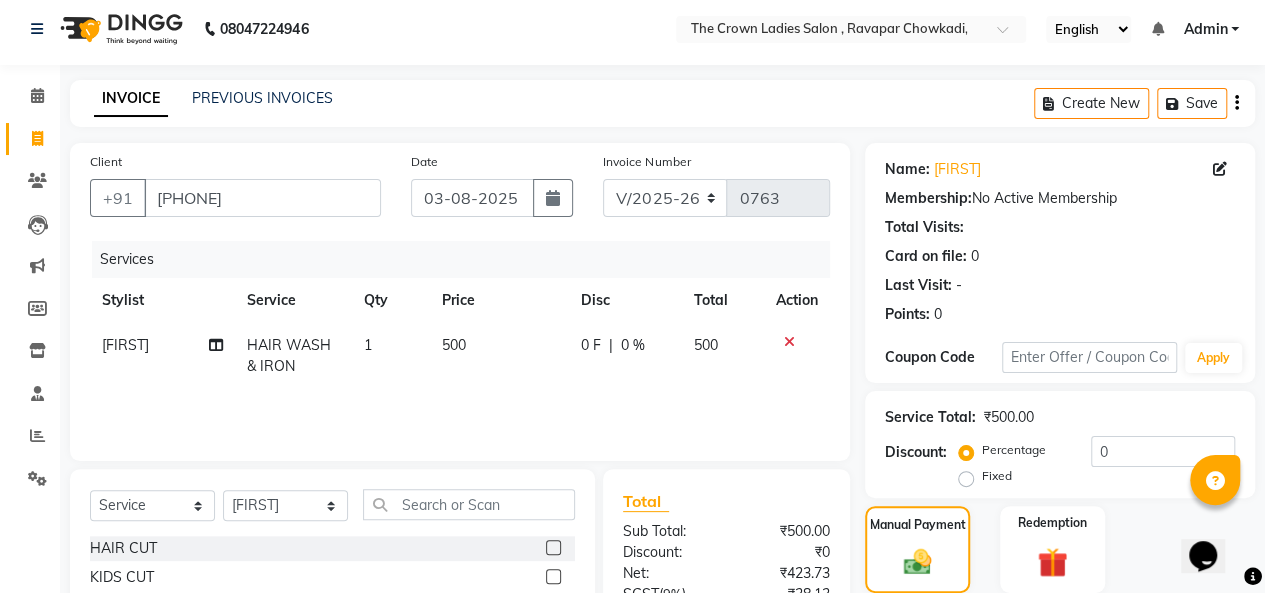 scroll, scrollTop: 3, scrollLeft: 0, axis: vertical 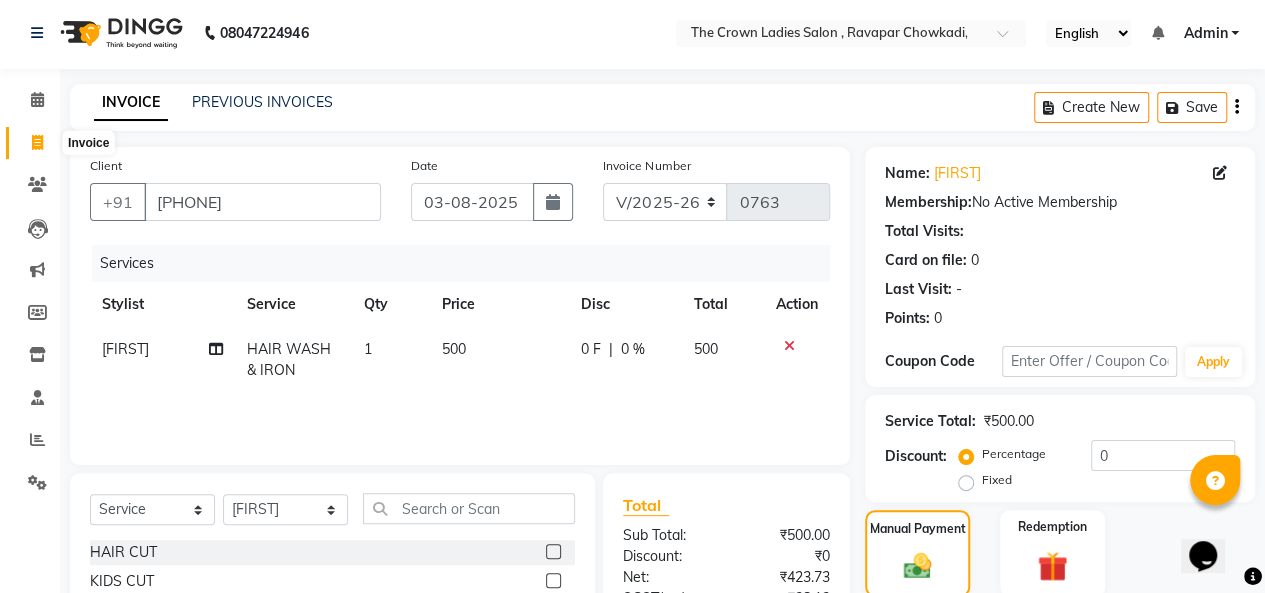 click 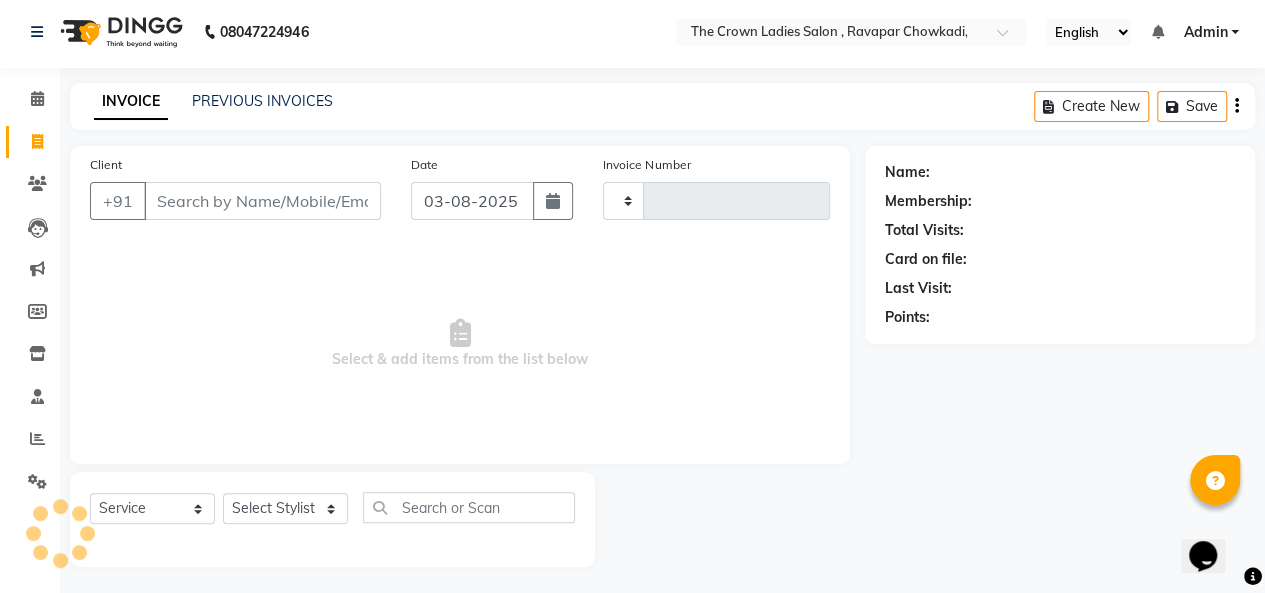 type on "0763" 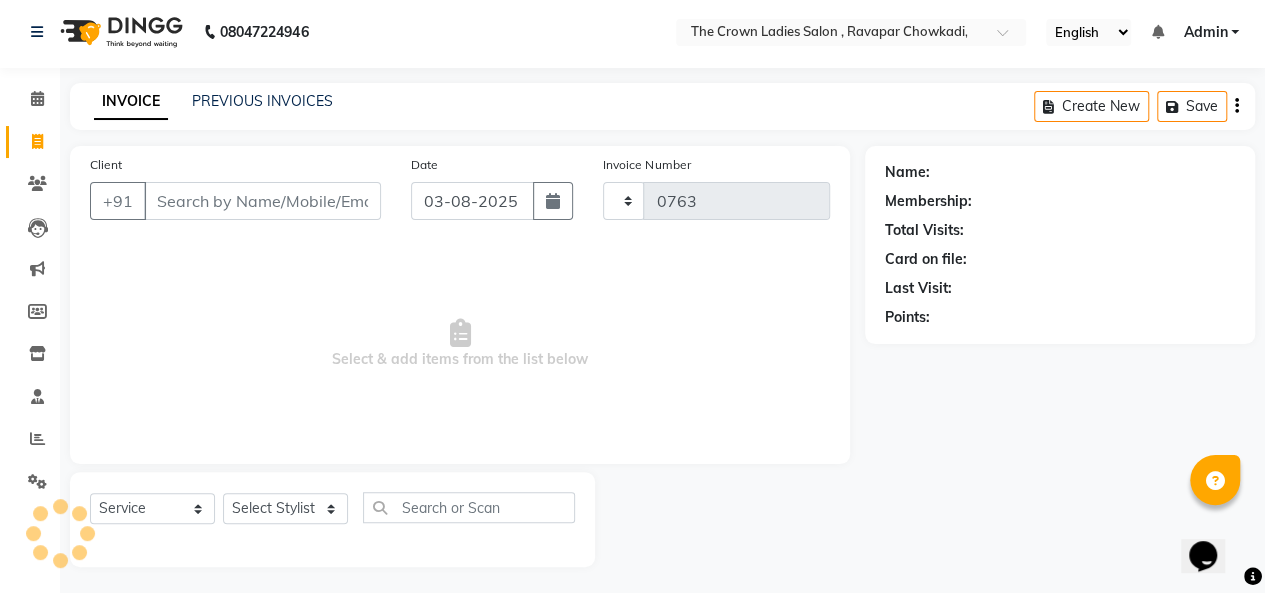 scroll, scrollTop: 7, scrollLeft: 0, axis: vertical 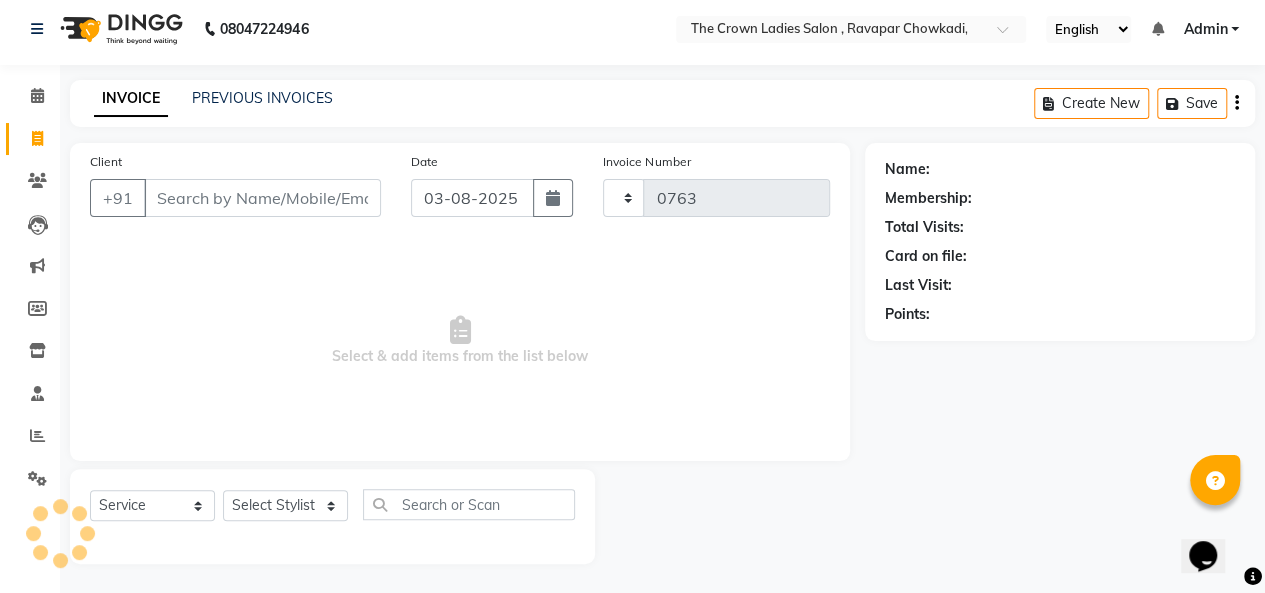 select on "7627" 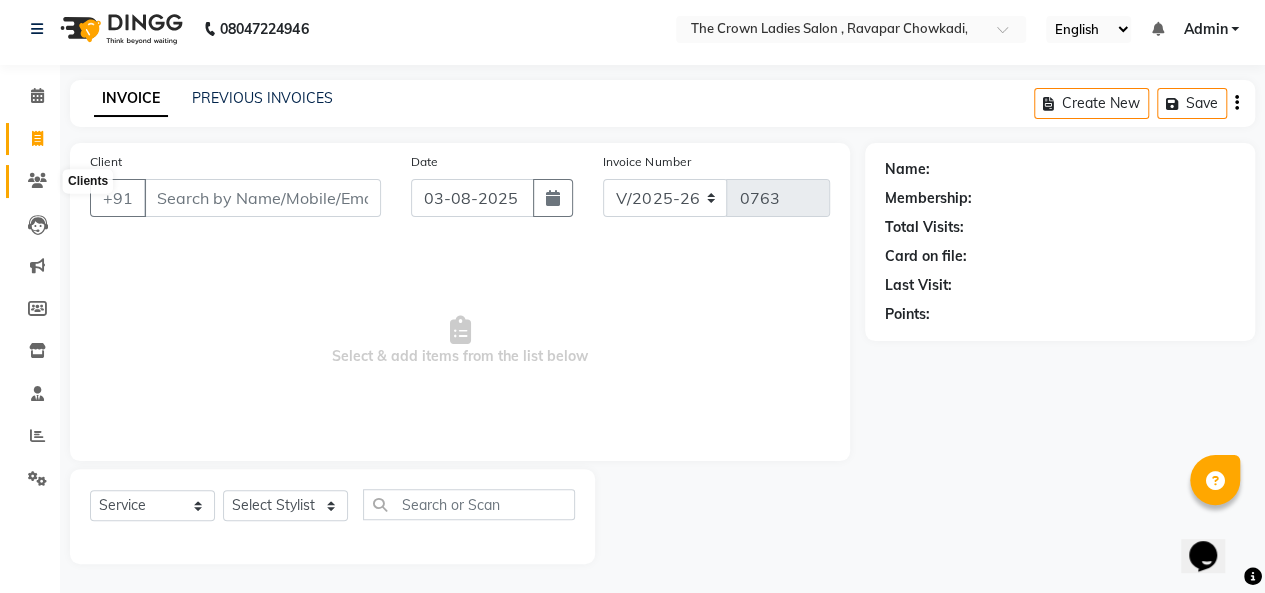 click 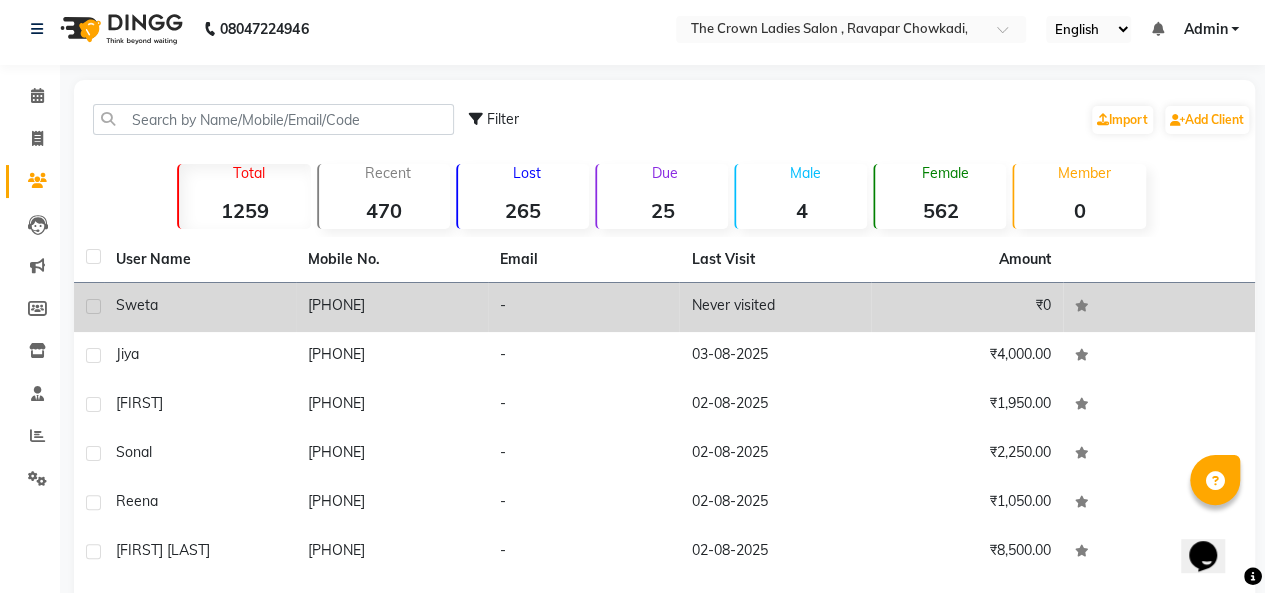 click 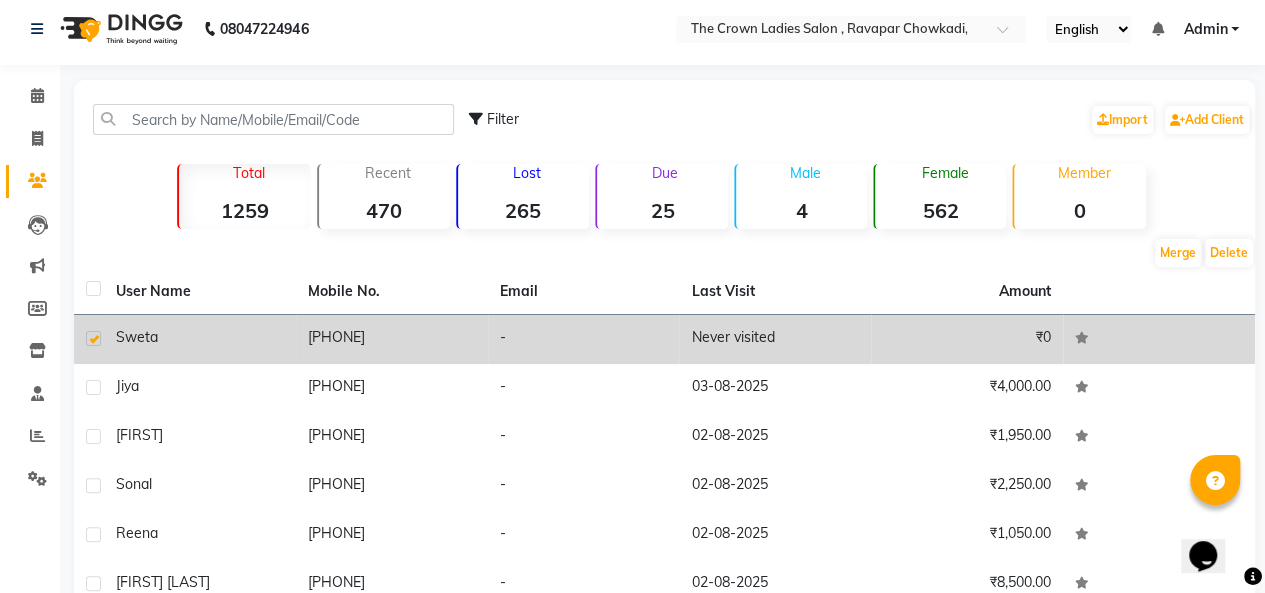 click on "Never visited" 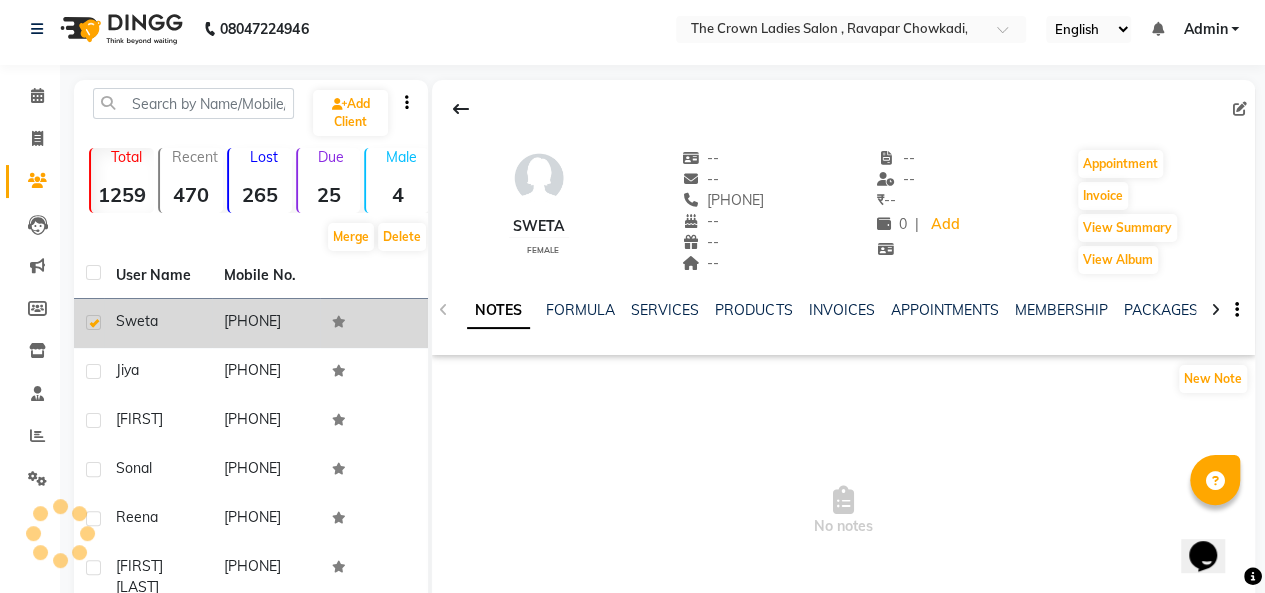 click on "[FIRST]    female  --   --   [PHONE]  --  --  --  -- -- ₹    -- 0 |  Add   Appointment   Invoice  View Summary  View Album  NOTES FORMULA SERVICES PRODUCTS INVOICES APPOINTMENTS MEMBERSHIP PACKAGES VOUCHERS GIFTCARDS POINTS FORMS FAMILY CARDS WALLET New Note  No notes" 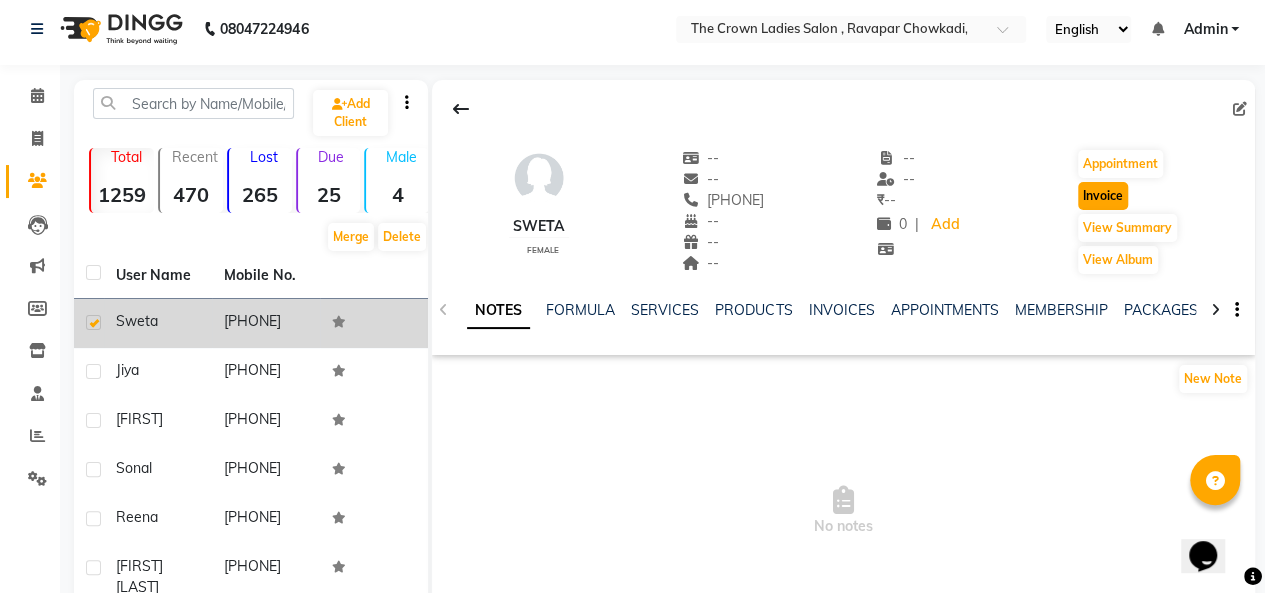 click on "Invoice" 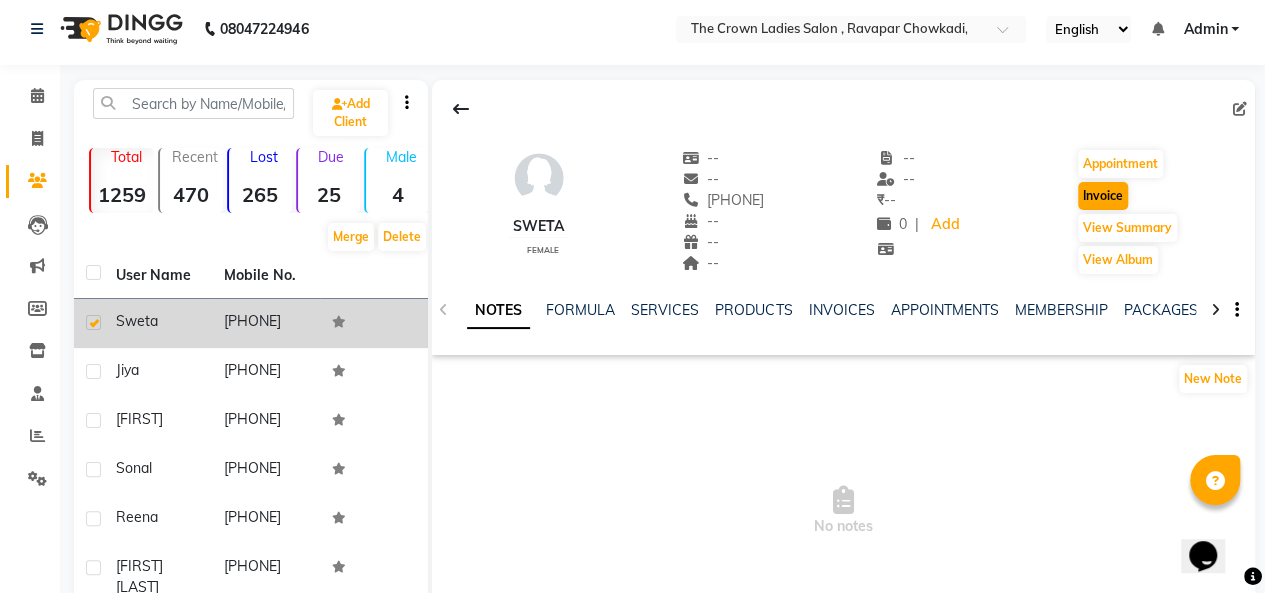 select on "service" 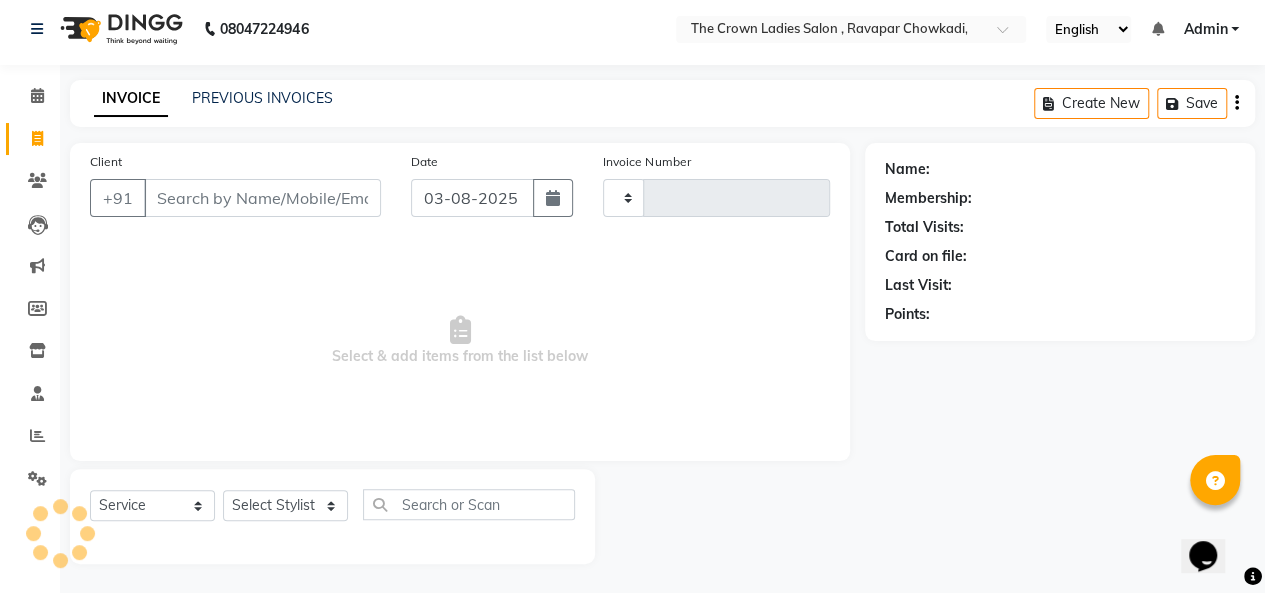 type on "0763" 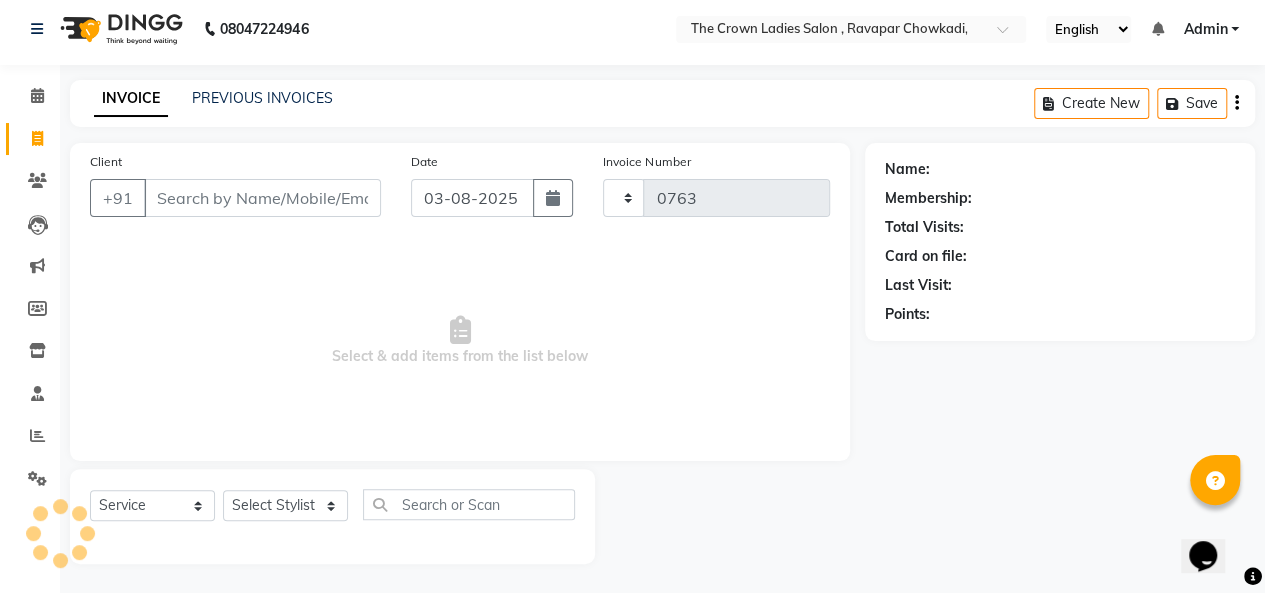 select on "7627" 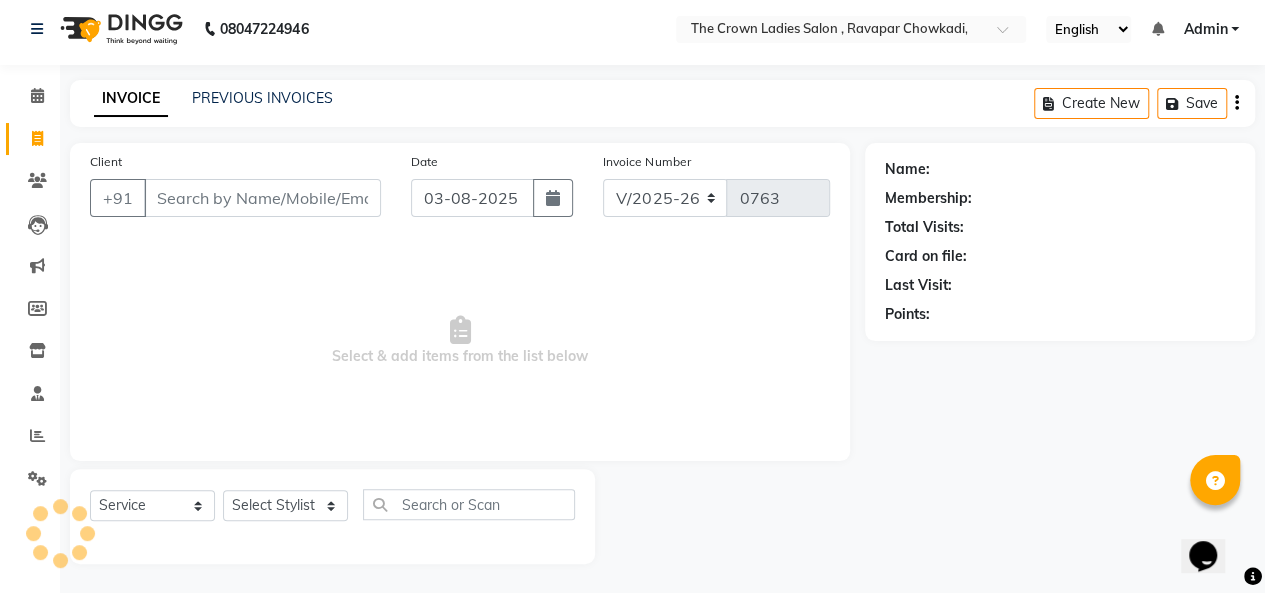 type on "[PHONE]" 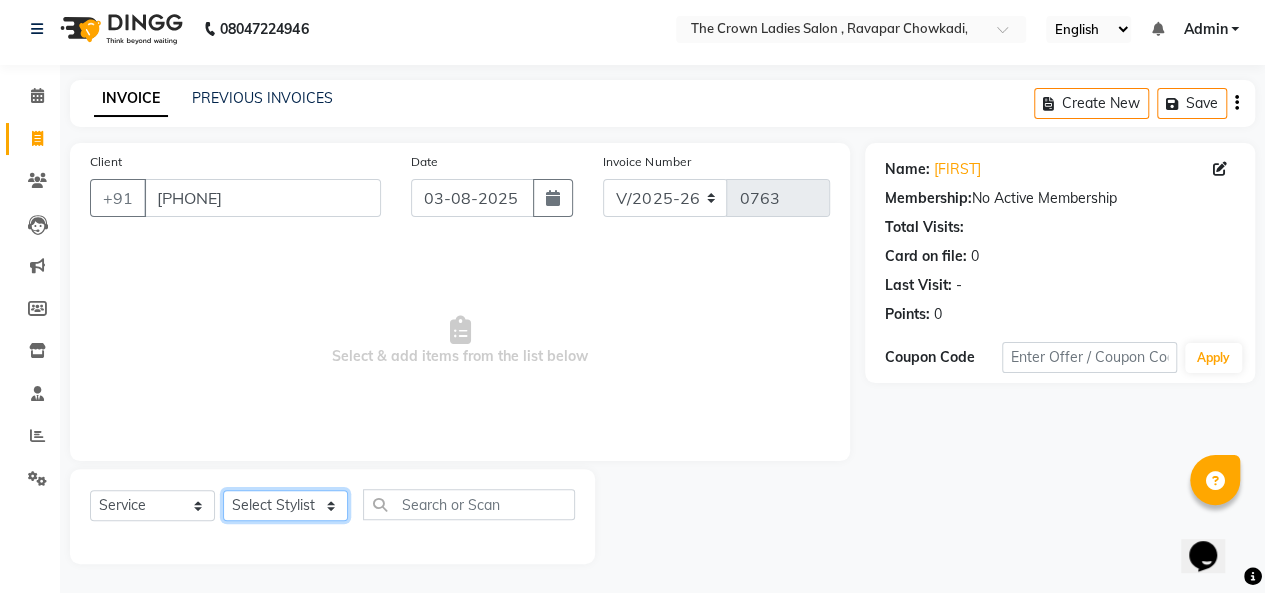 click on "Select Stylist Hemangi hemanshi khushi kundariya maya mayur nikita shubham tejas vaidehi" 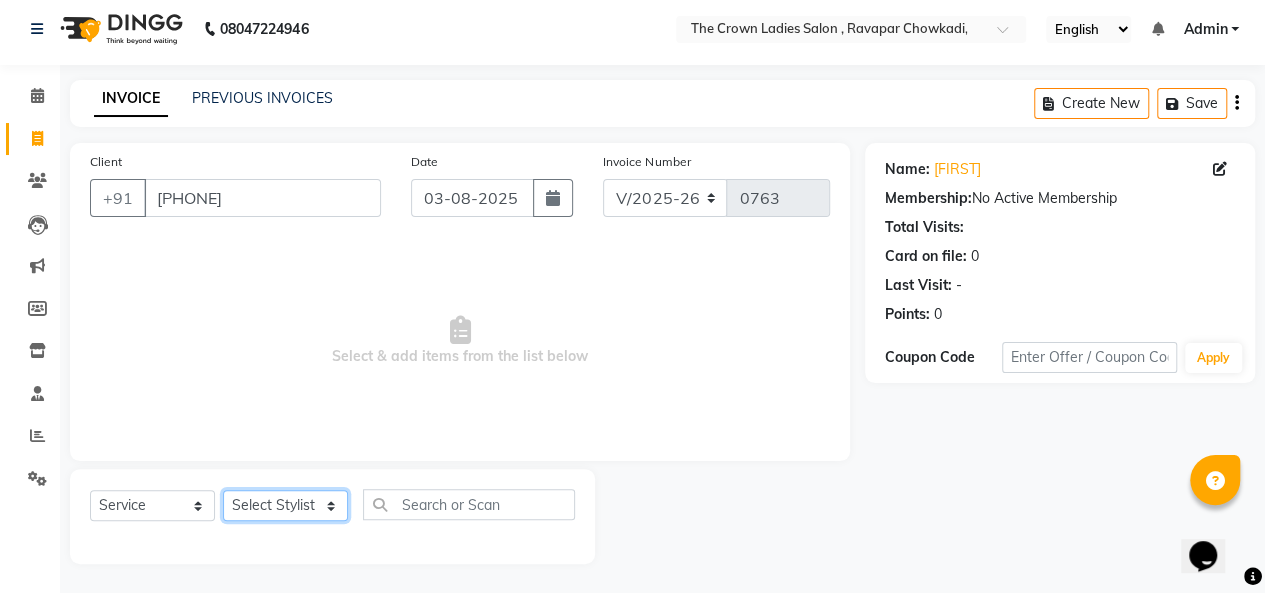 select on "78257" 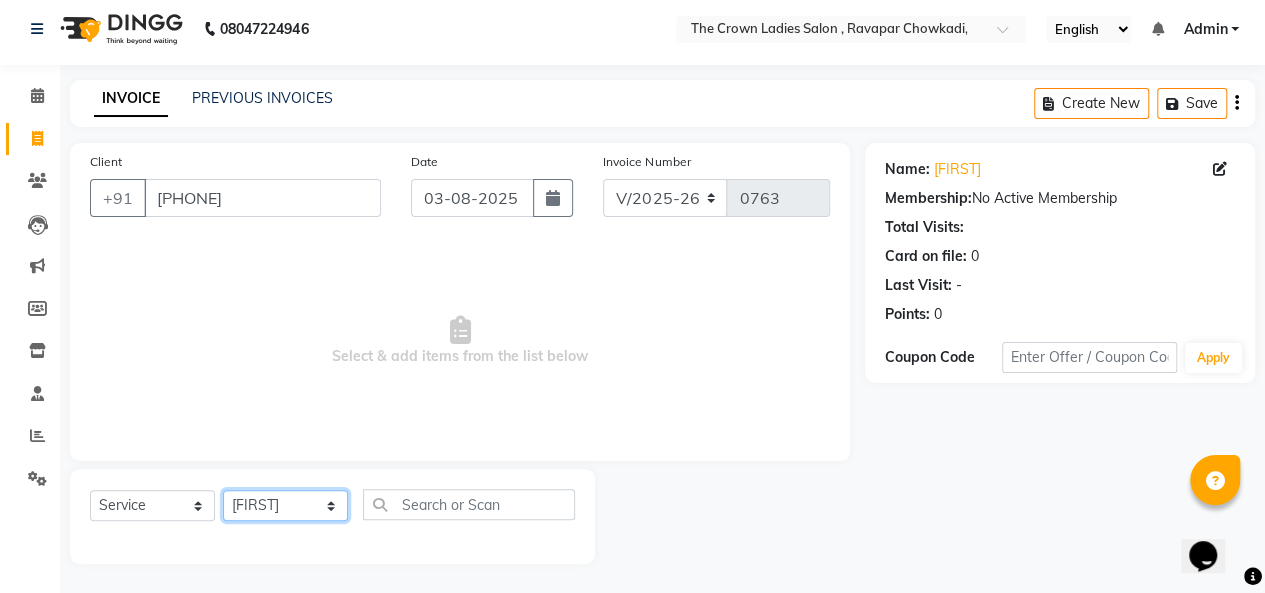click on "Select Stylist Hemangi hemanshi khushi kundariya maya mayur nikita shubham tejas vaidehi" 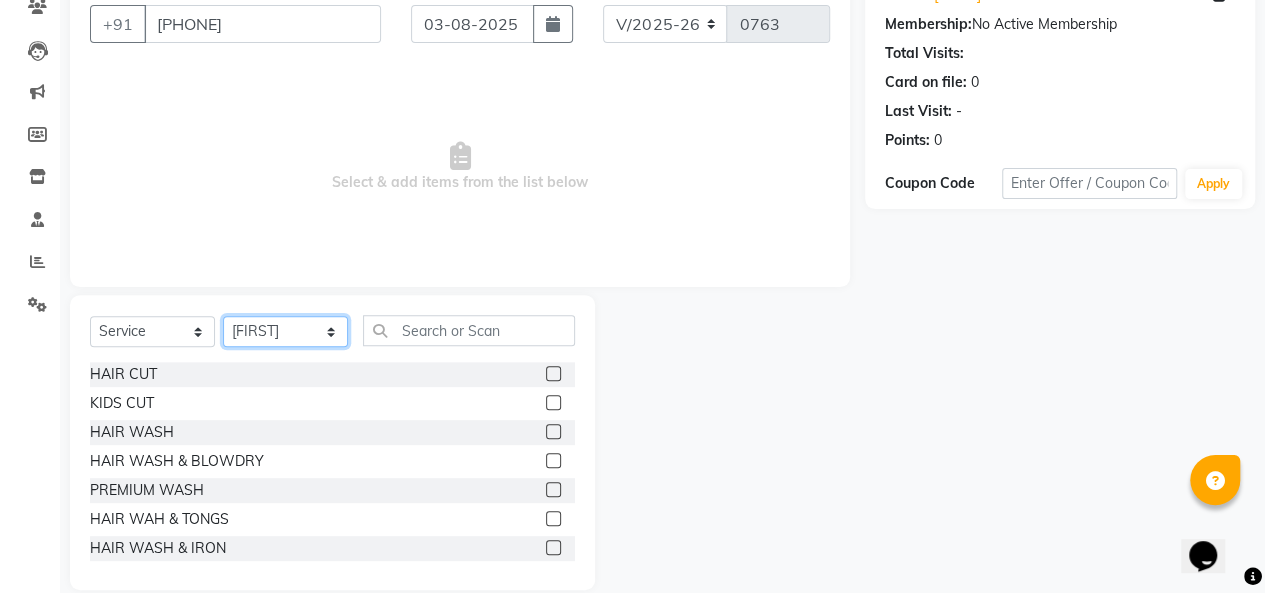 scroll, scrollTop: 207, scrollLeft: 0, axis: vertical 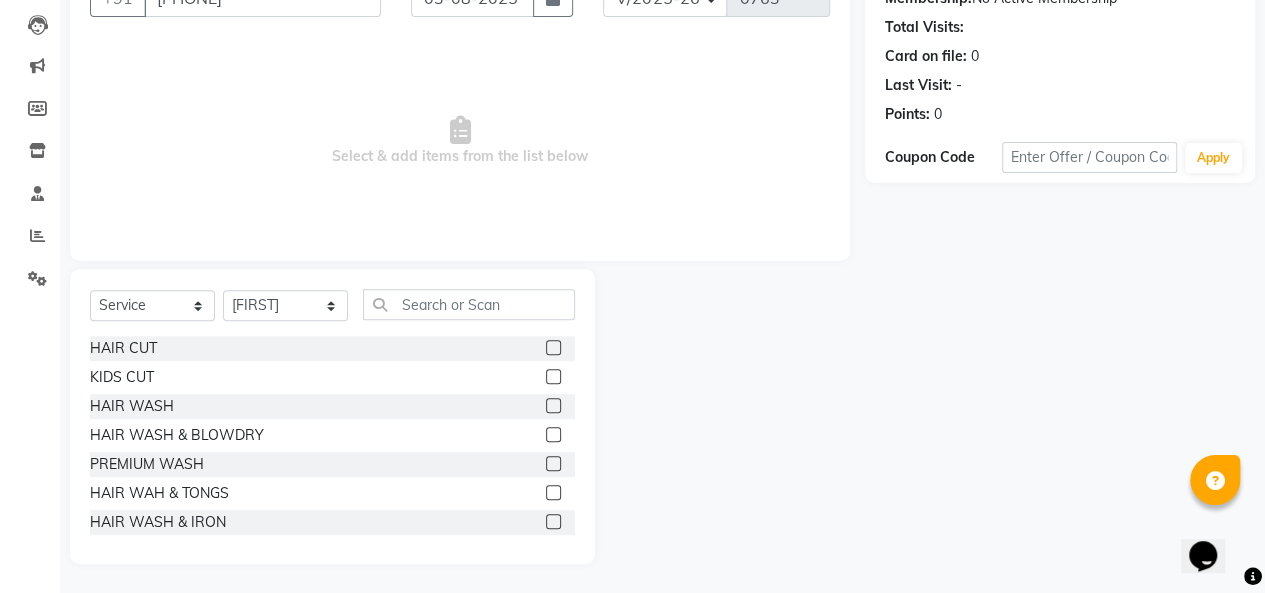 click 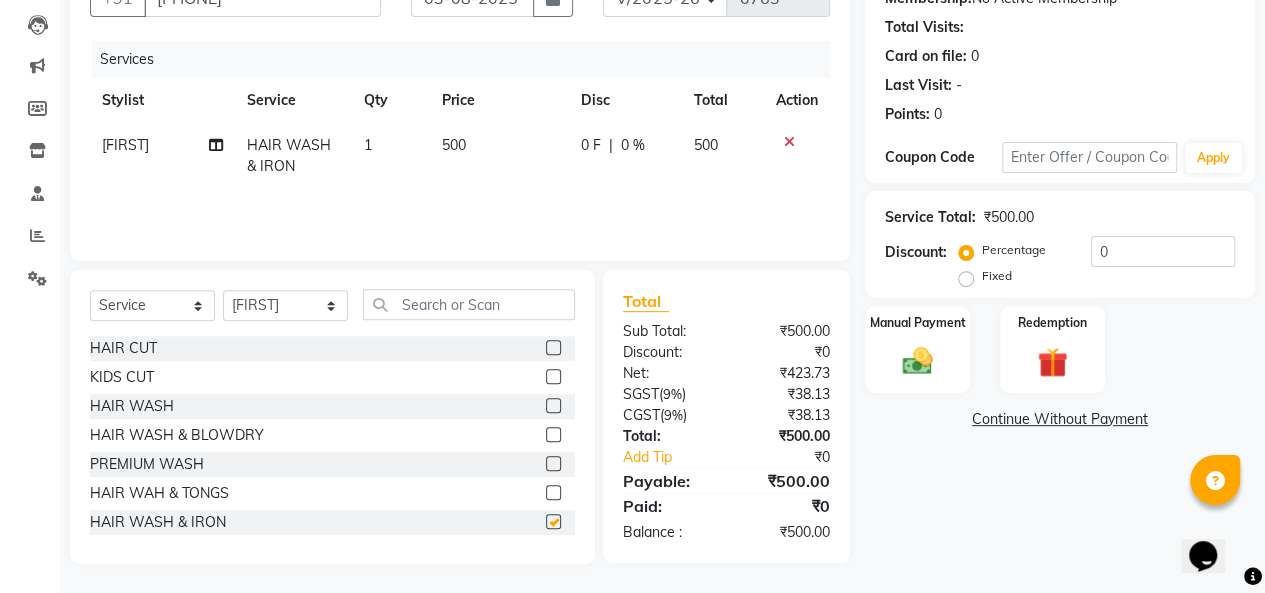 checkbox on "false" 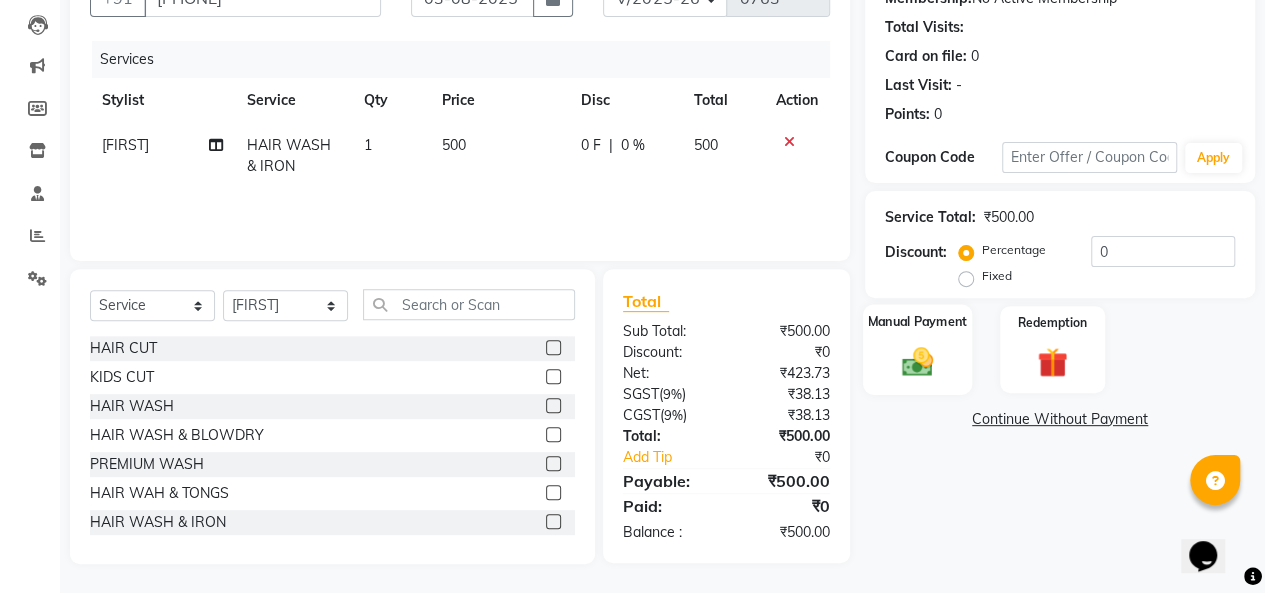 click on "Manual Payment" 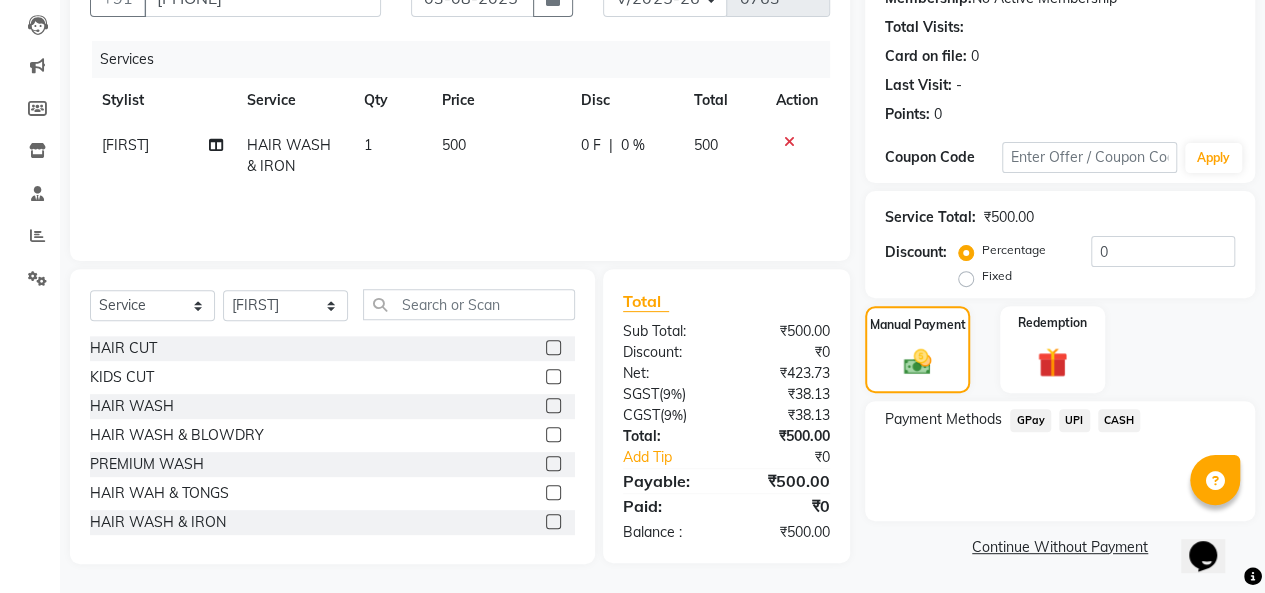 click on "CASH" 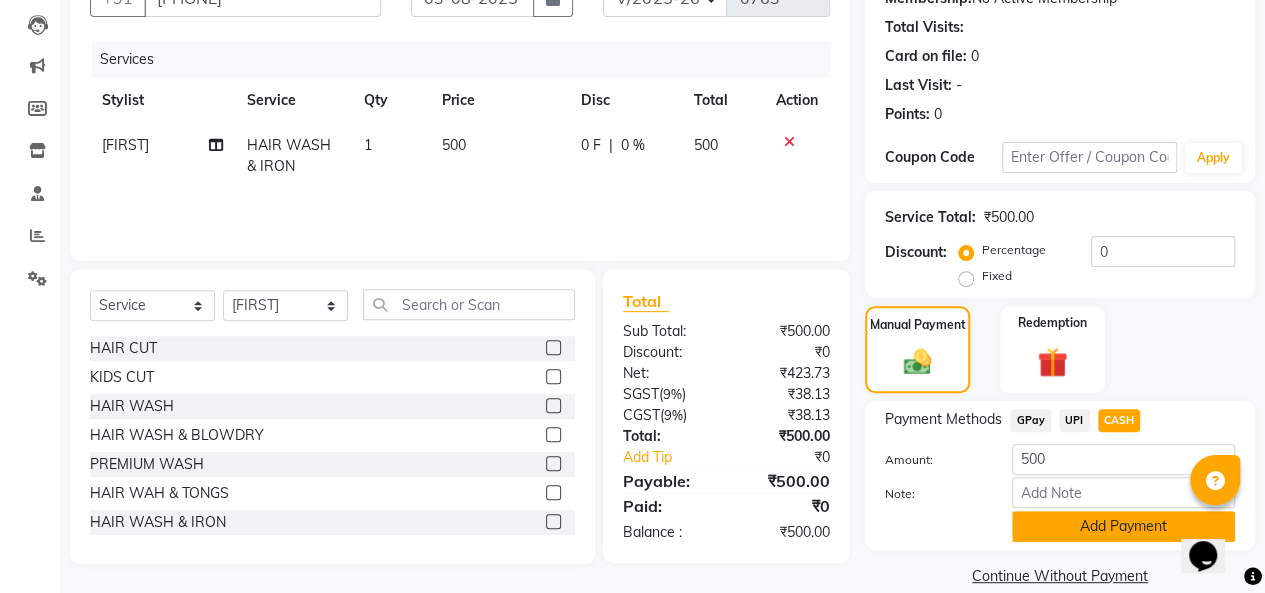 click on "Add Payment" 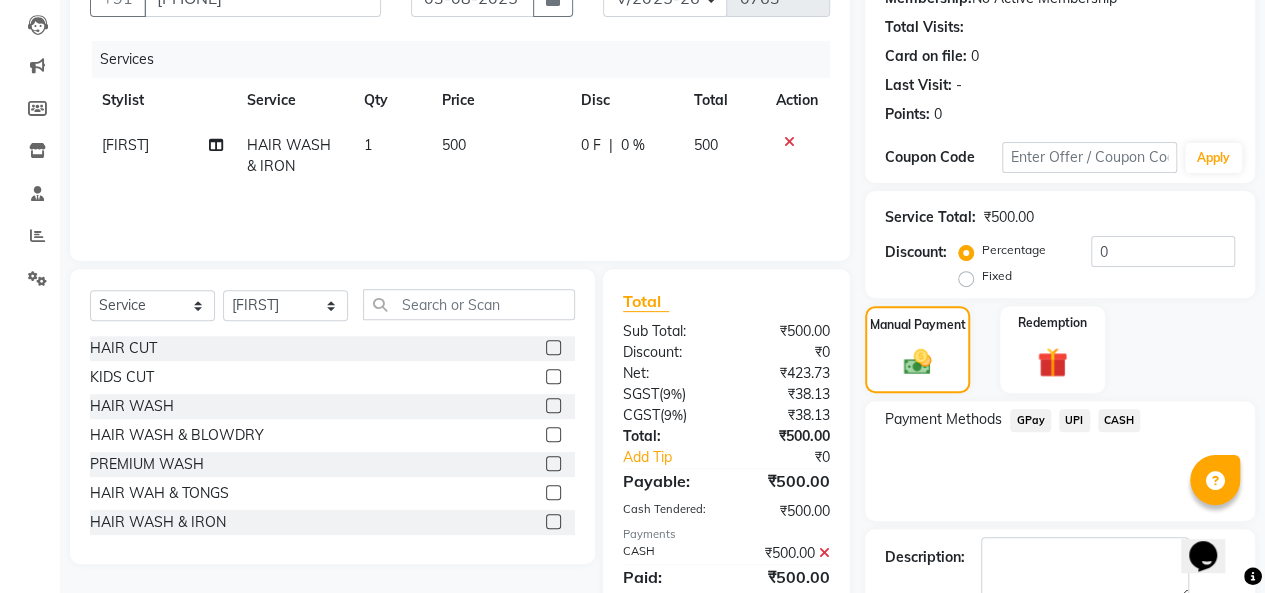 scroll, scrollTop: 316, scrollLeft: 0, axis: vertical 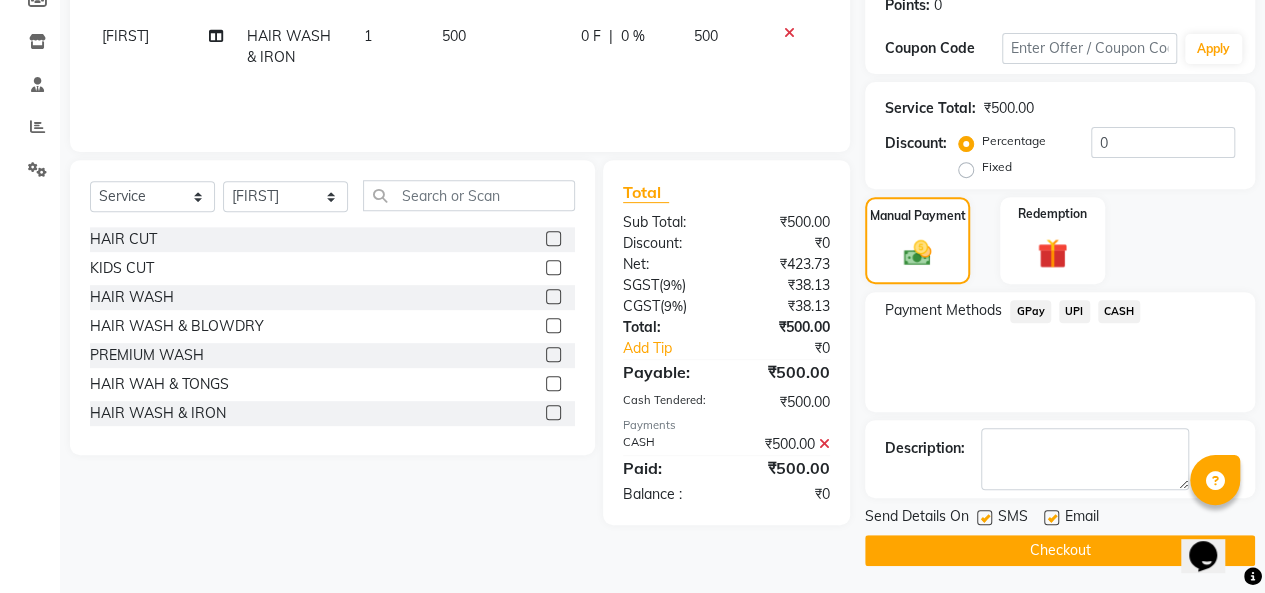 click on "Email" 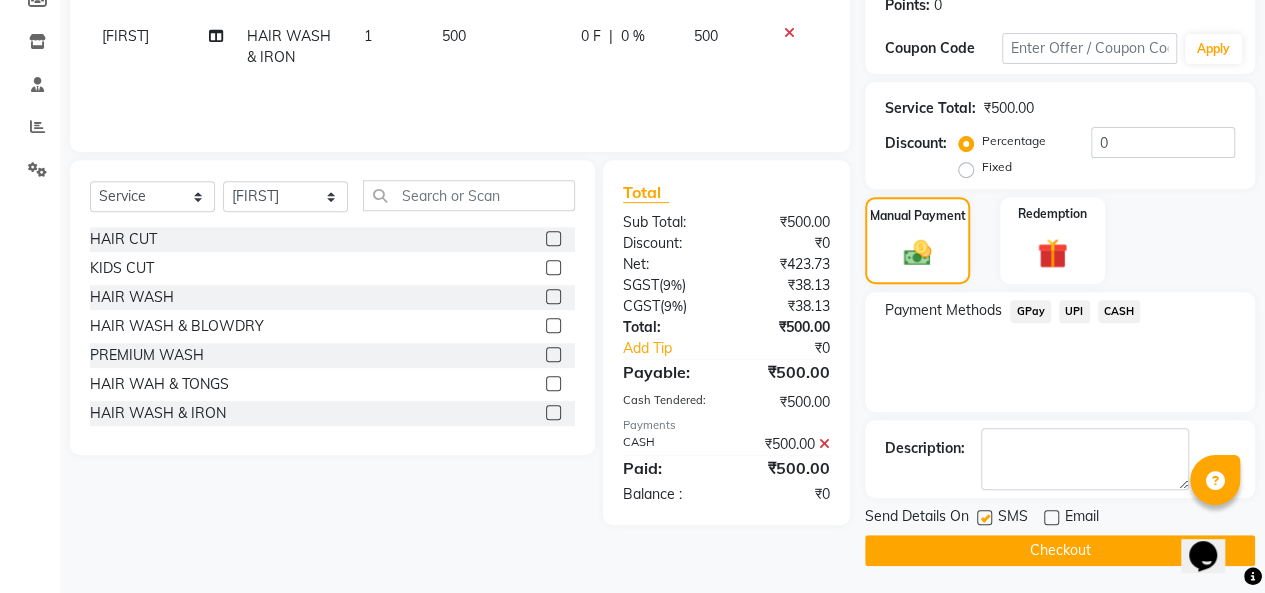 click on "Checkout" 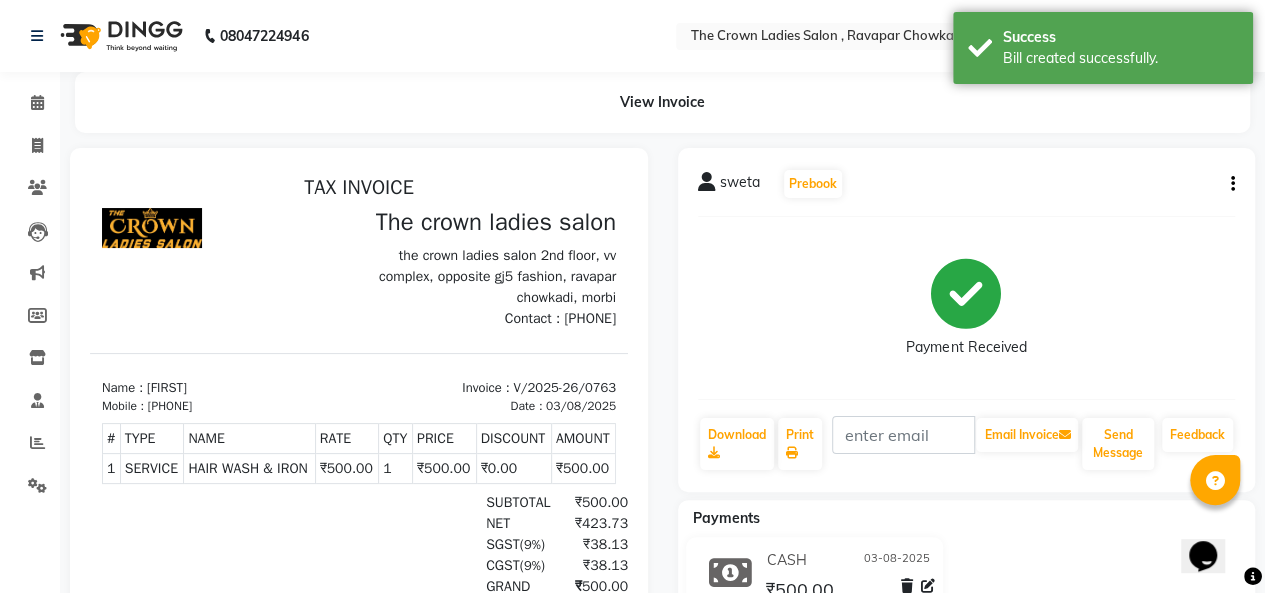 scroll, scrollTop: 0, scrollLeft: 0, axis: both 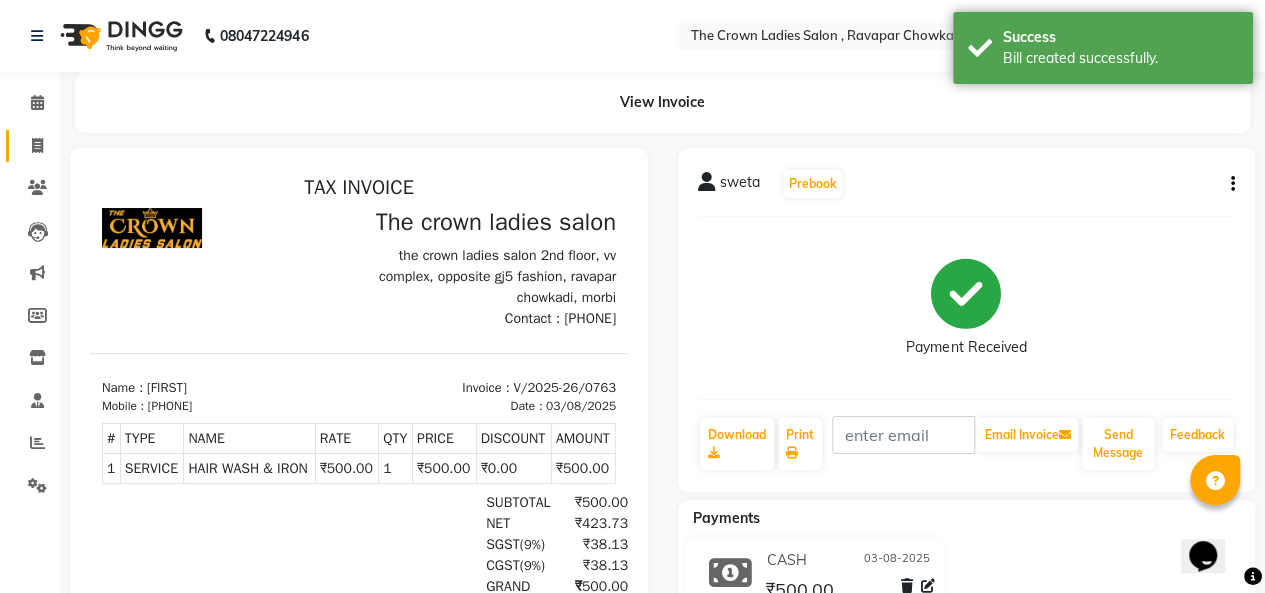 click on "Invoice" 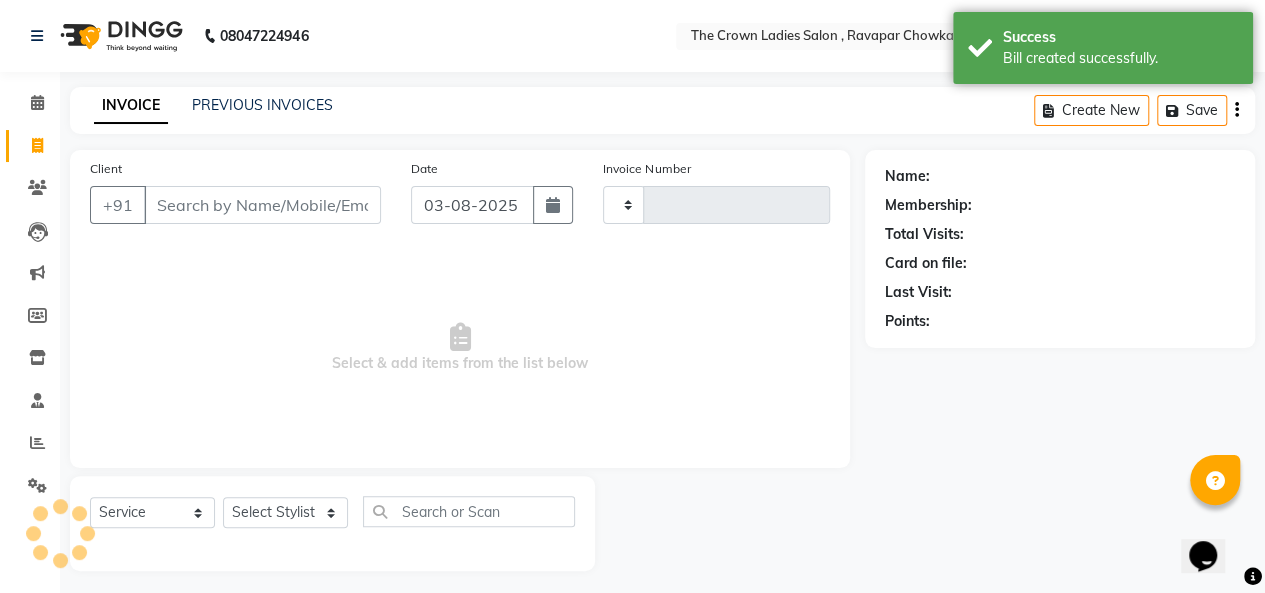 scroll, scrollTop: 7, scrollLeft: 0, axis: vertical 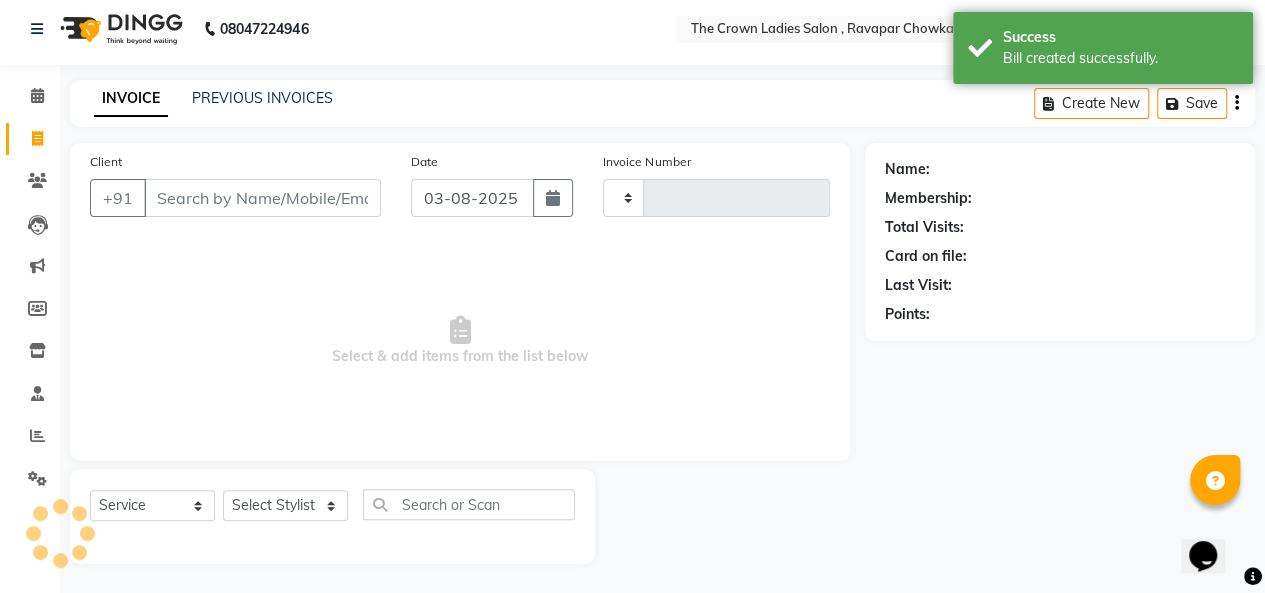 type on "0764" 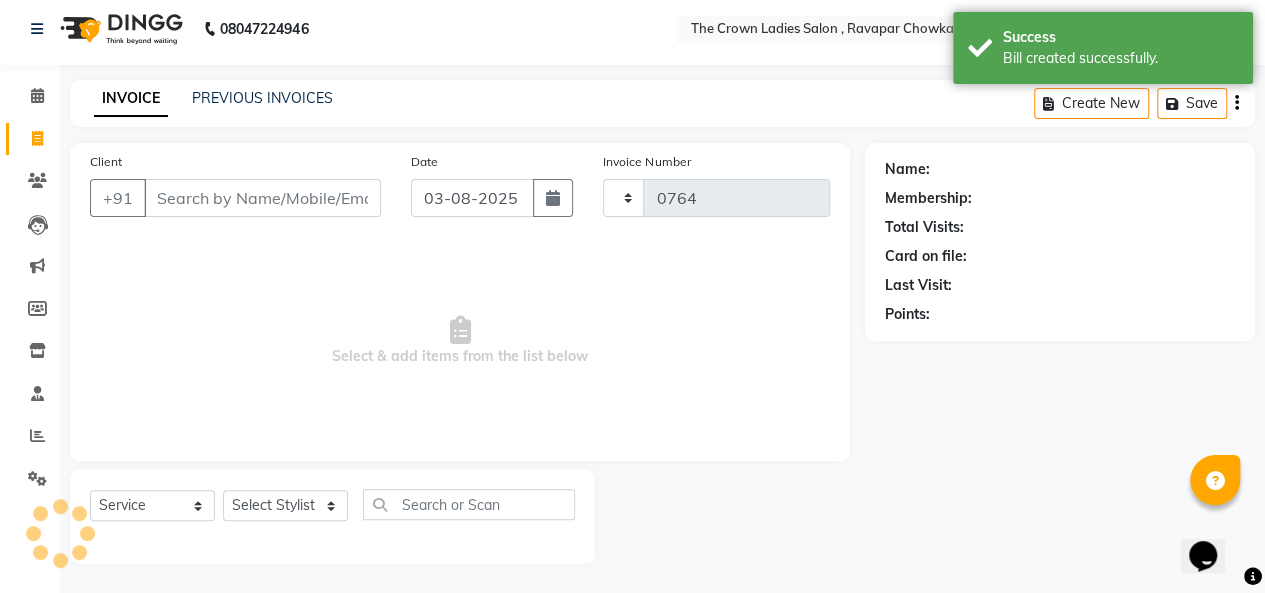 select on "7627" 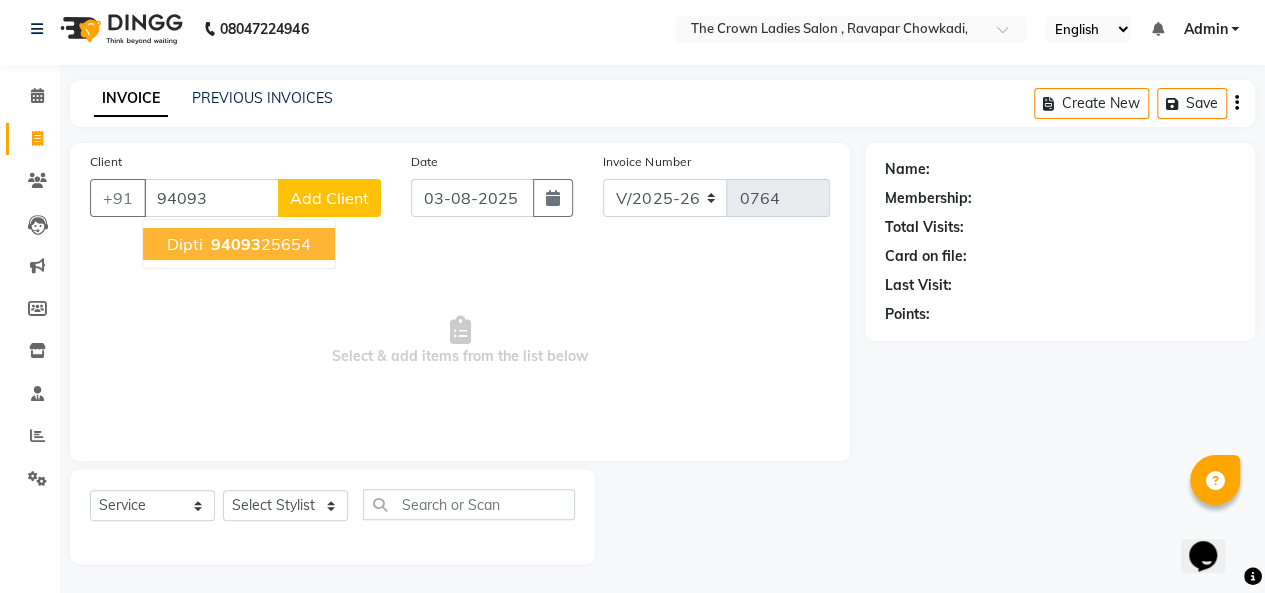 click on "dipti" at bounding box center (185, 244) 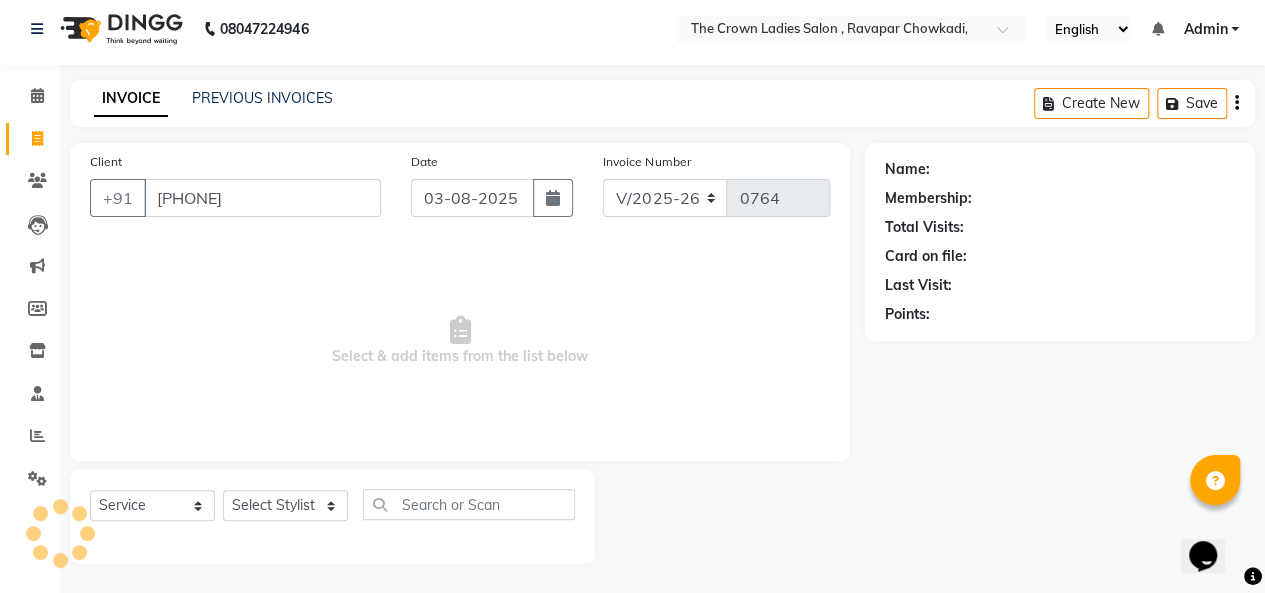 type on "[PHONE]" 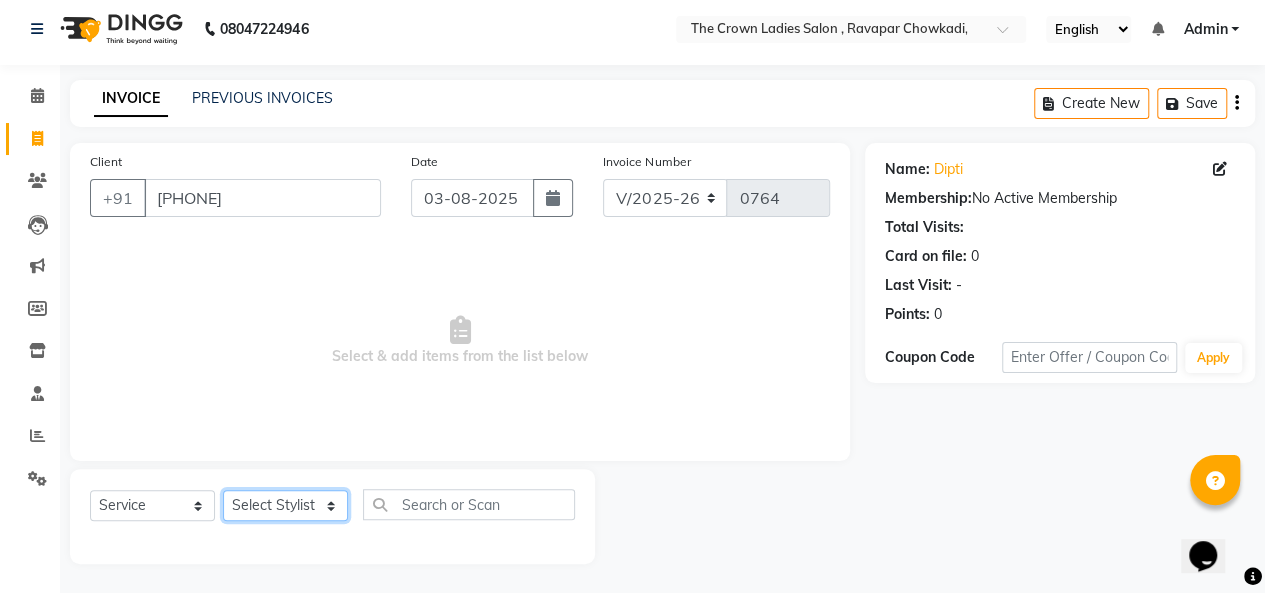 click on "Select Stylist Hemangi hemanshi khushi kundariya maya mayur nikita shubham tejas vaidehi" 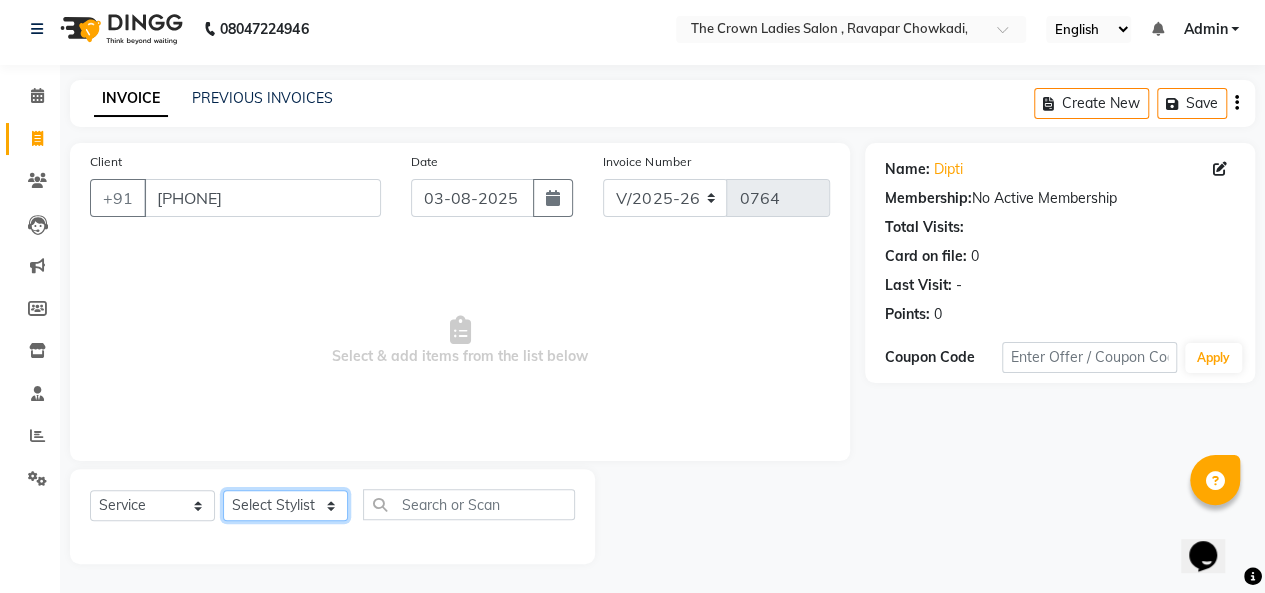 select on "67502" 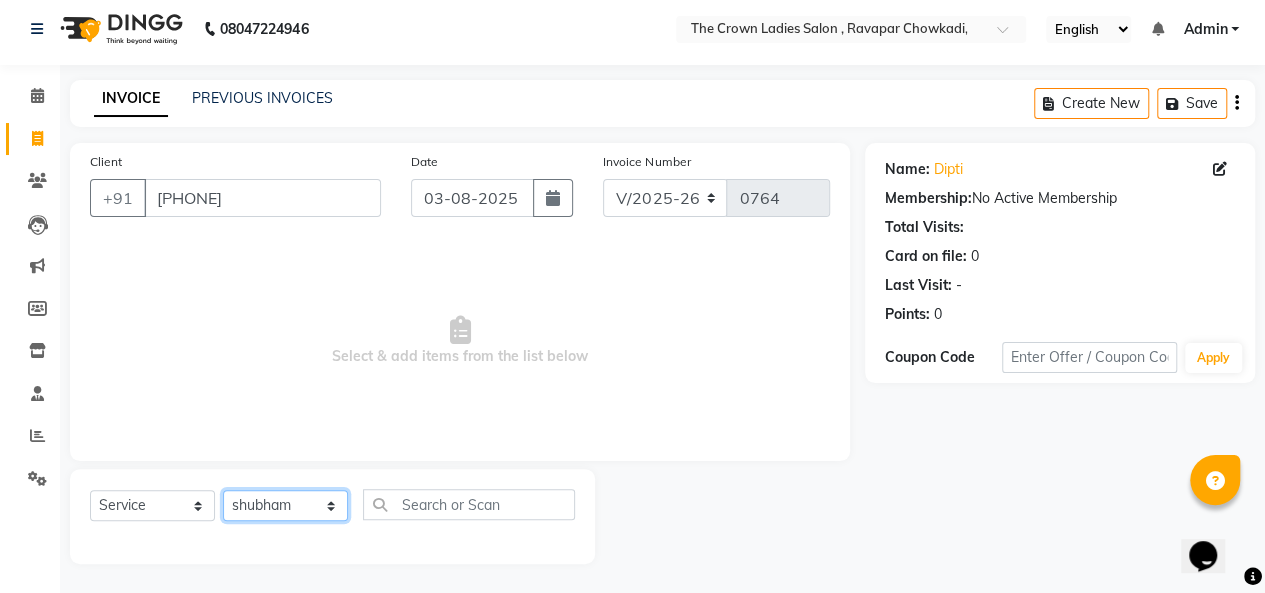 click on "Select Stylist Hemangi hemanshi khushi kundariya maya mayur nikita shubham tejas vaidehi" 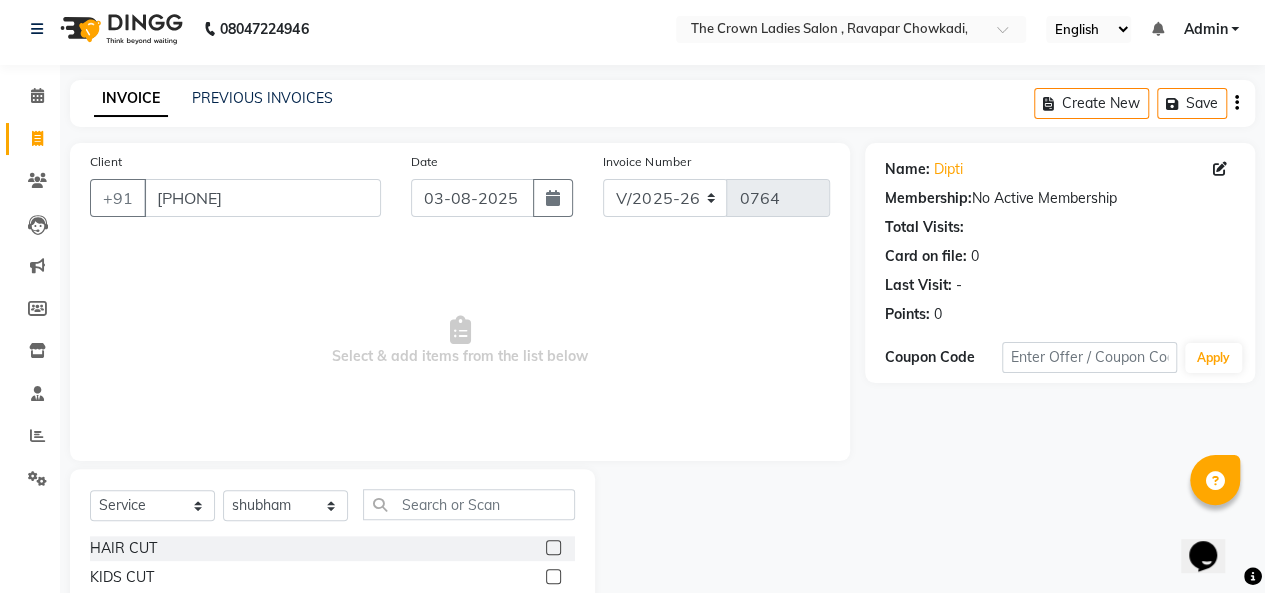 click 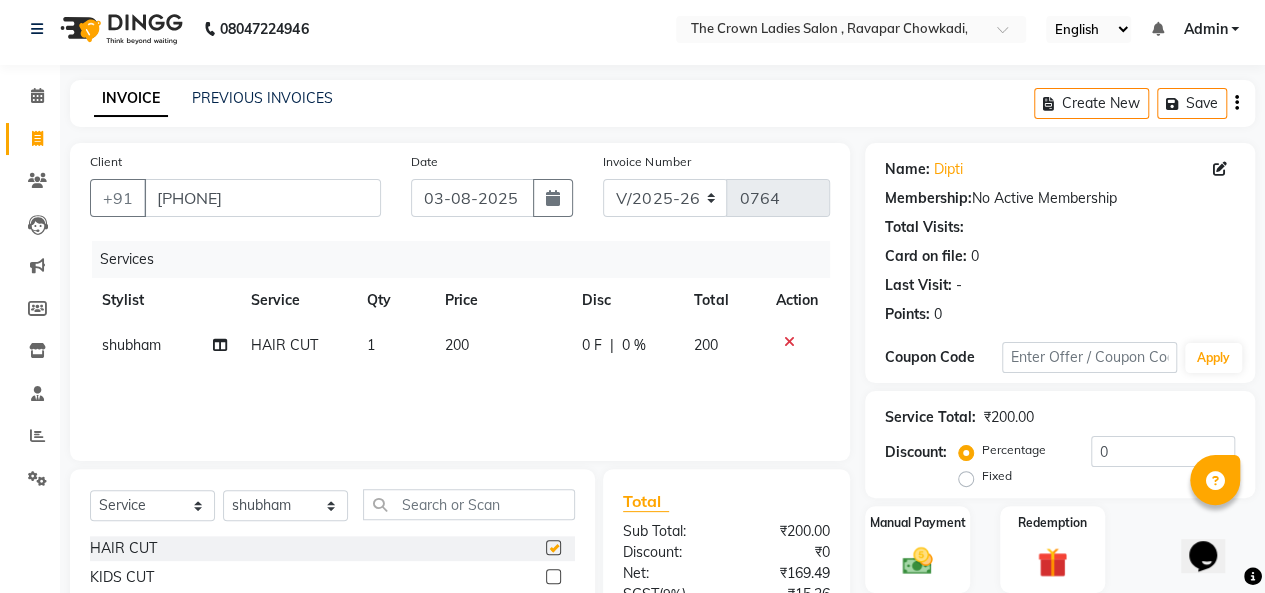 checkbox on "false" 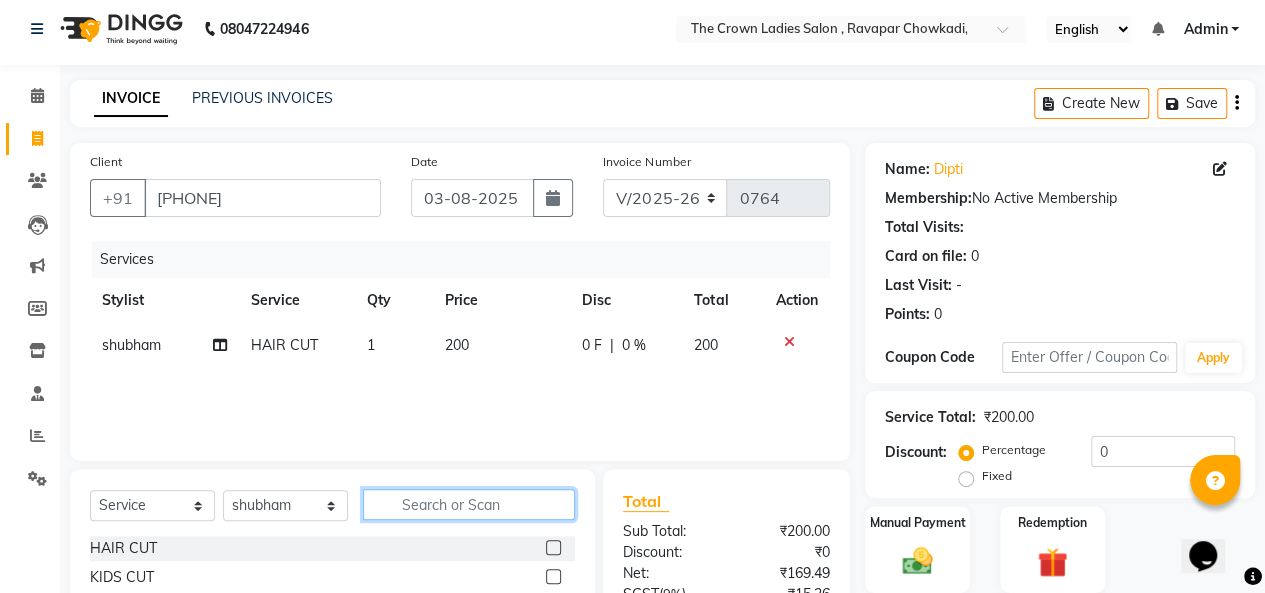 click 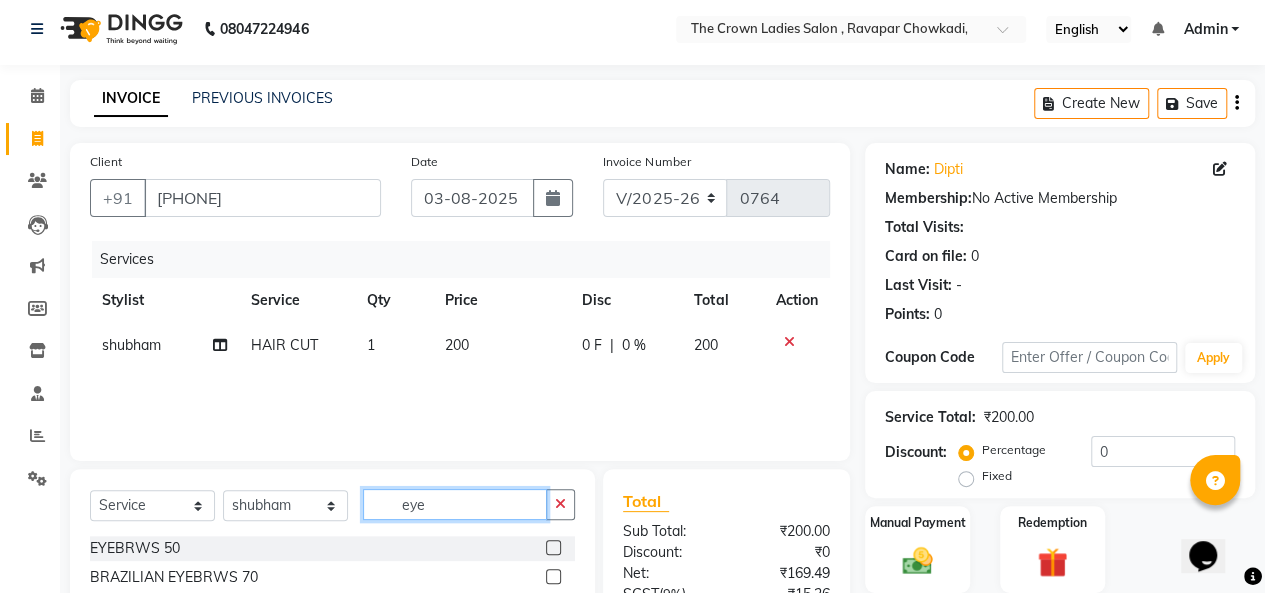 type on "eye" 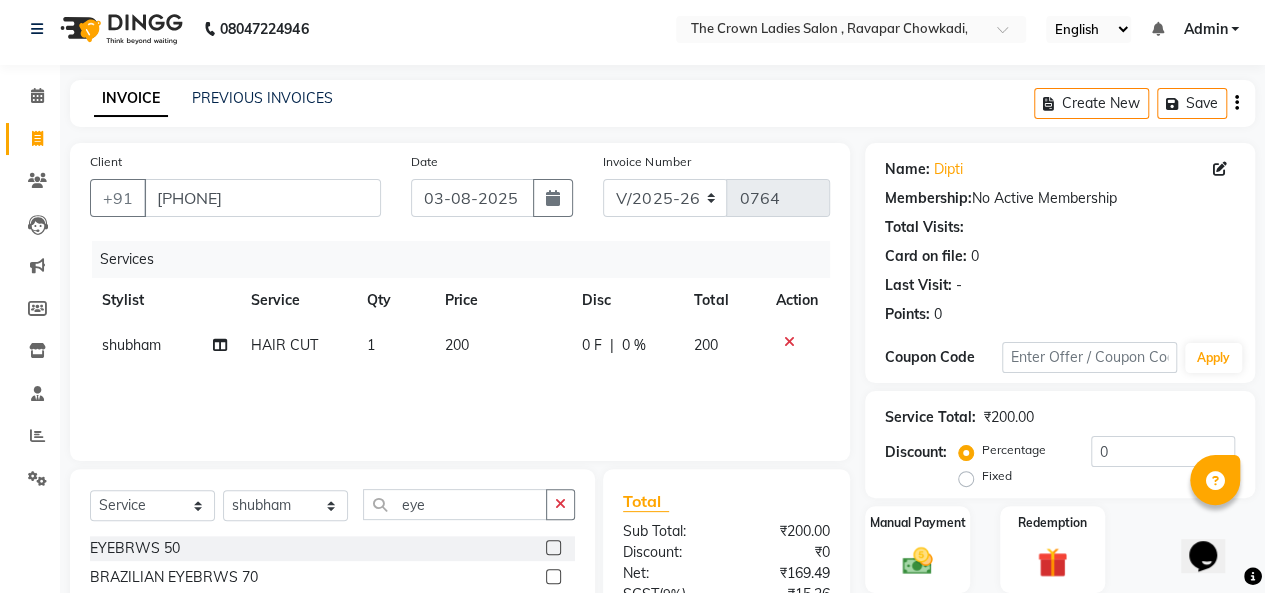 click 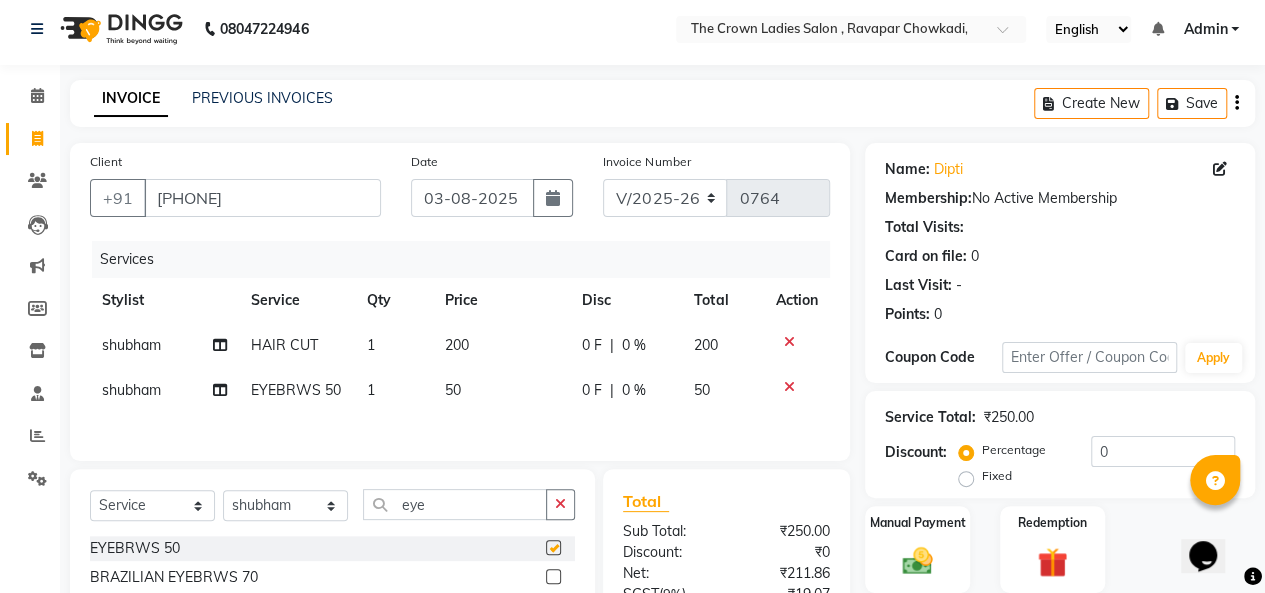 checkbox on "false" 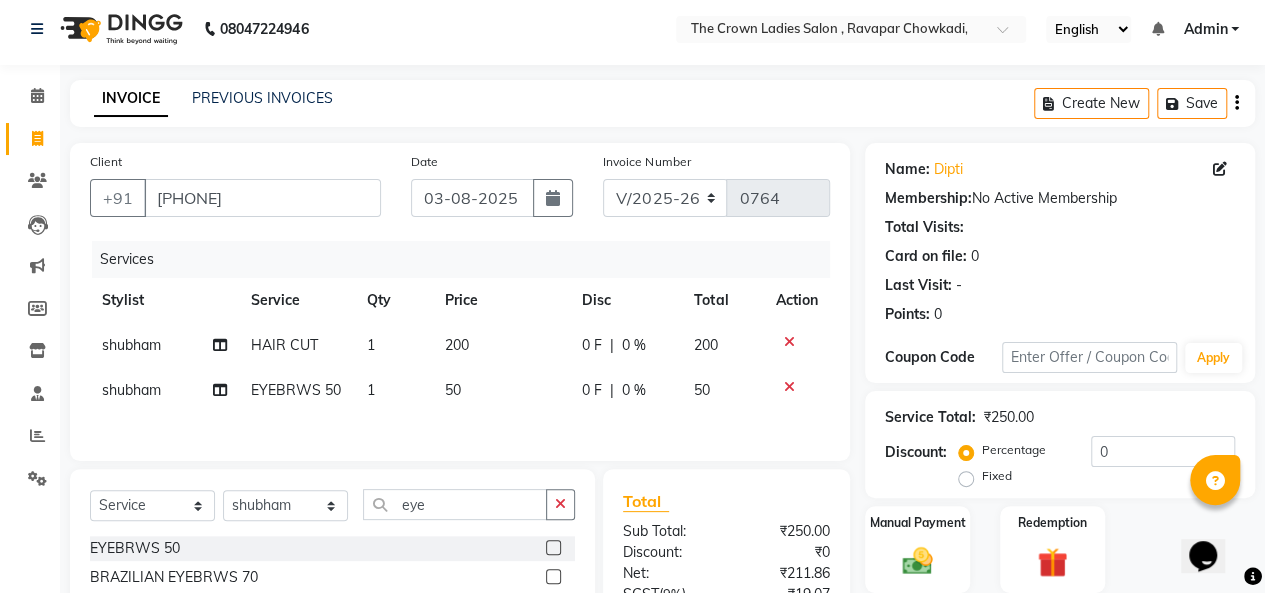 click on "50" 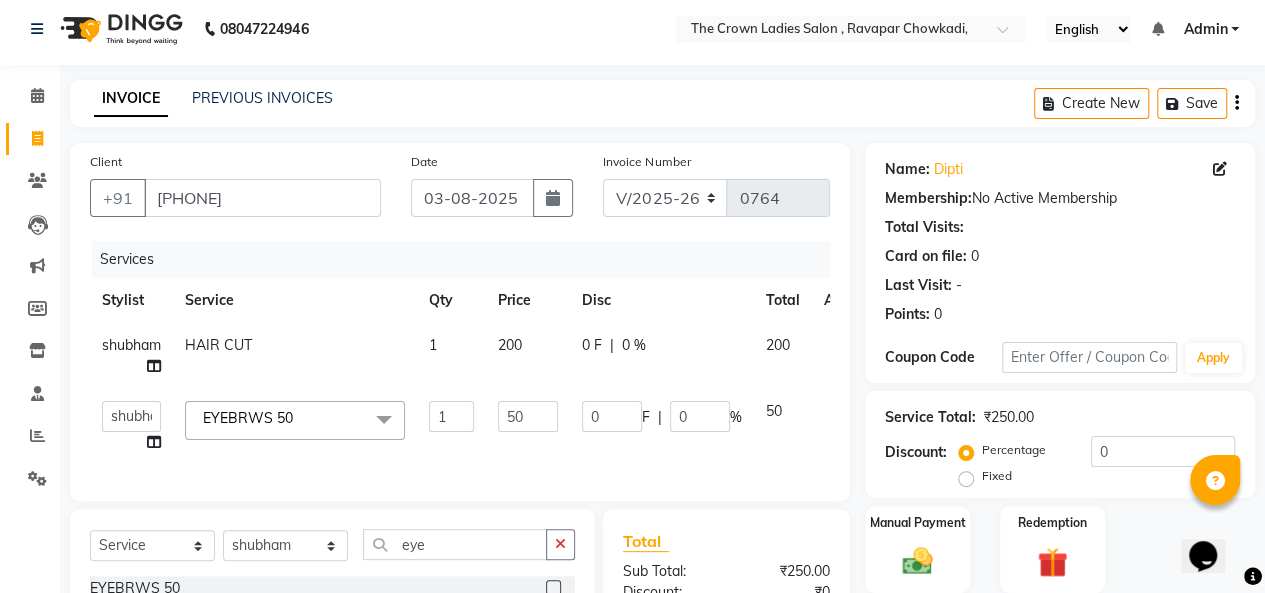 click on "1" 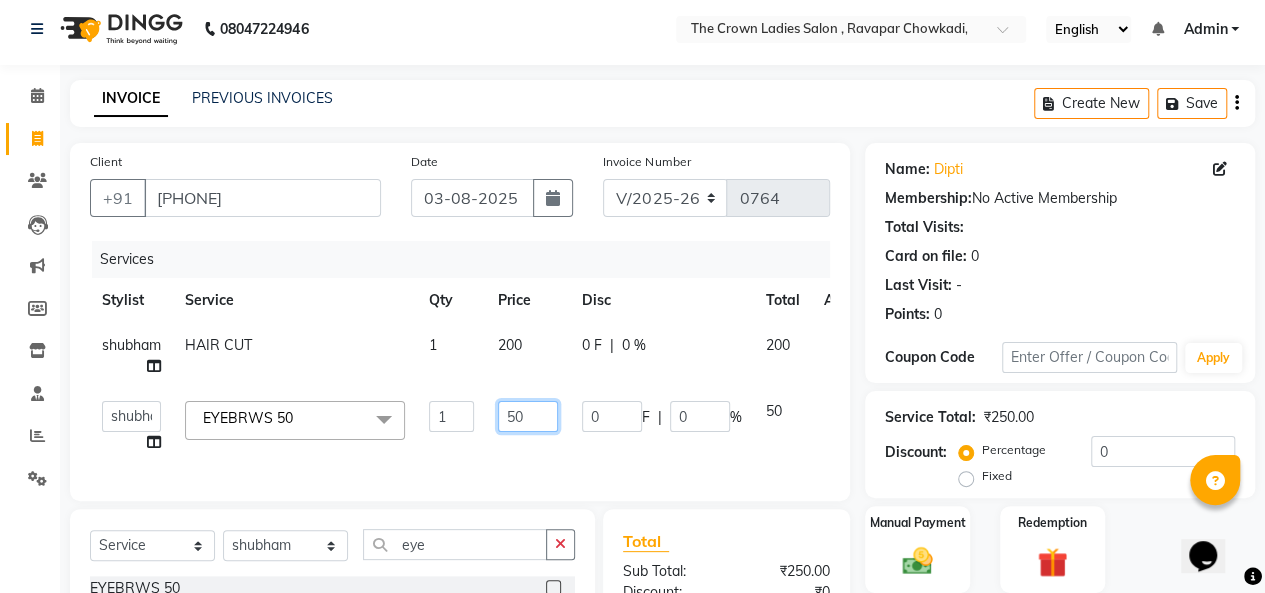 click on "50" 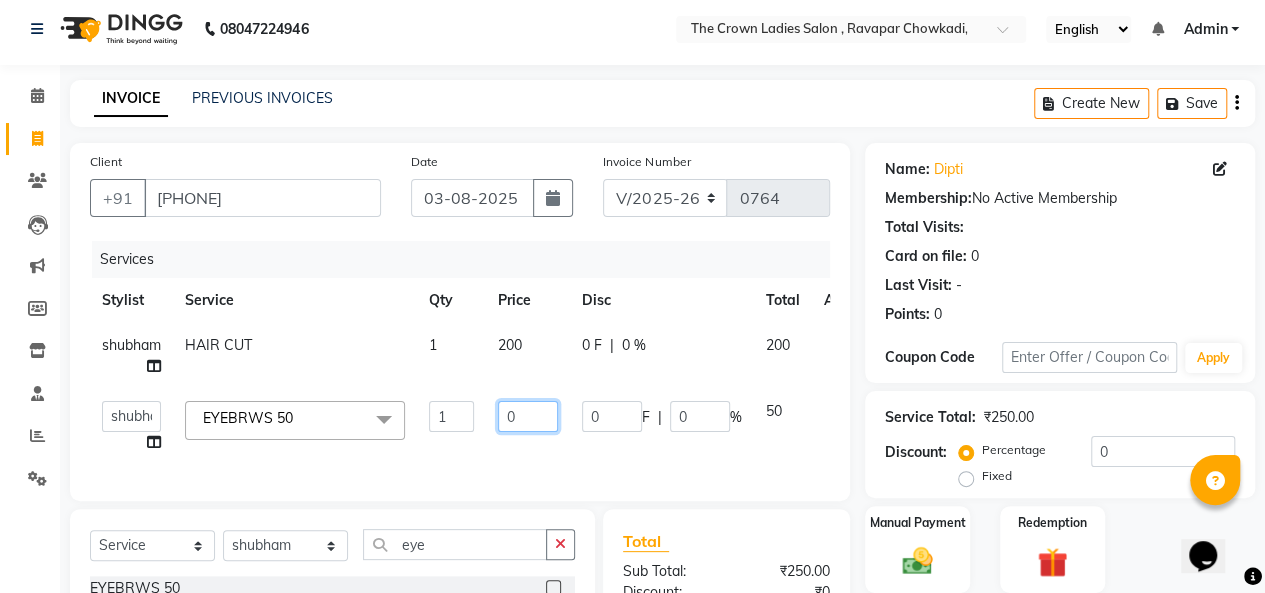 type on "60" 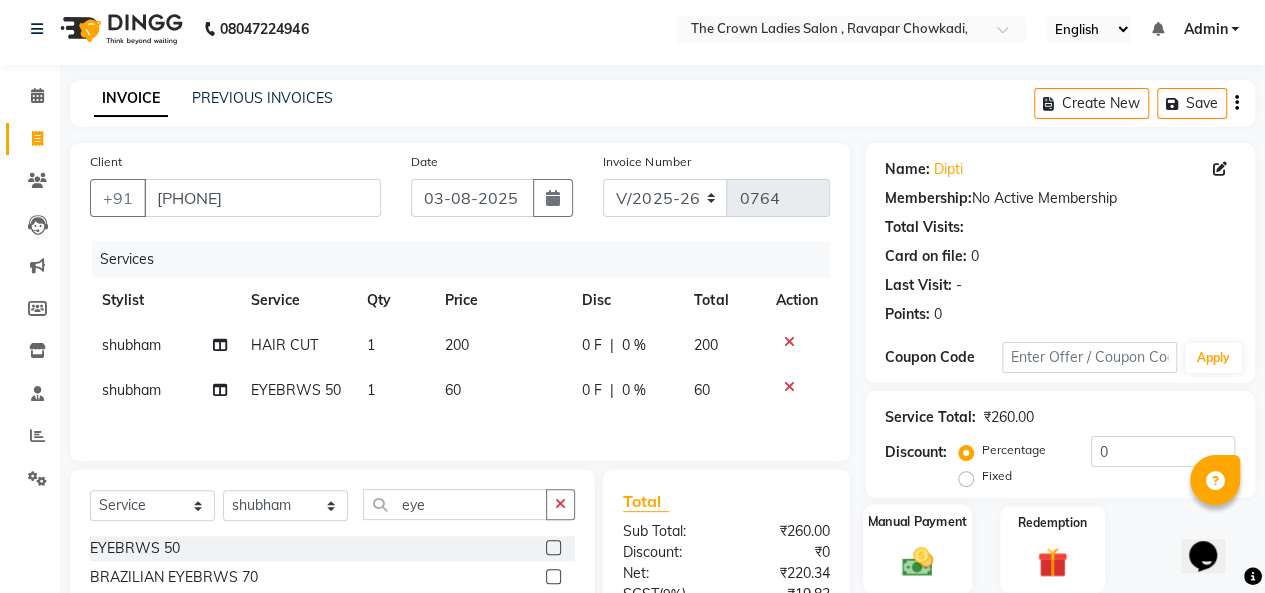 click 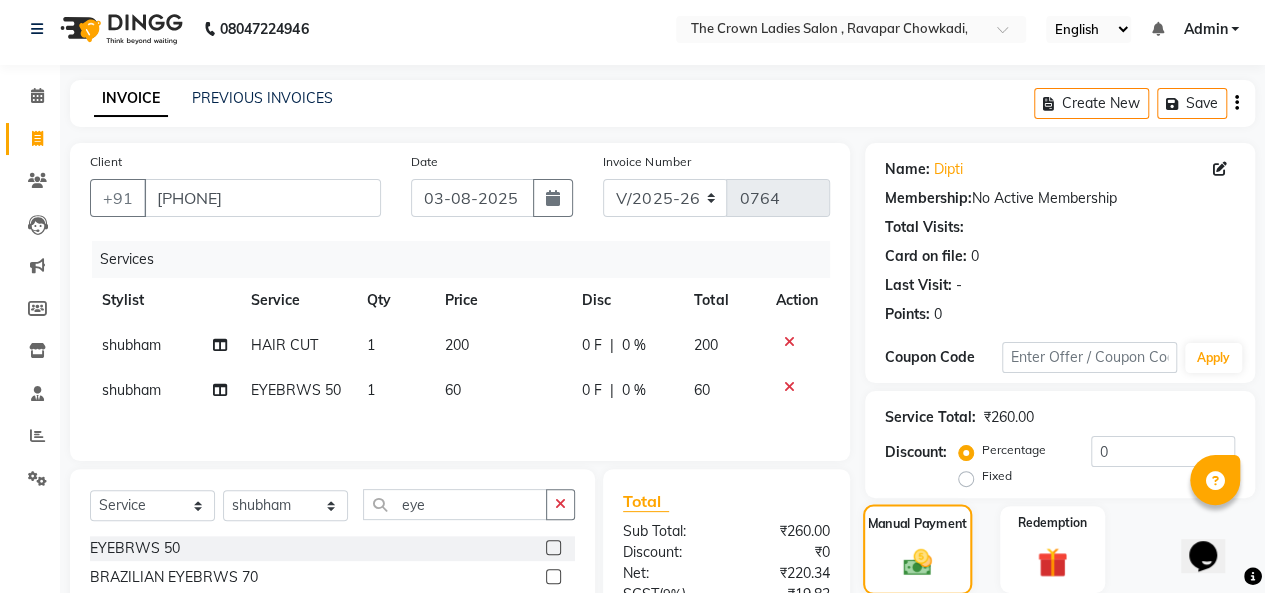 scroll, scrollTop: 208, scrollLeft: 0, axis: vertical 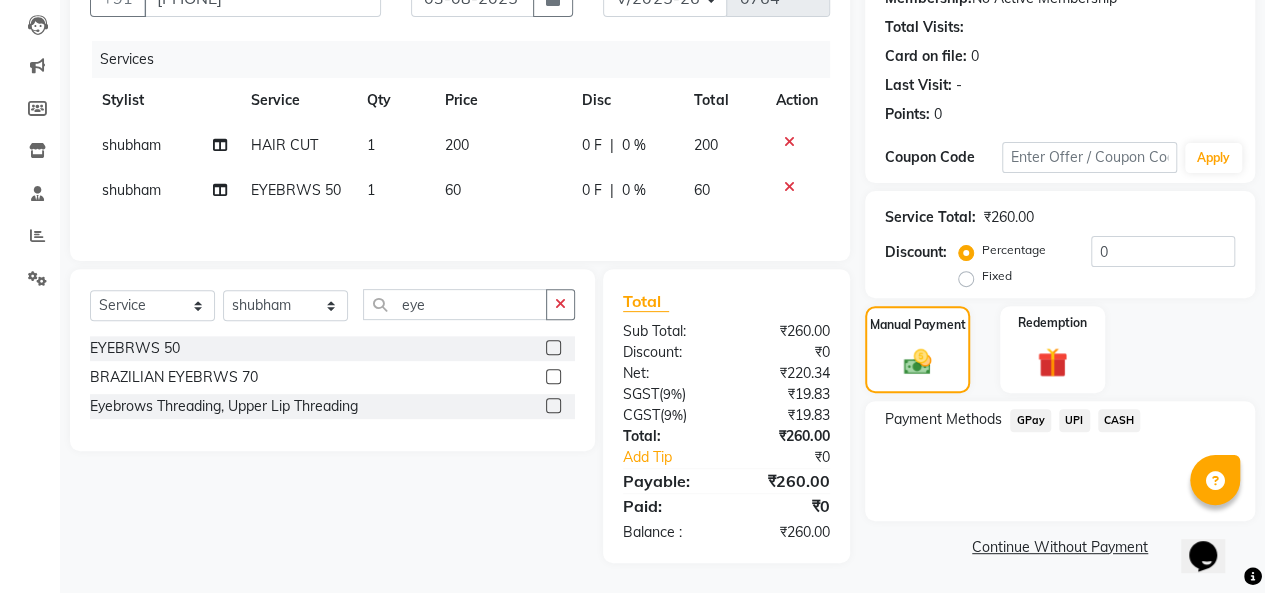 click on "CASH" 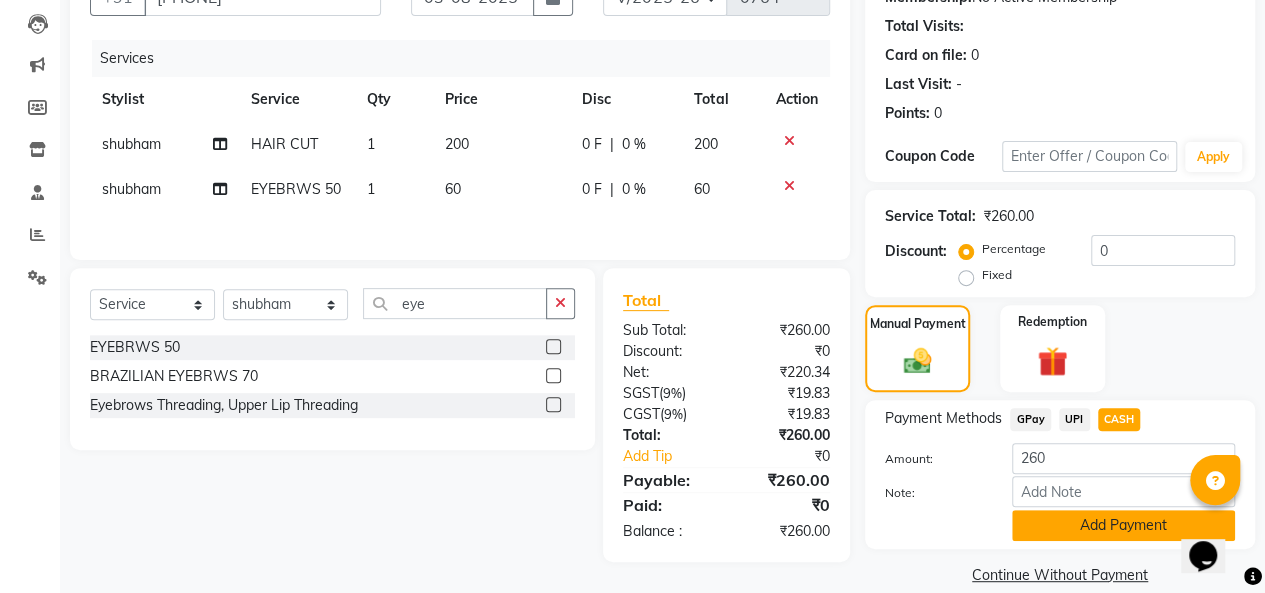 click on "Add Payment" 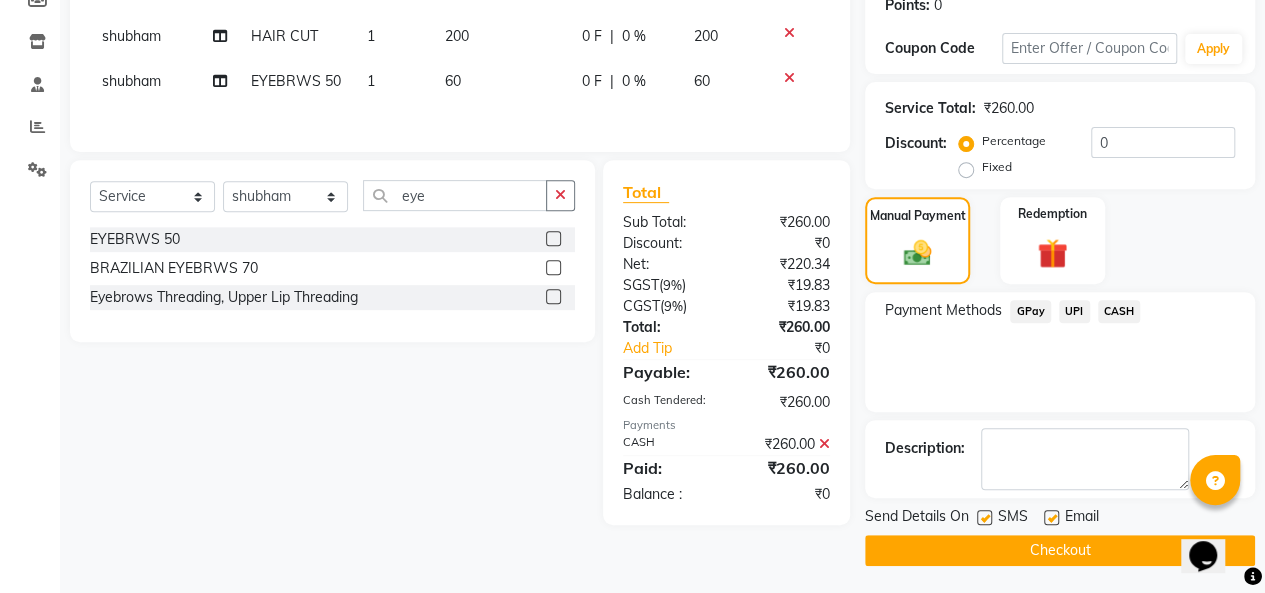 scroll, scrollTop: 316, scrollLeft: 0, axis: vertical 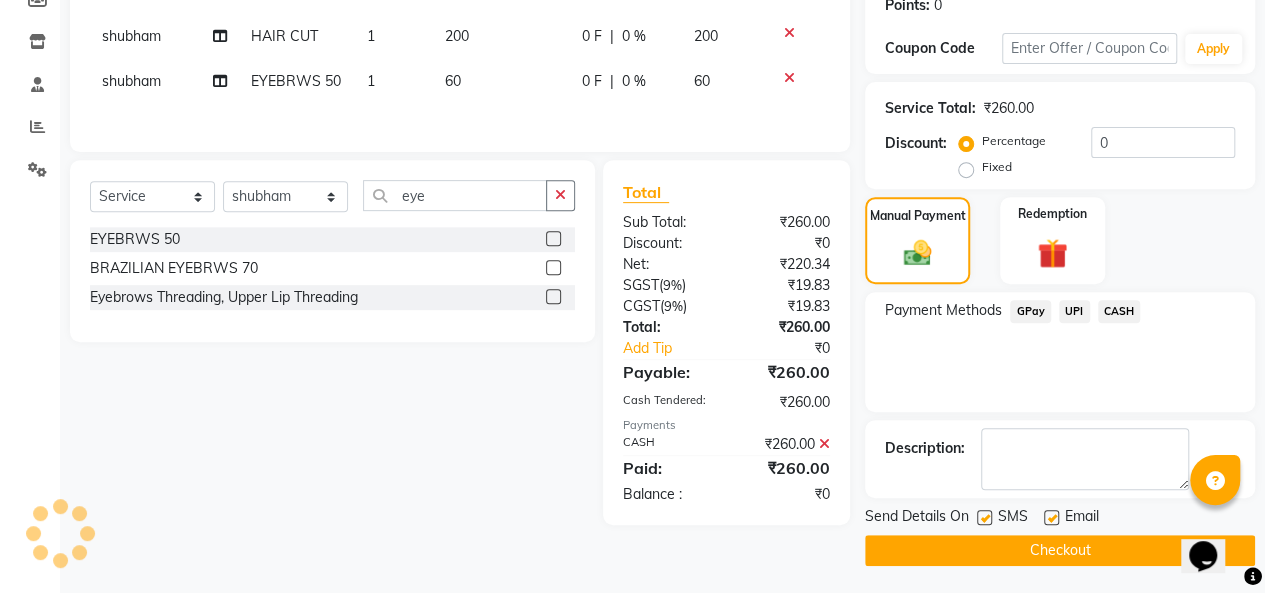 click 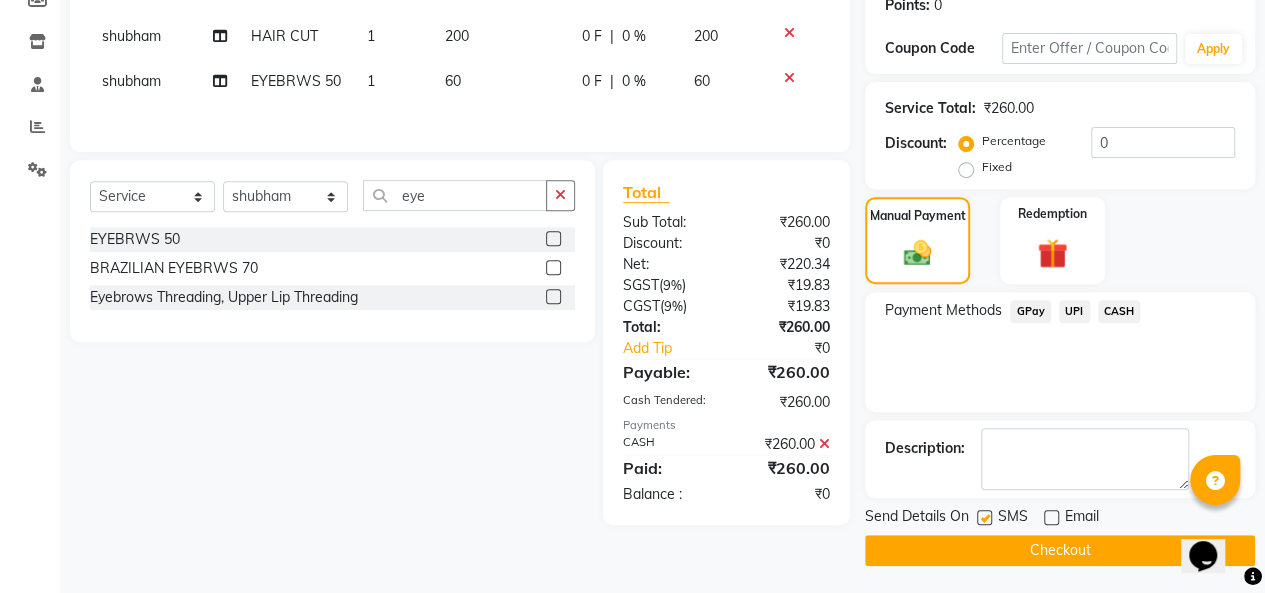 click 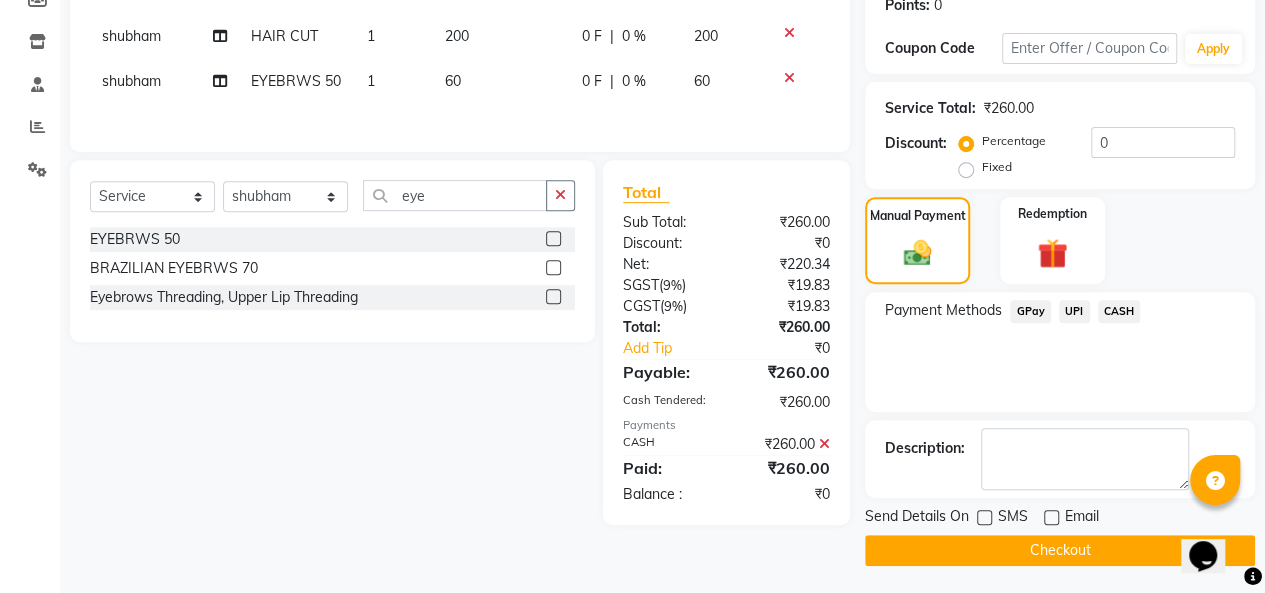 click on "Checkout" 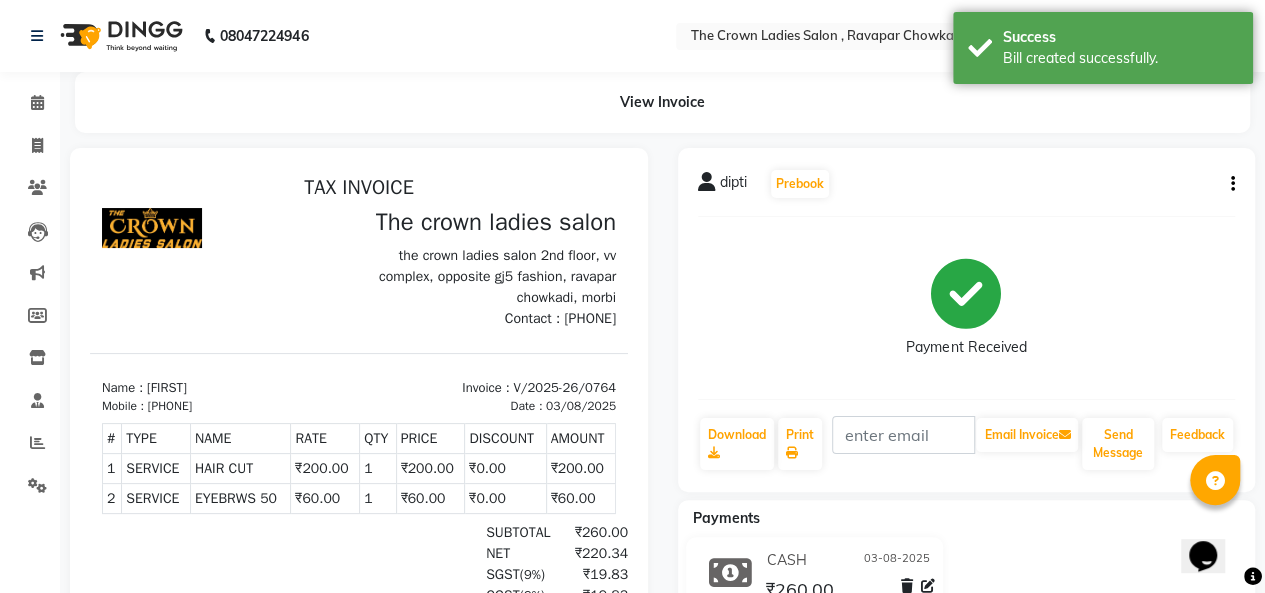 scroll, scrollTop: 0, scrollLeft: 0, axis: both 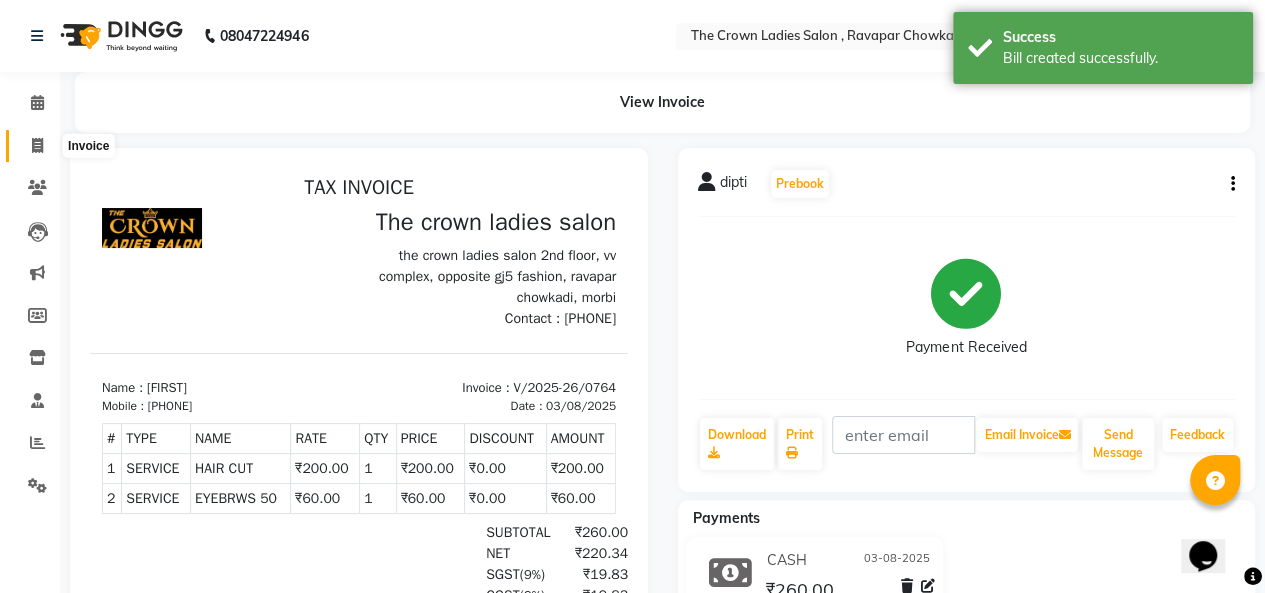 click 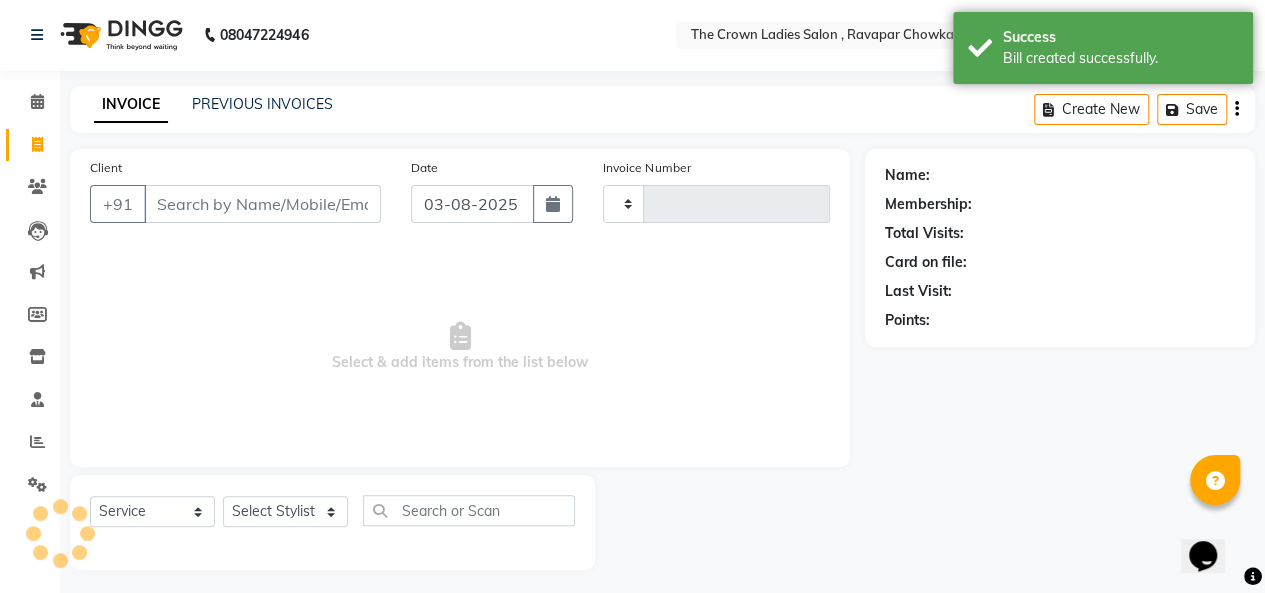 type on "0765" 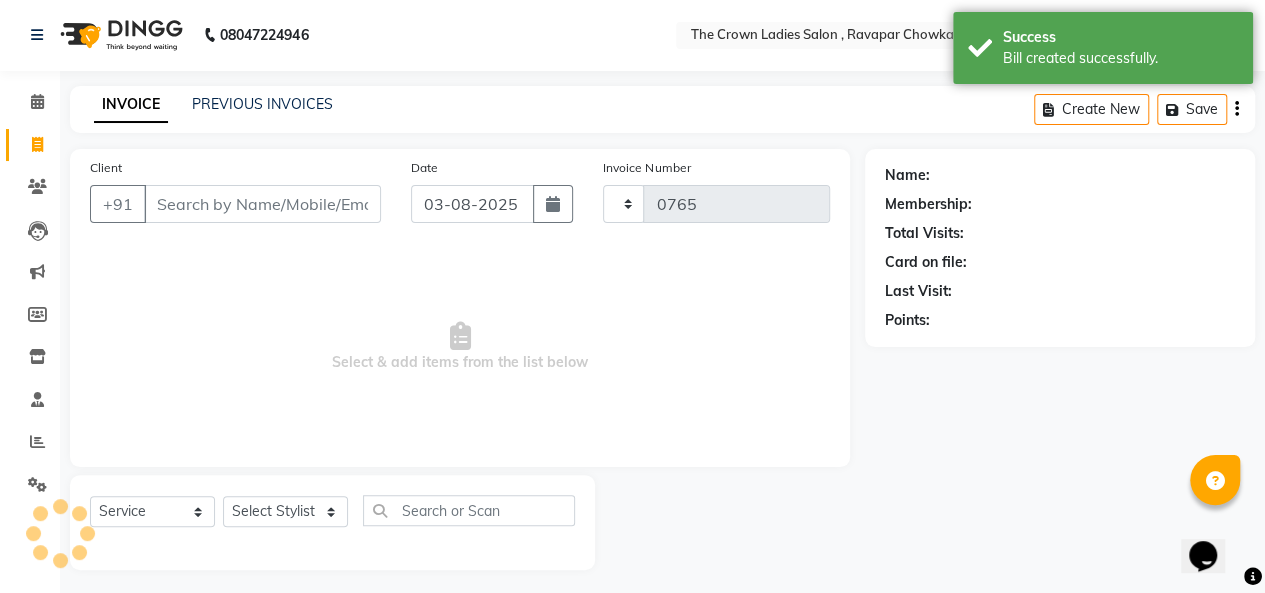 scroll, scrollTop: 7, scrollLeft: 0, axis: vertical 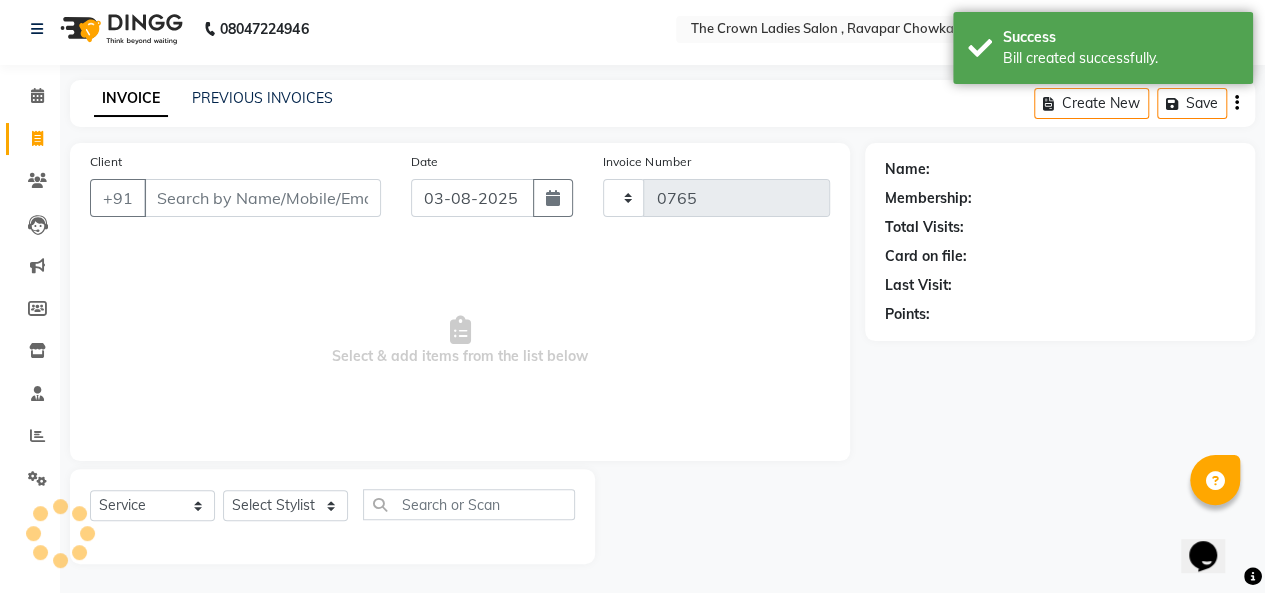 select on "7627" 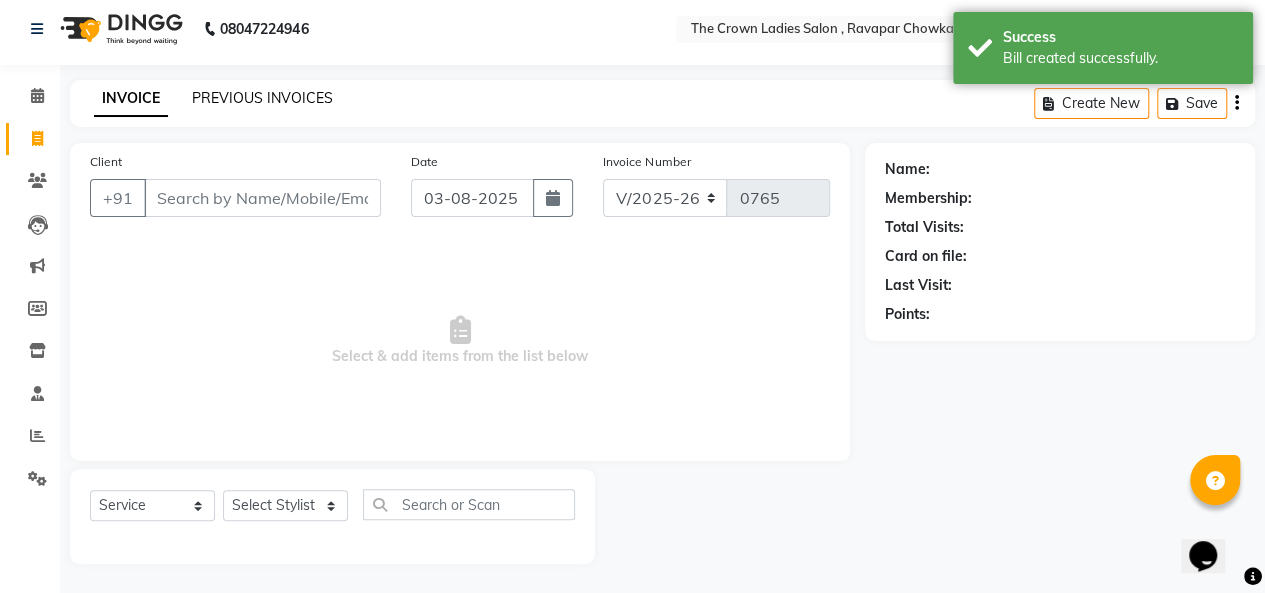 click on "PREVIOUS INVOICES" 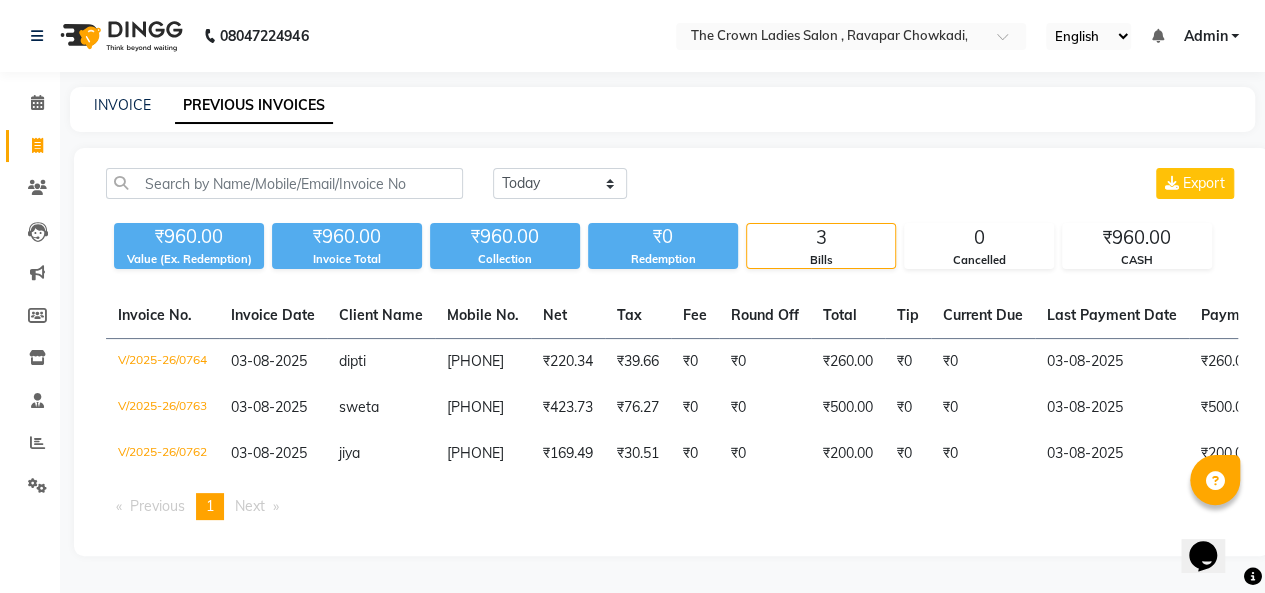 click on "Invoice" 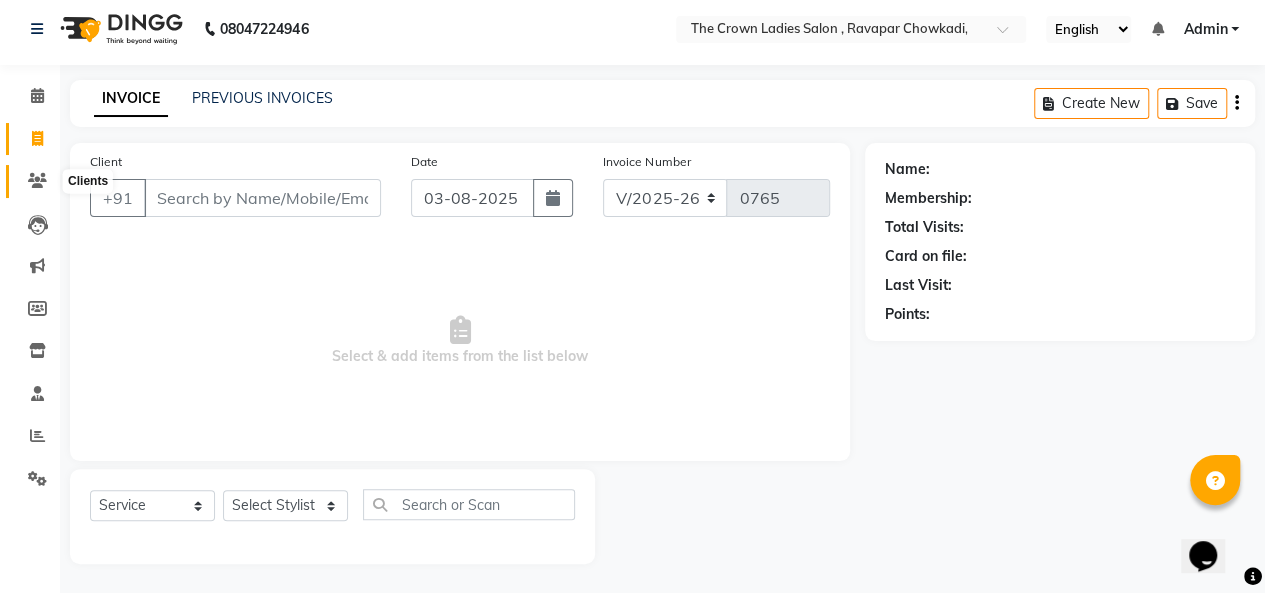 click 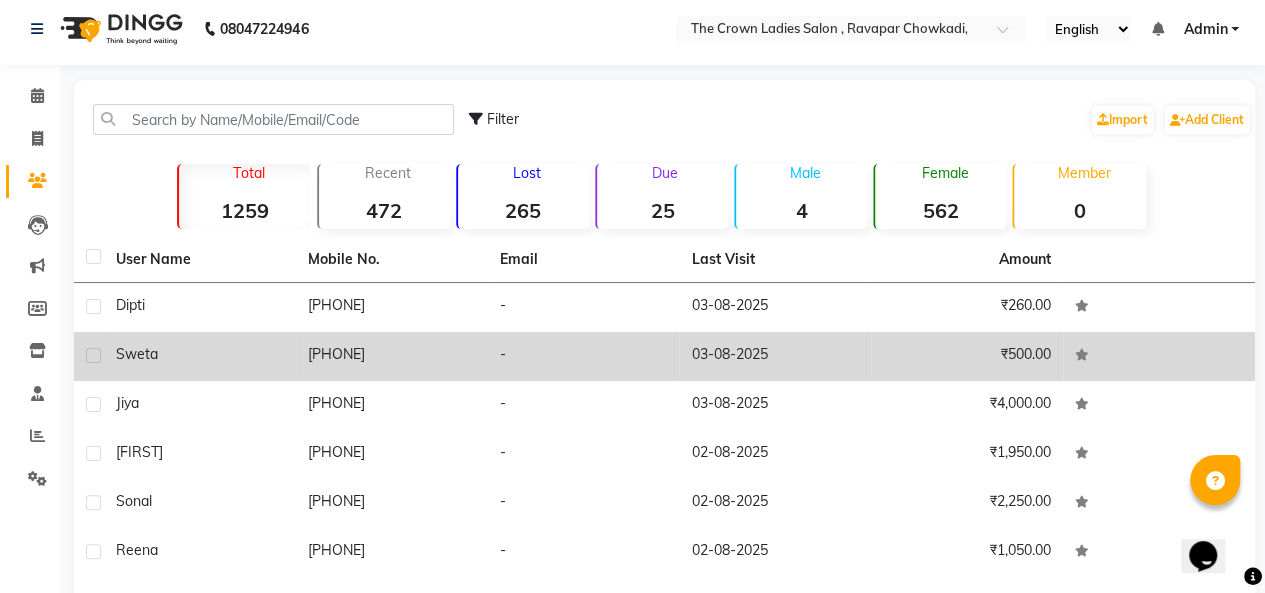 click 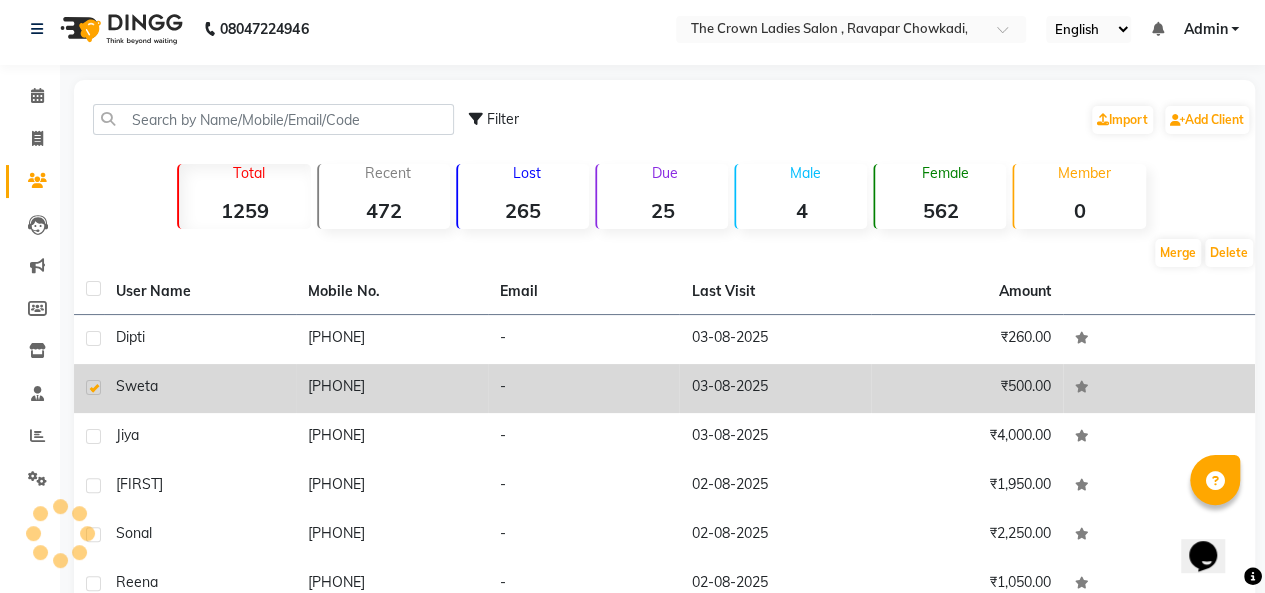 click on "₹500.00" 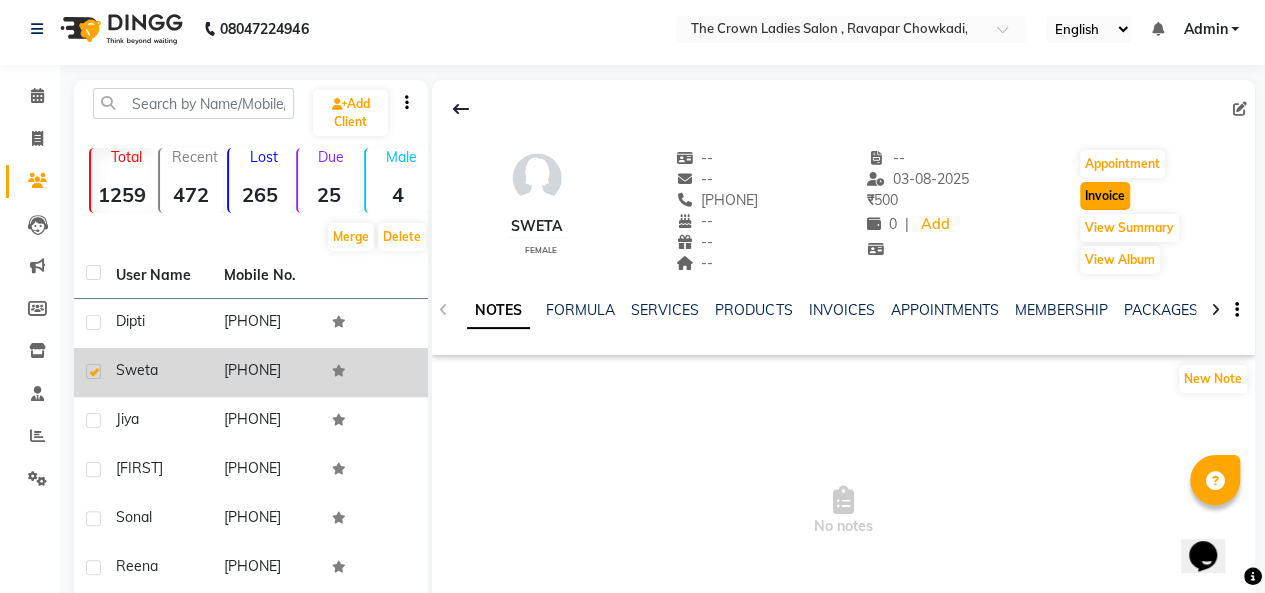 click on "Invoice" 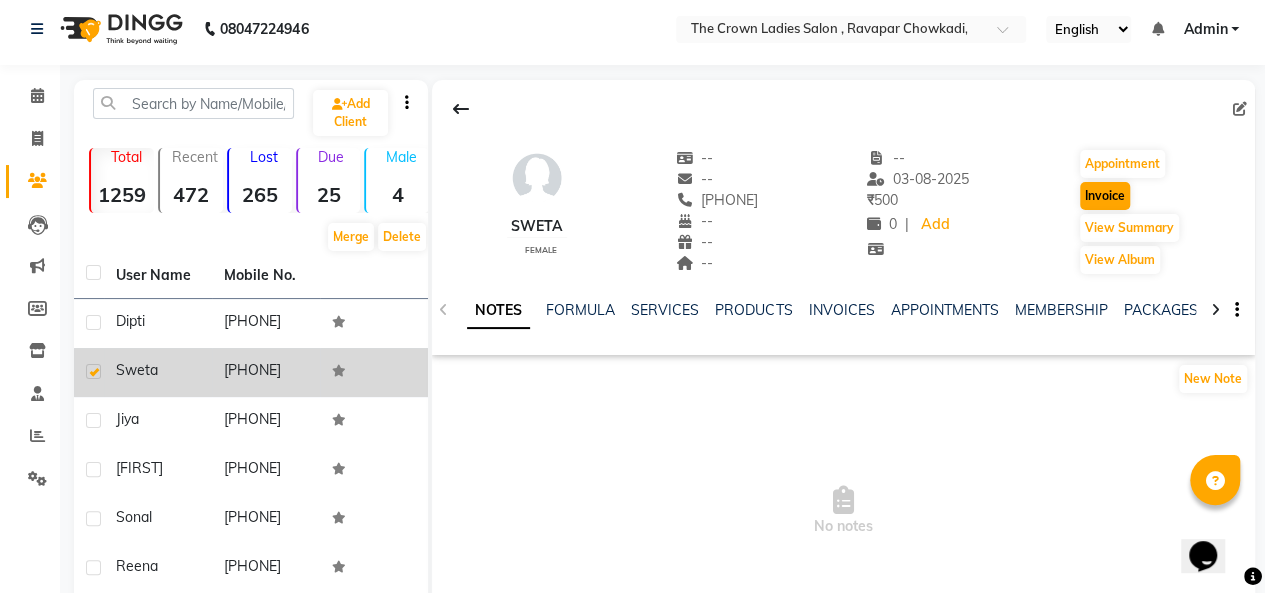 select on "7627" 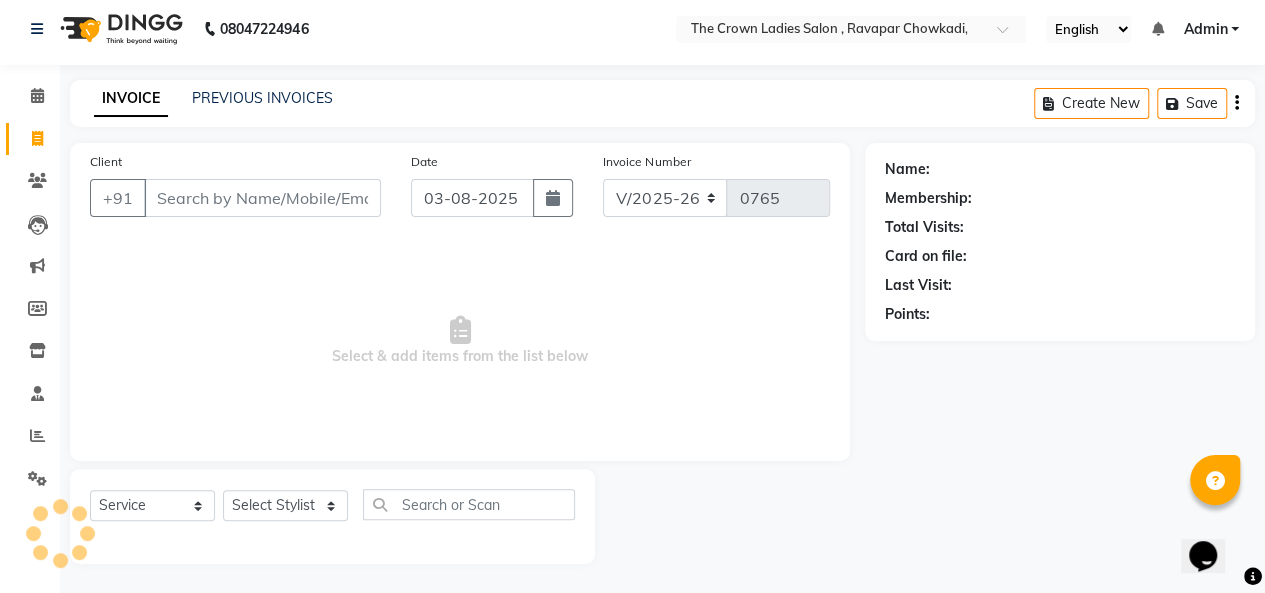 type on "[PHONE]" 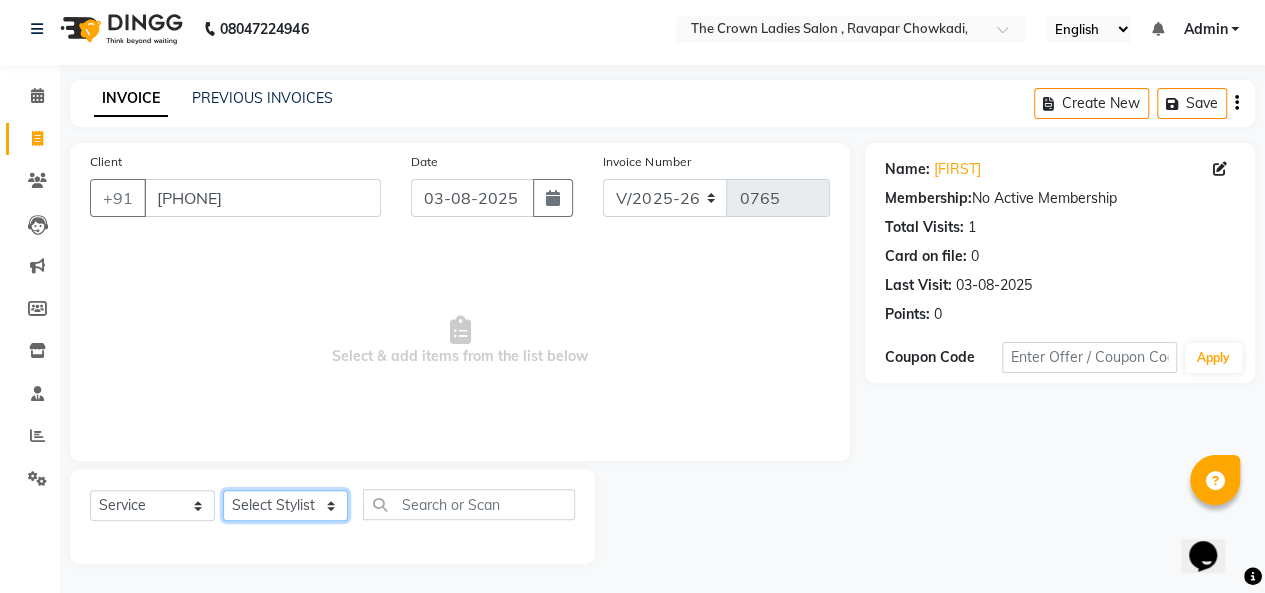 click on "Select Stylist Hemangi hemanshi khushi kundariya maya mayur nikita shubham tejas vaidehi" 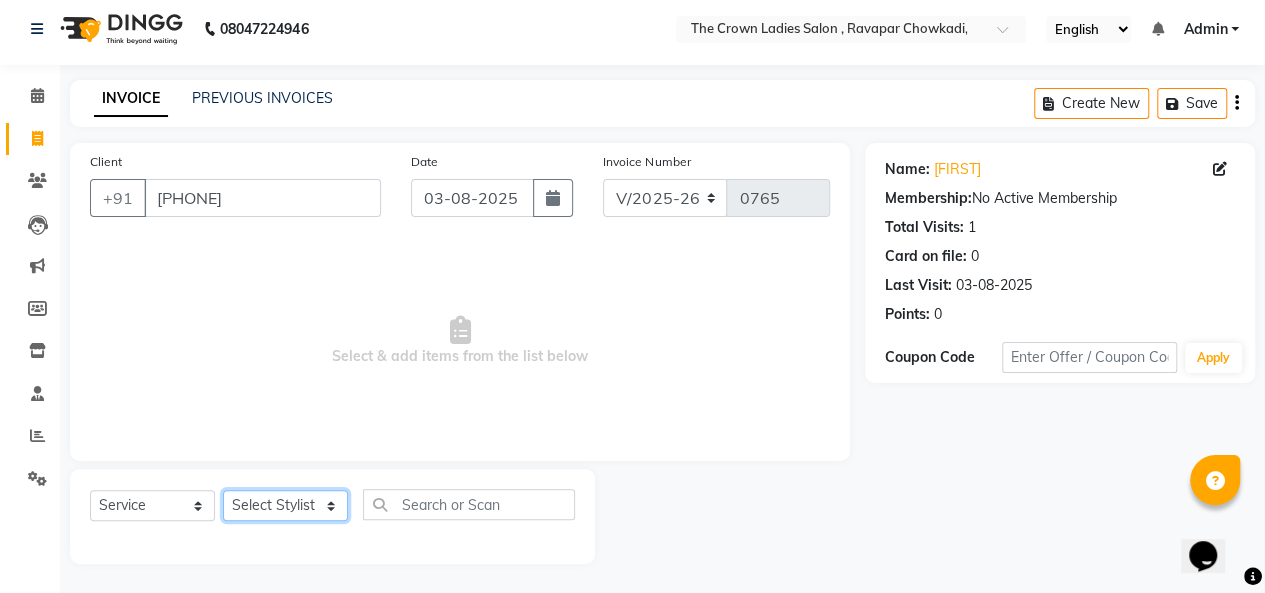 select on "81632" 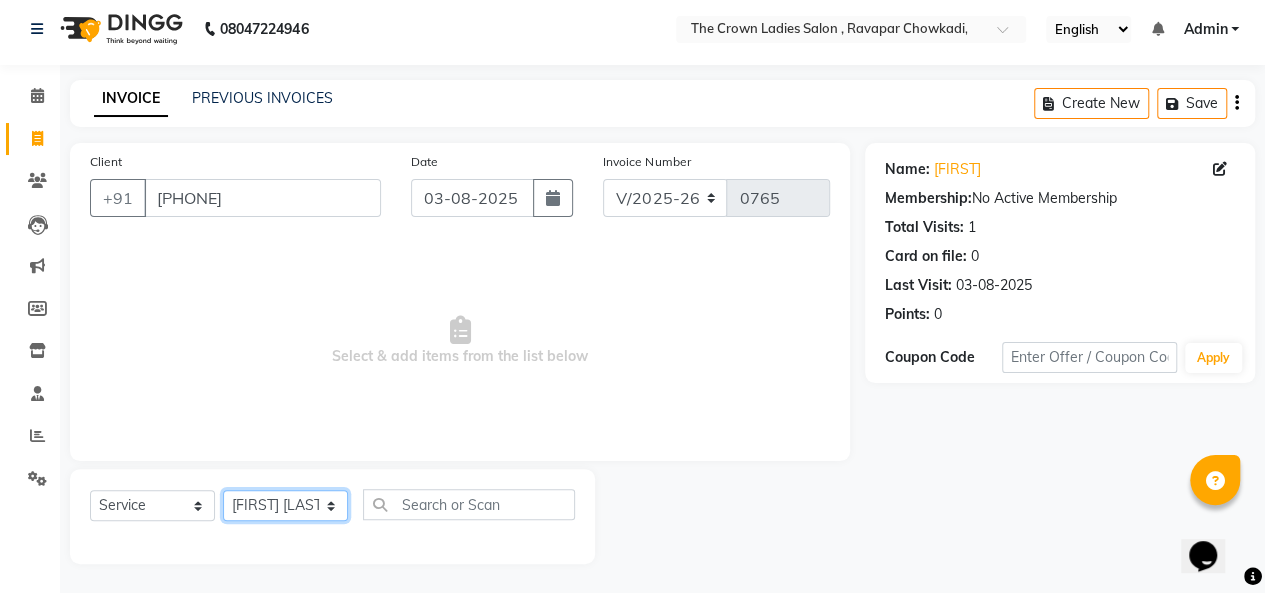 click on "Select Stylist Hemangi hemanshi khushi kundariya maya mayur nikita shubham tejas vaidehi" 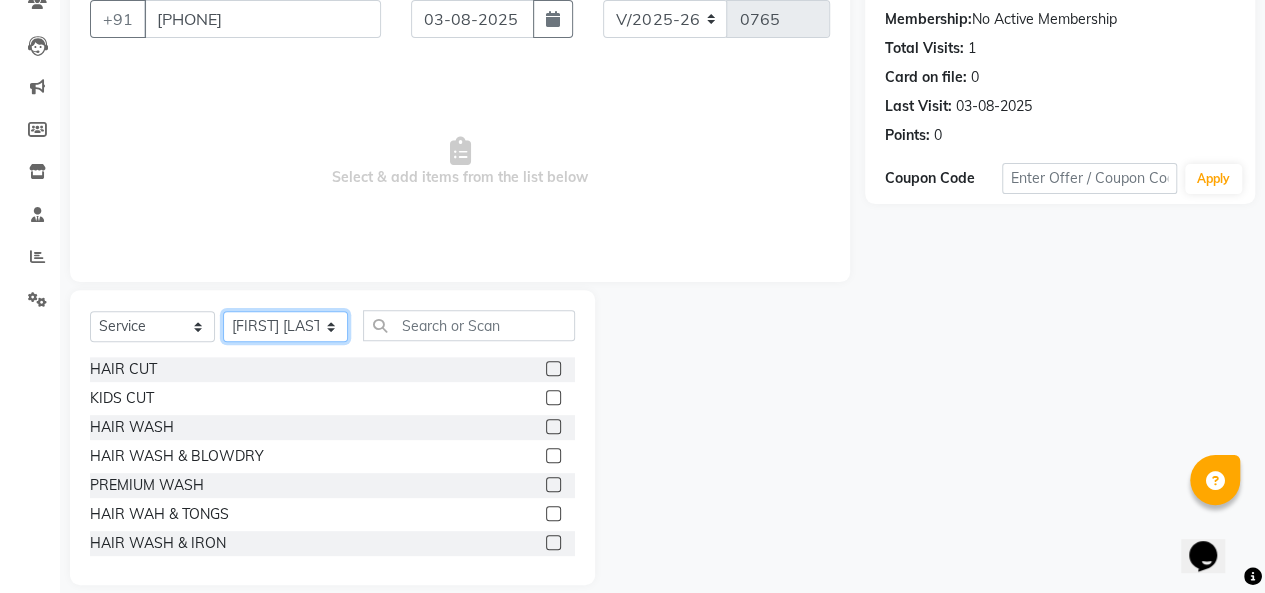 scroll, scrollTop: 207, scrollLeft: 0, axis: vertical 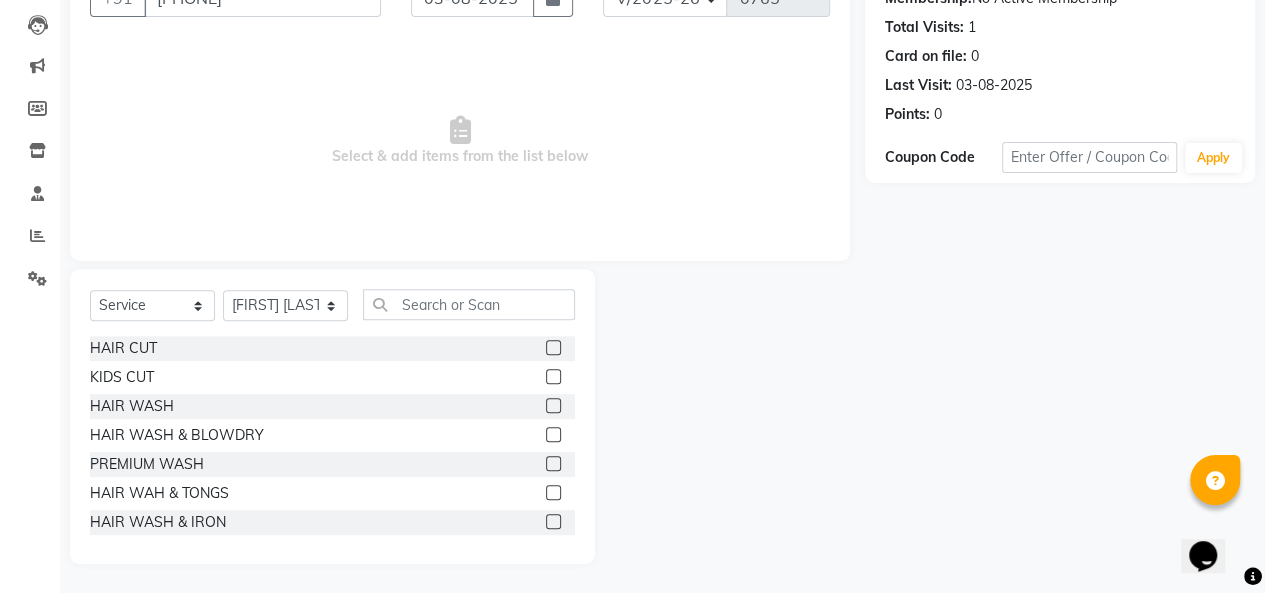 click 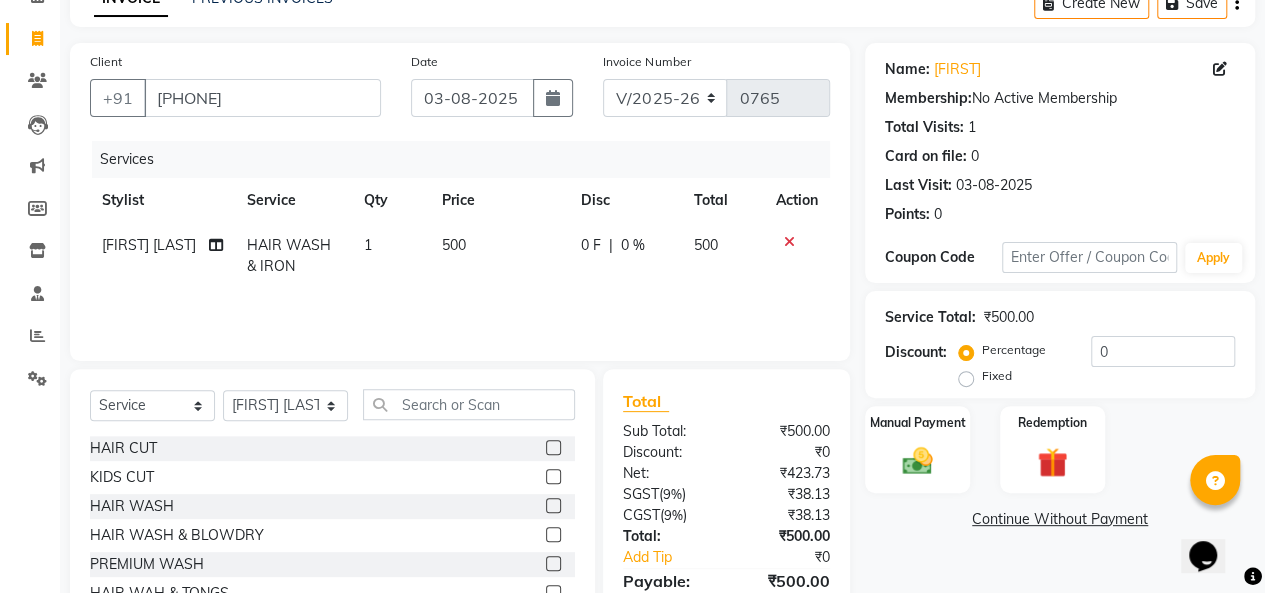 checkbox on "false" 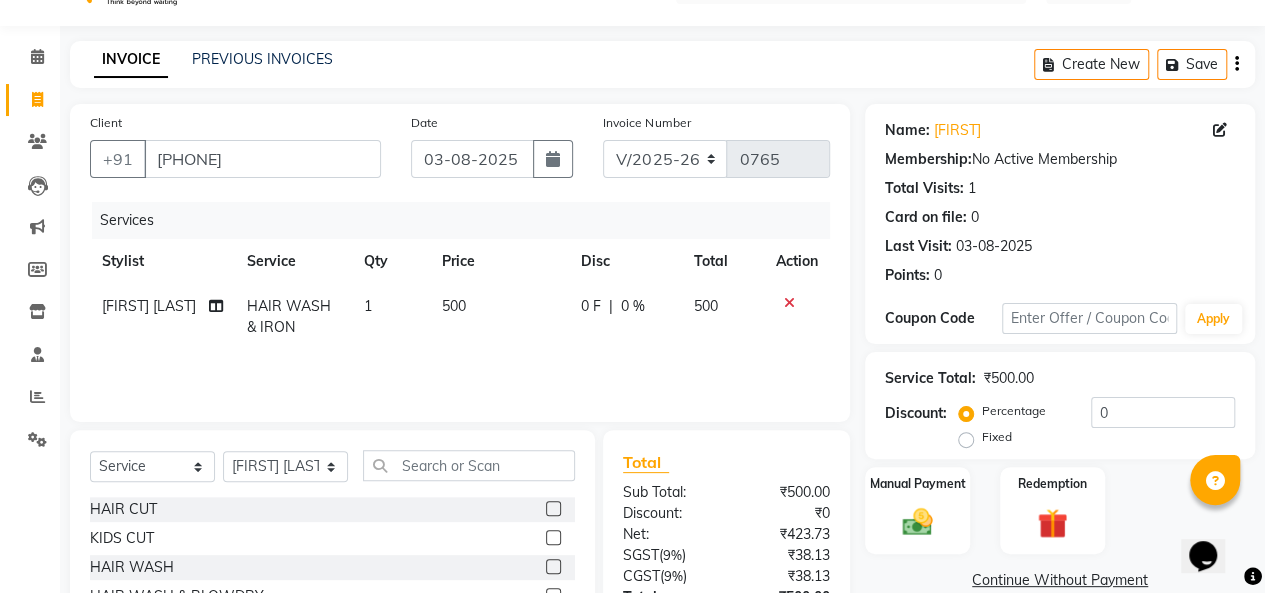 scroll, scrollTop: 24, scrollLeft: 0, axis: vertical 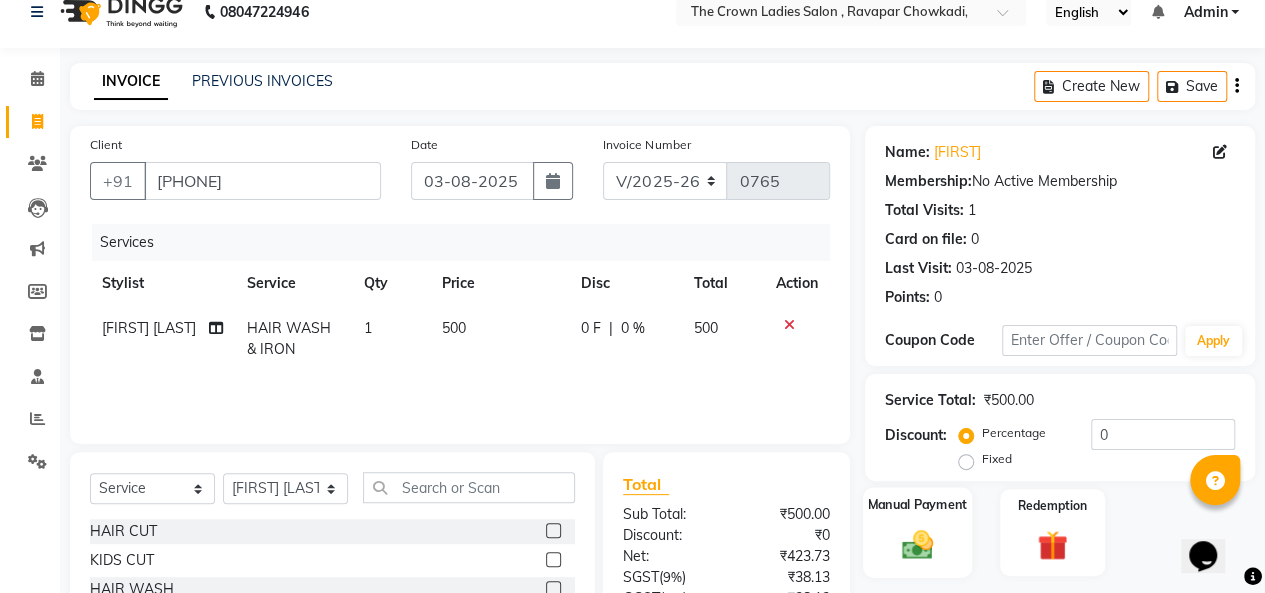 click 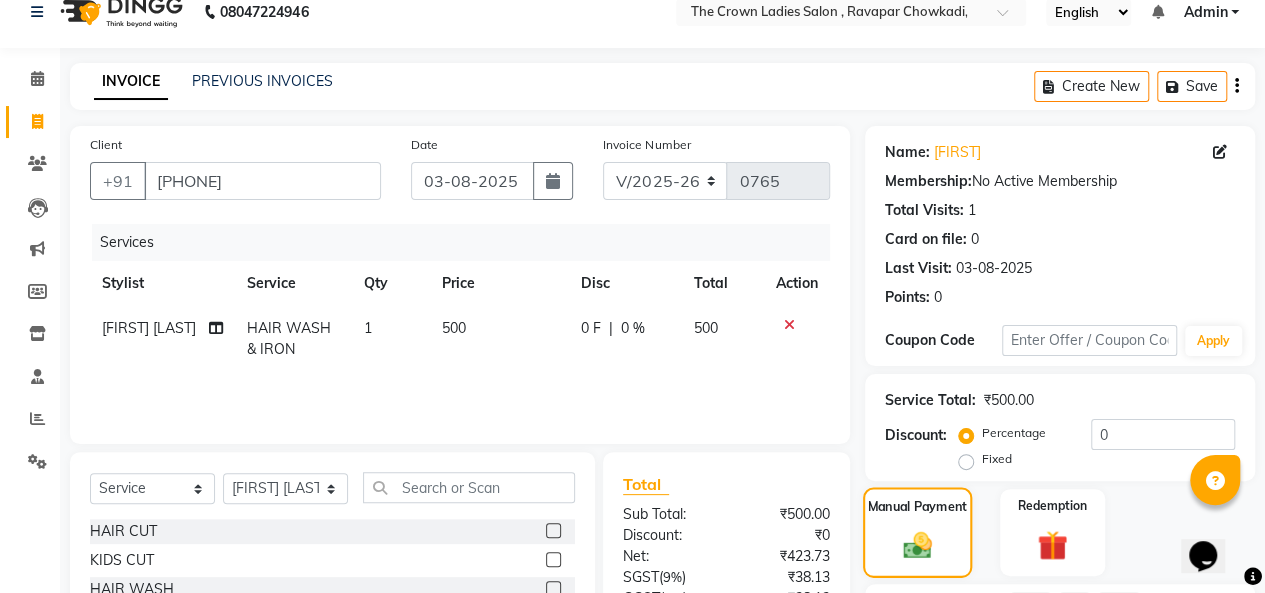 scroll, scrollTop: 207, scrollLeft: 0, axis: vertical 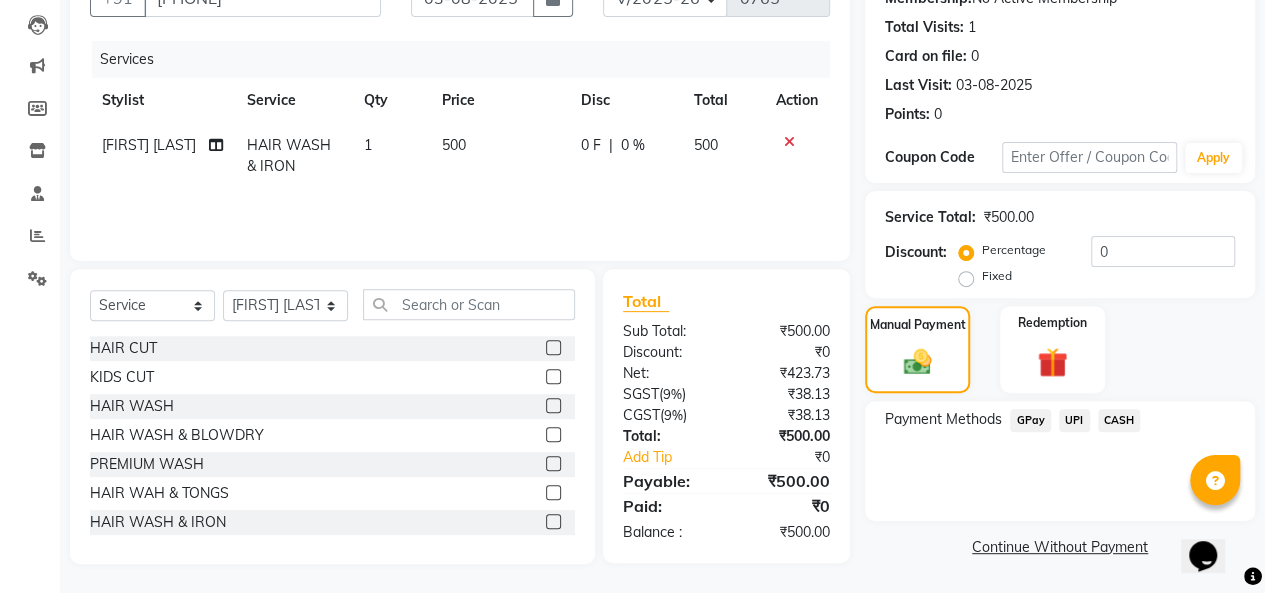 click on "CASH" 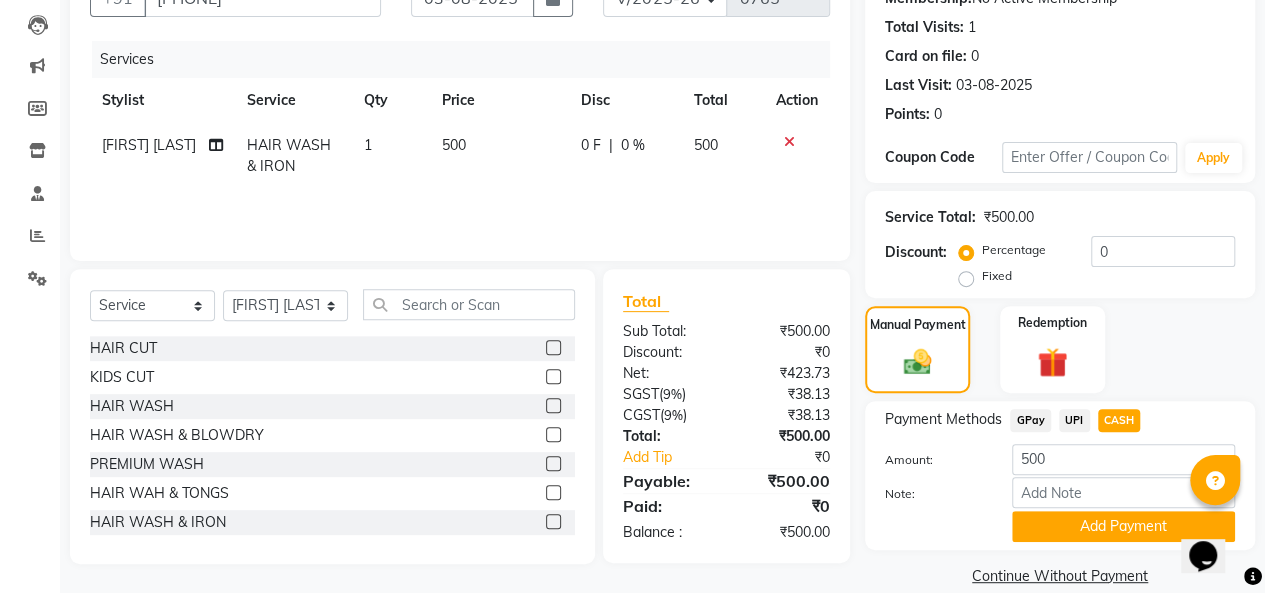 scroll, scrollTop: 234, scrollLeft: 0, axis: vertical 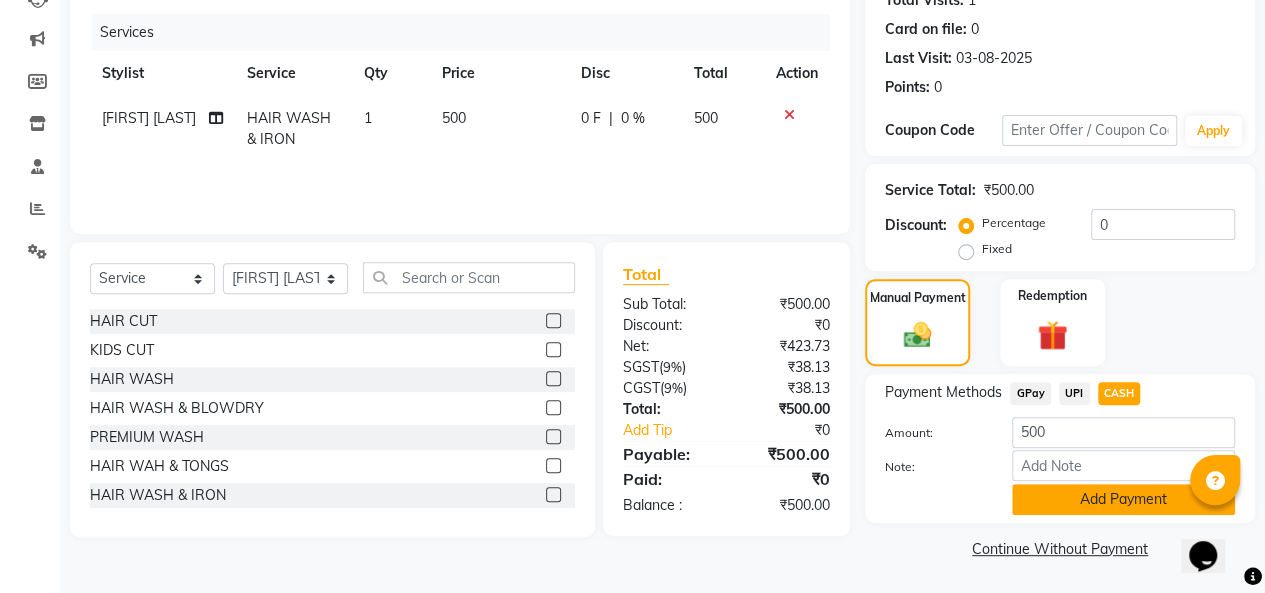 click on "Add Payment" 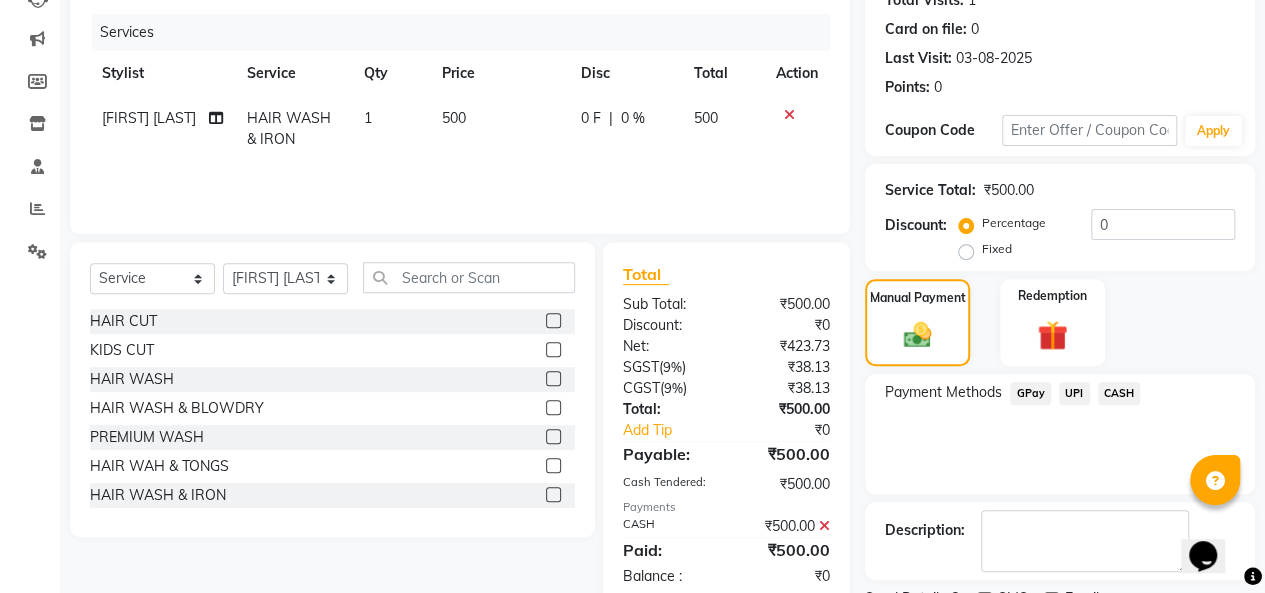 scroll, scrollTop: 316, scrollLeft: 0, axis: vertical 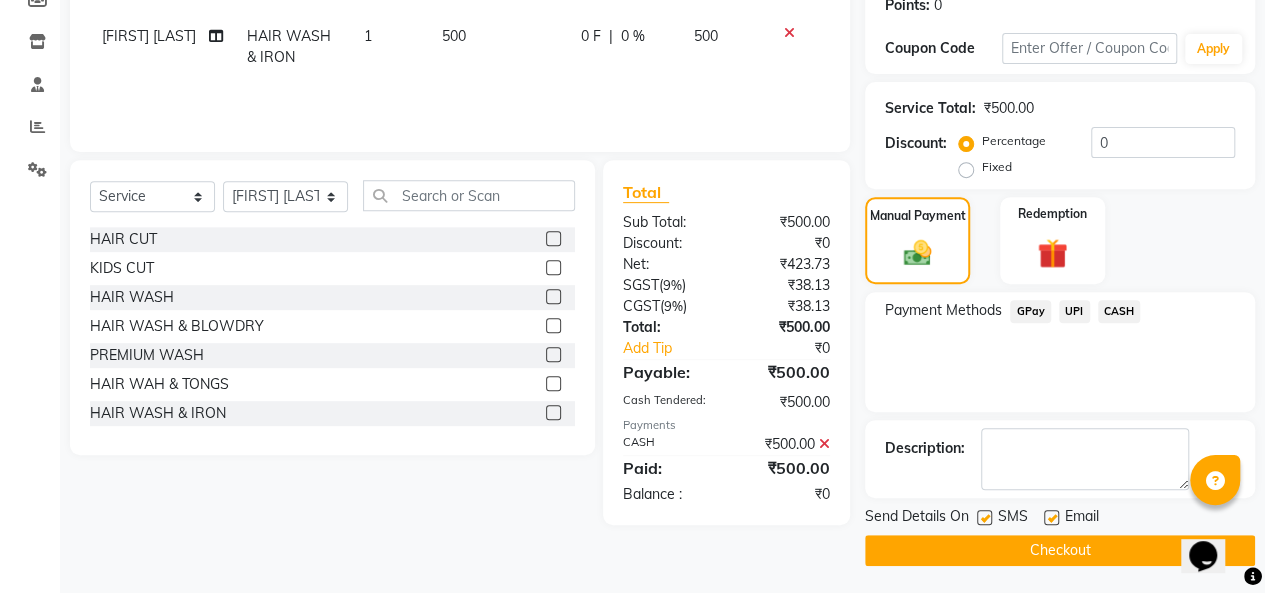 click 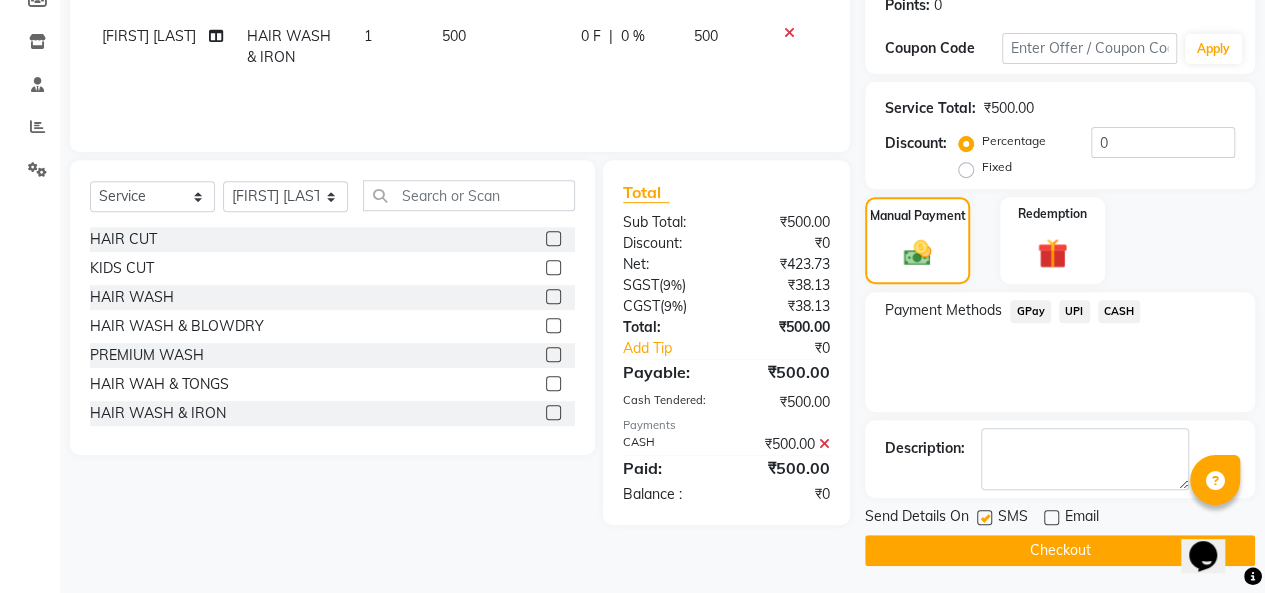 click 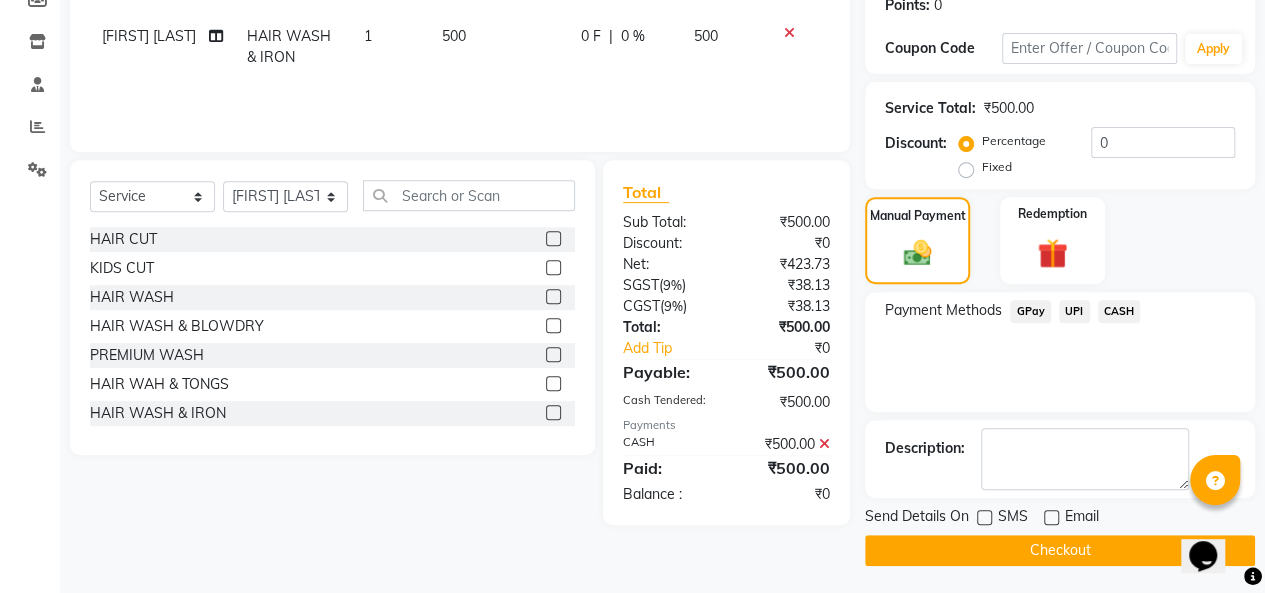click on "Checkout" 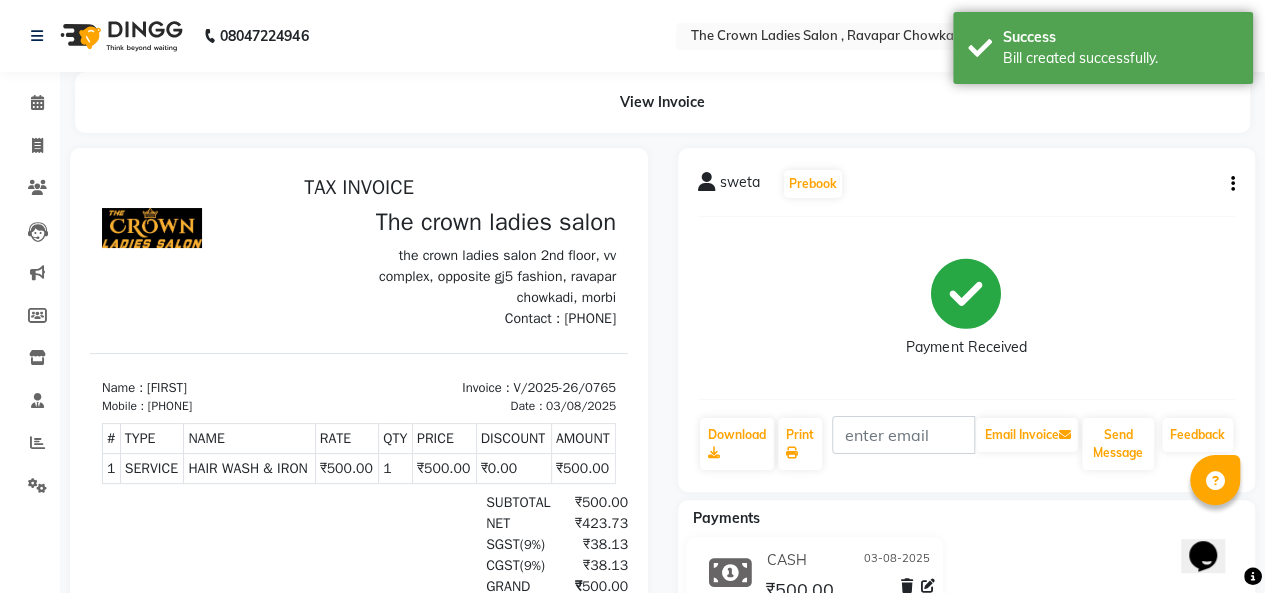 scroll, scrollTop: 0, scrollLeft: 0, axis: both 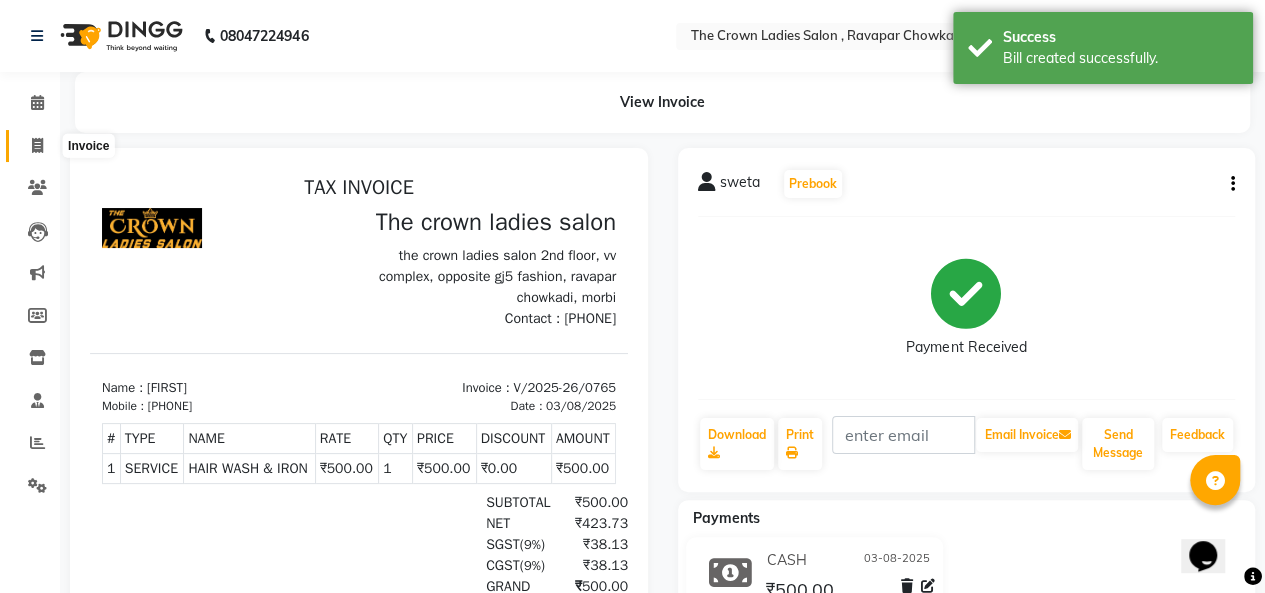 click 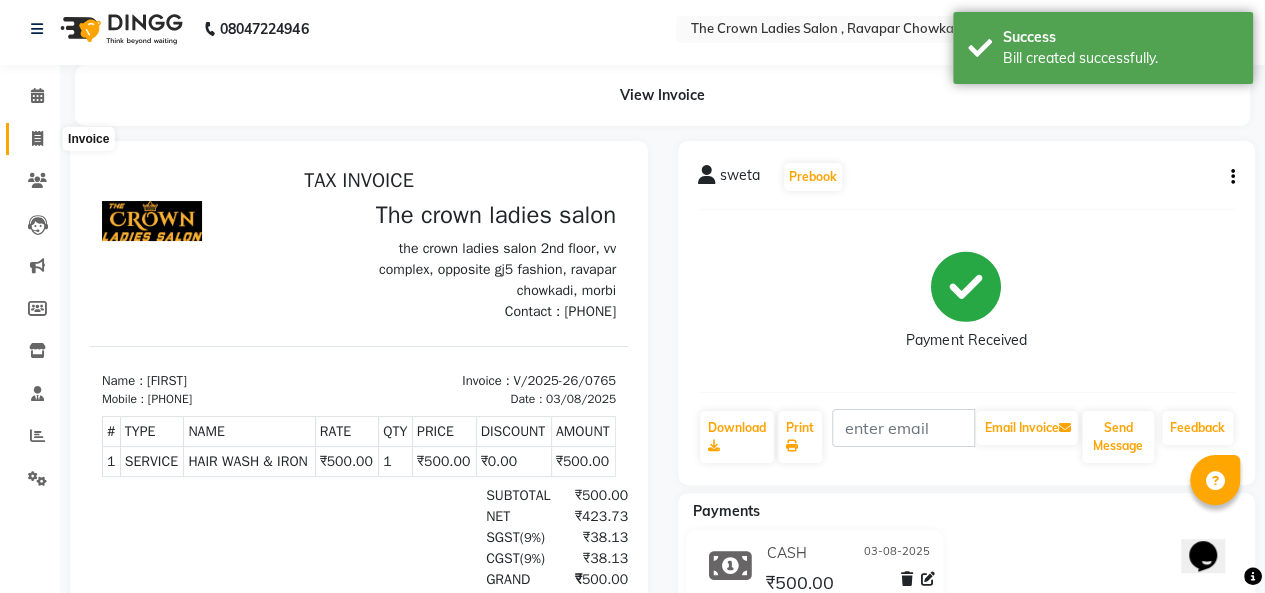 select on "7627" 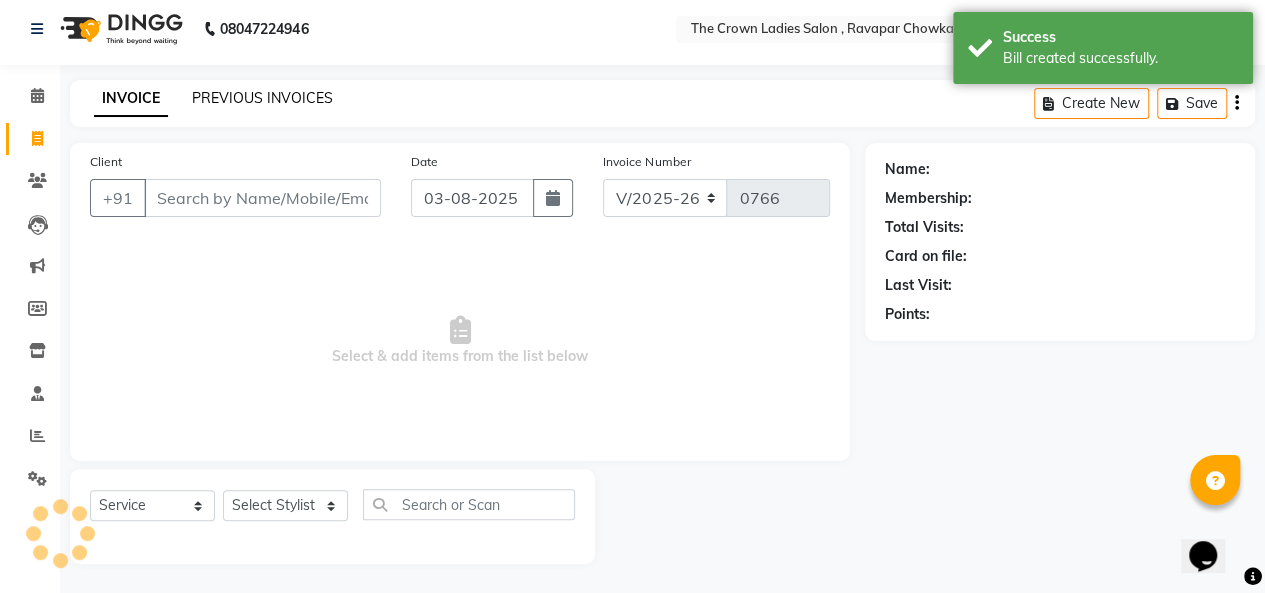 click on "PREVIOUS INVOICES" 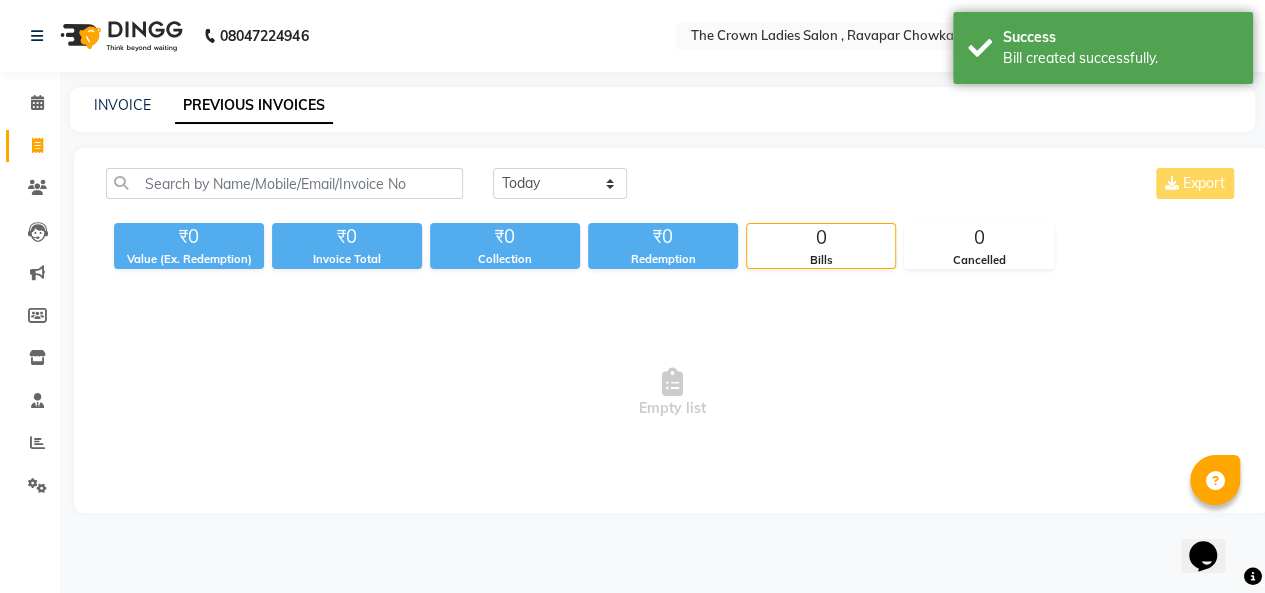 scroll, scrollTop: 0, scrollLeft: 0, axis: both 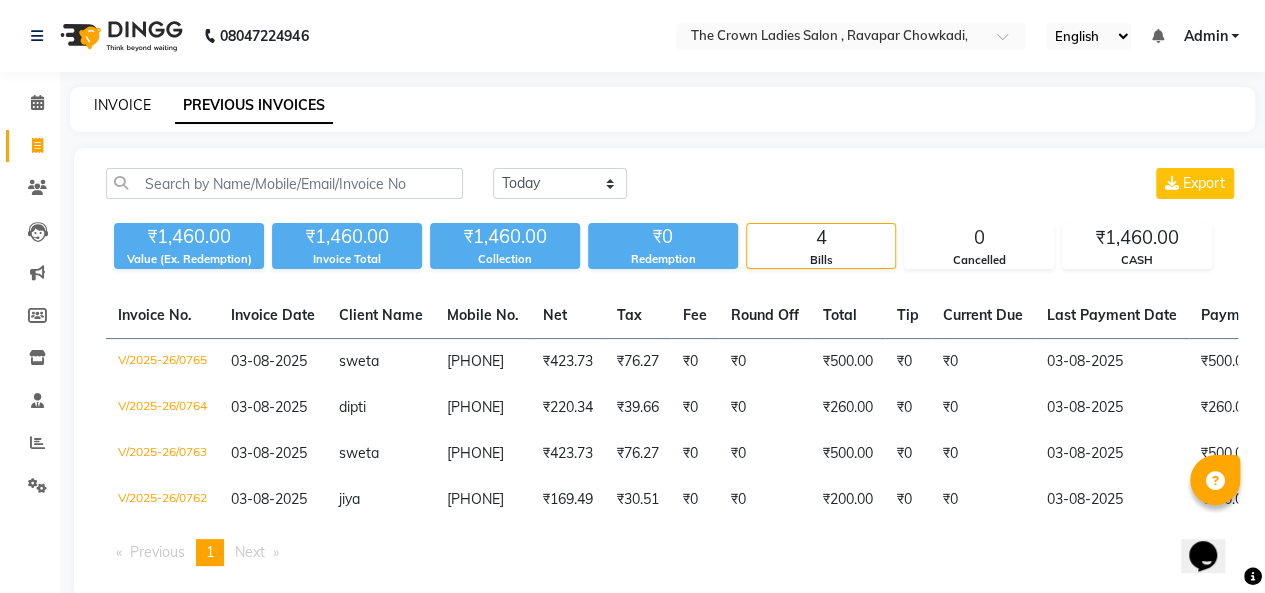 click on "INVOICE" 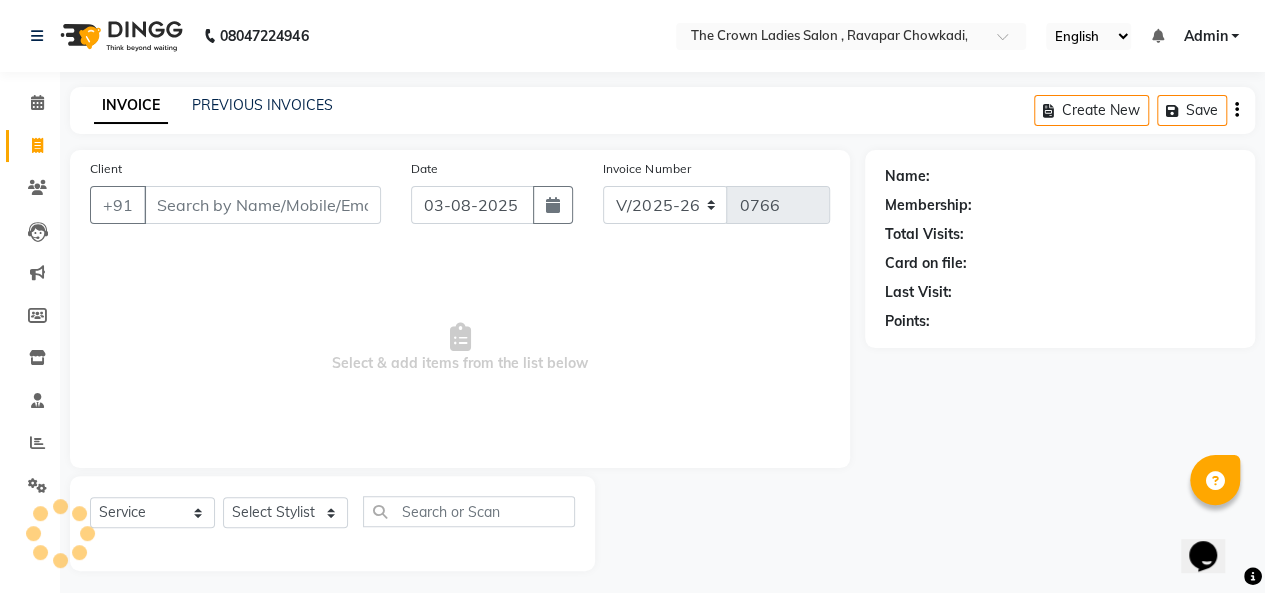 scroll, scrollTop: 7, scrollLeft: 0, axis: vertical 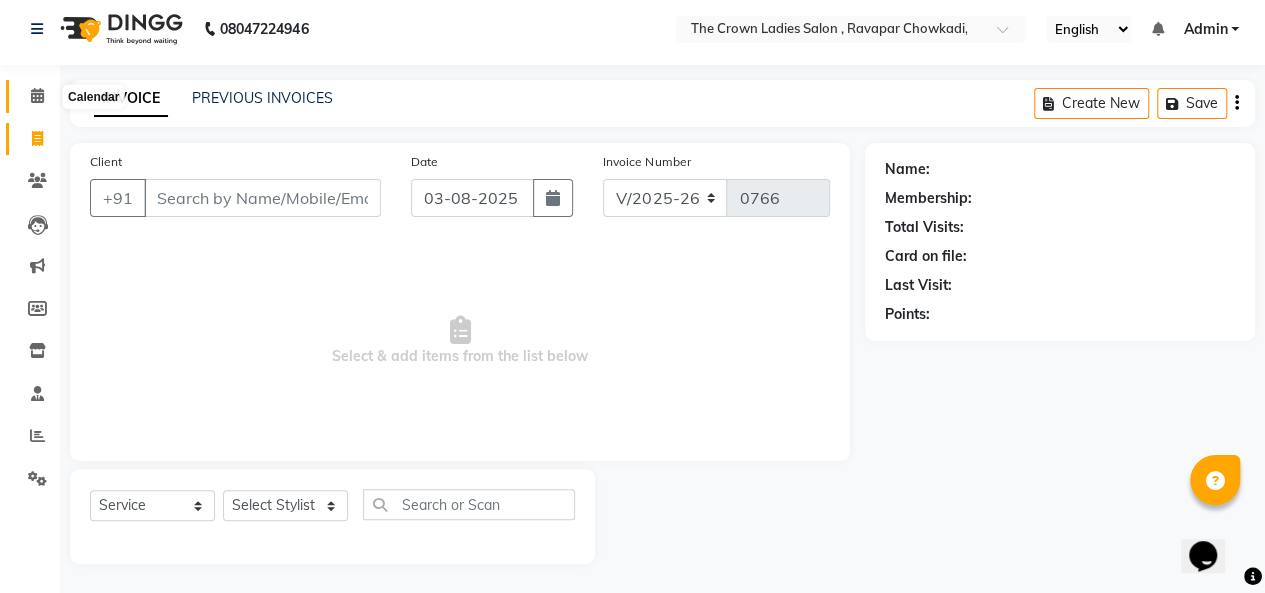 click 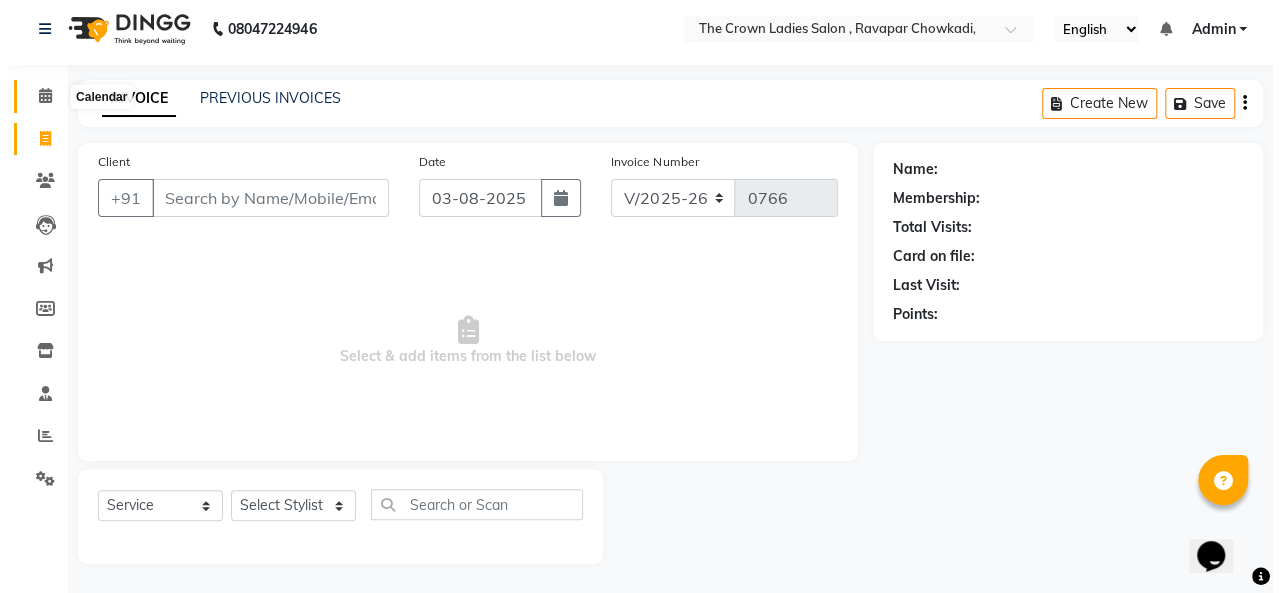 scroll, scrollTop: 0, scrollLeft: 0, axis: both 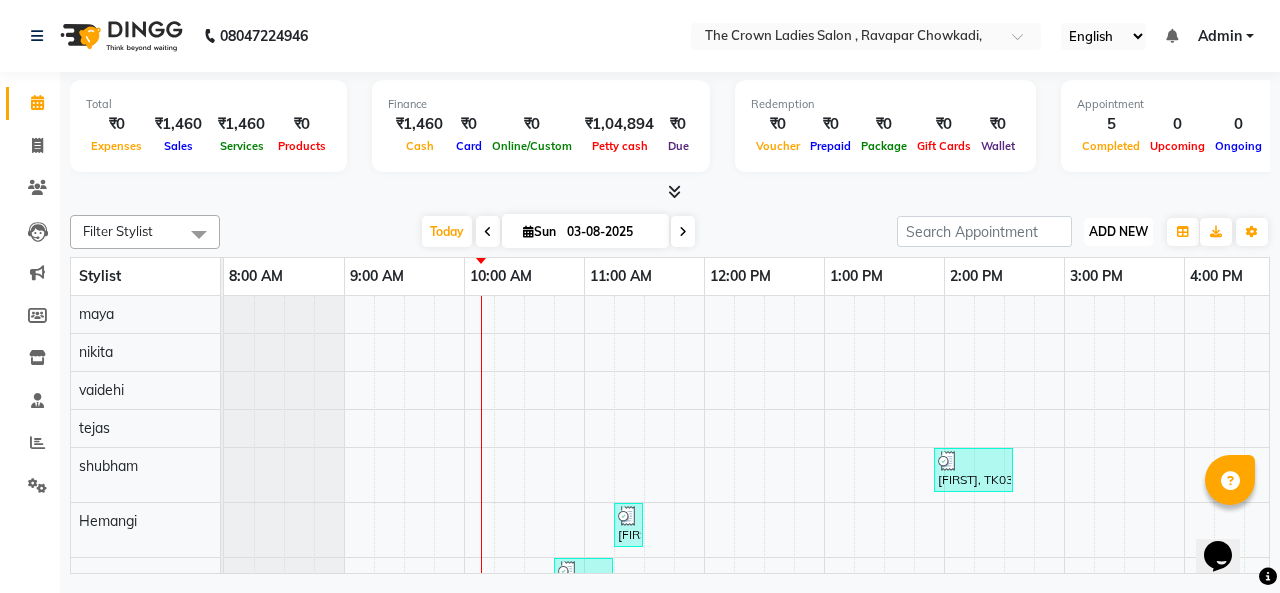 click on "ADD NEW Toggle Dropdown" at bounding box center [1118, 232] 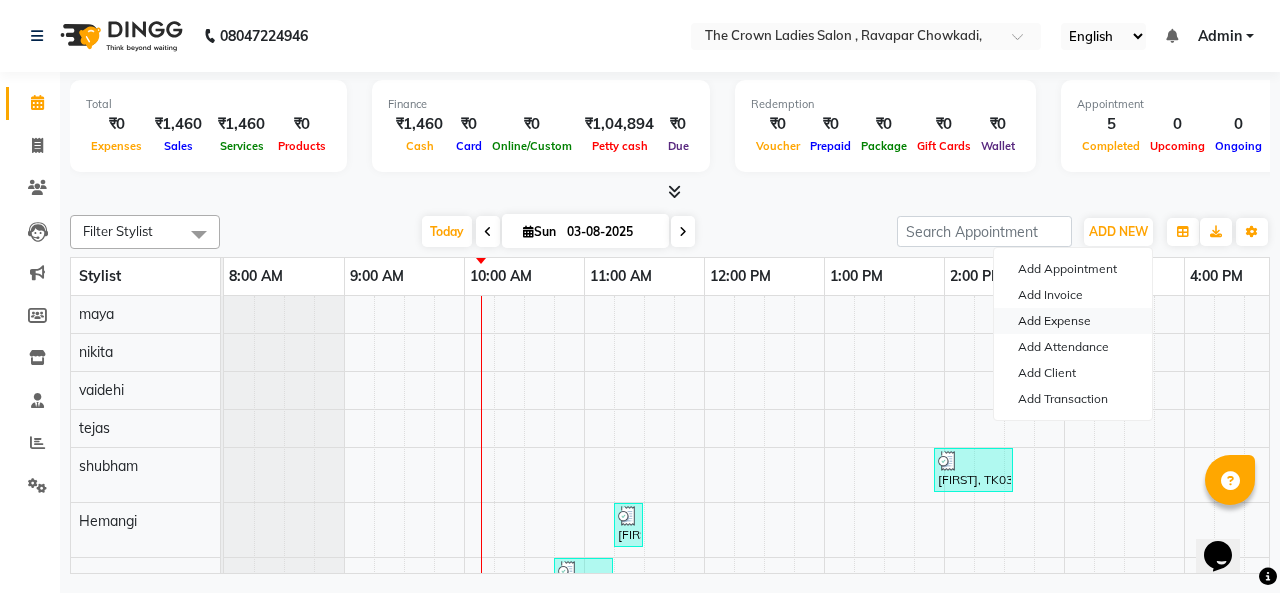 click on "Add Expense" at bounding box center (1073, 321) 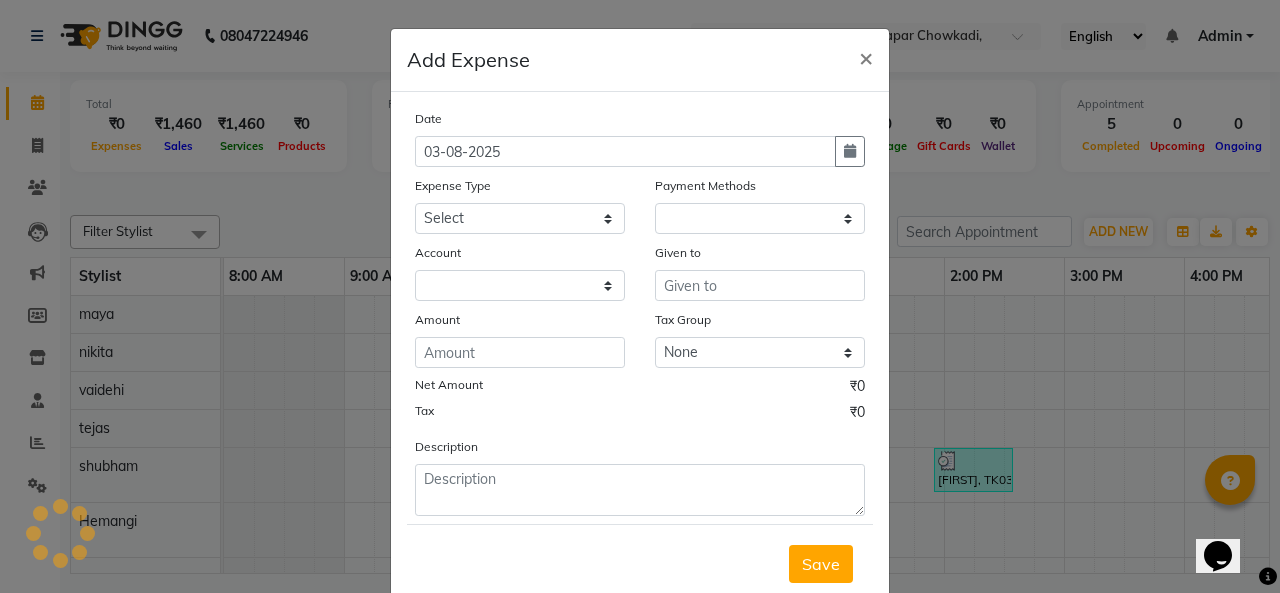 select on "1" 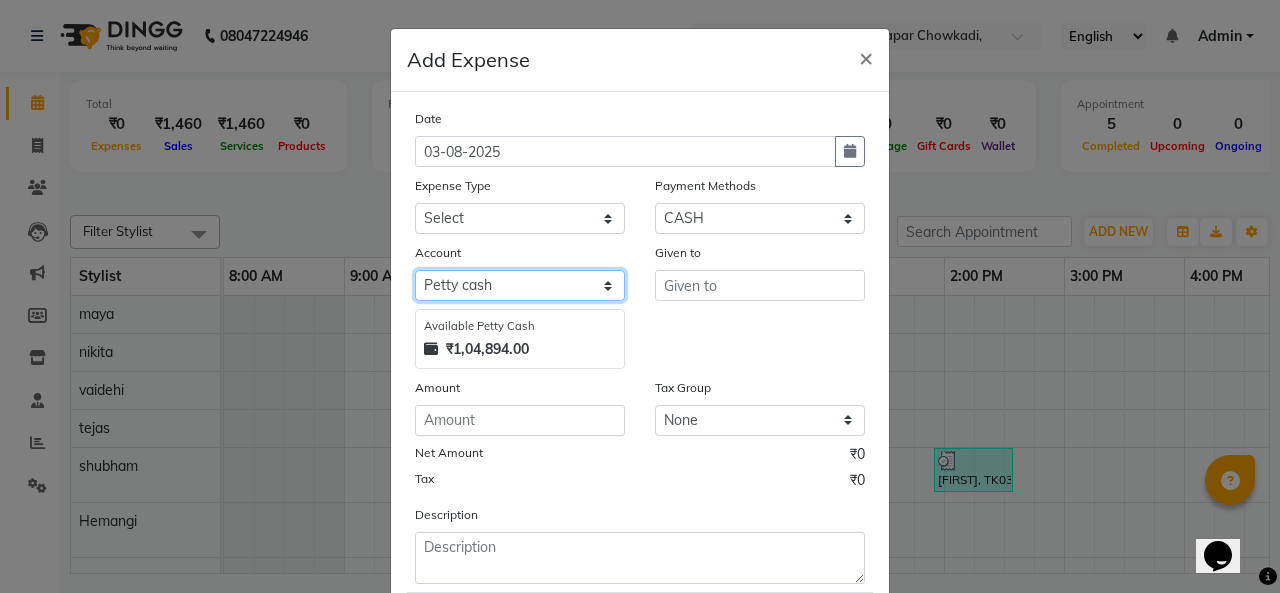 click on "Select Petty cash Default account" 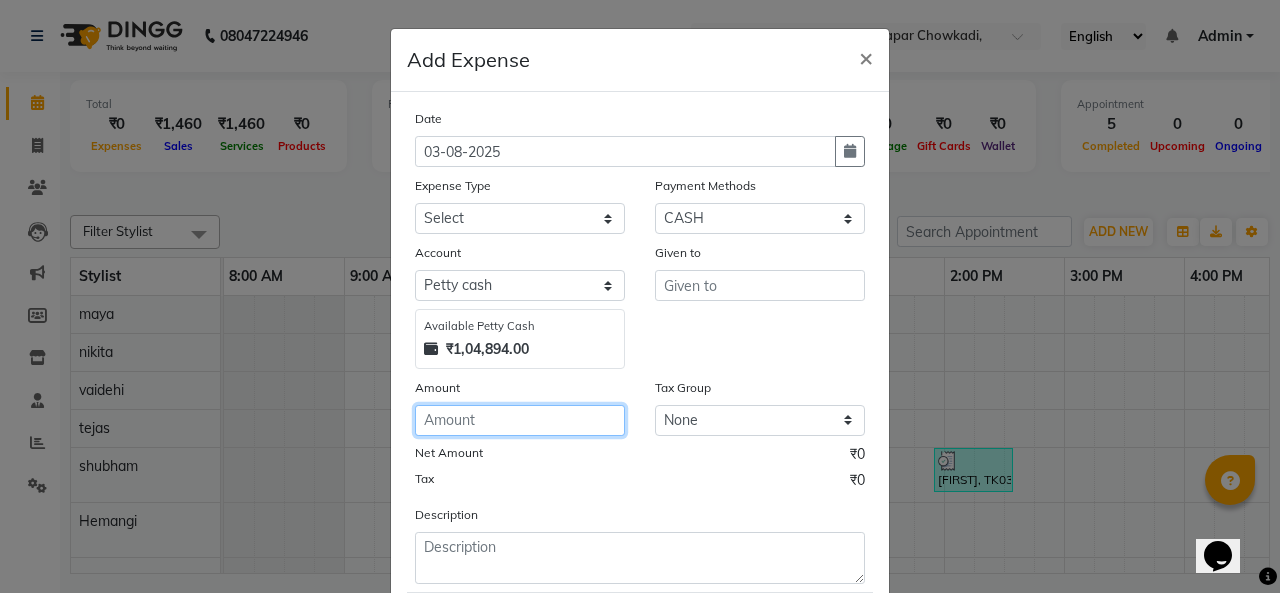 click 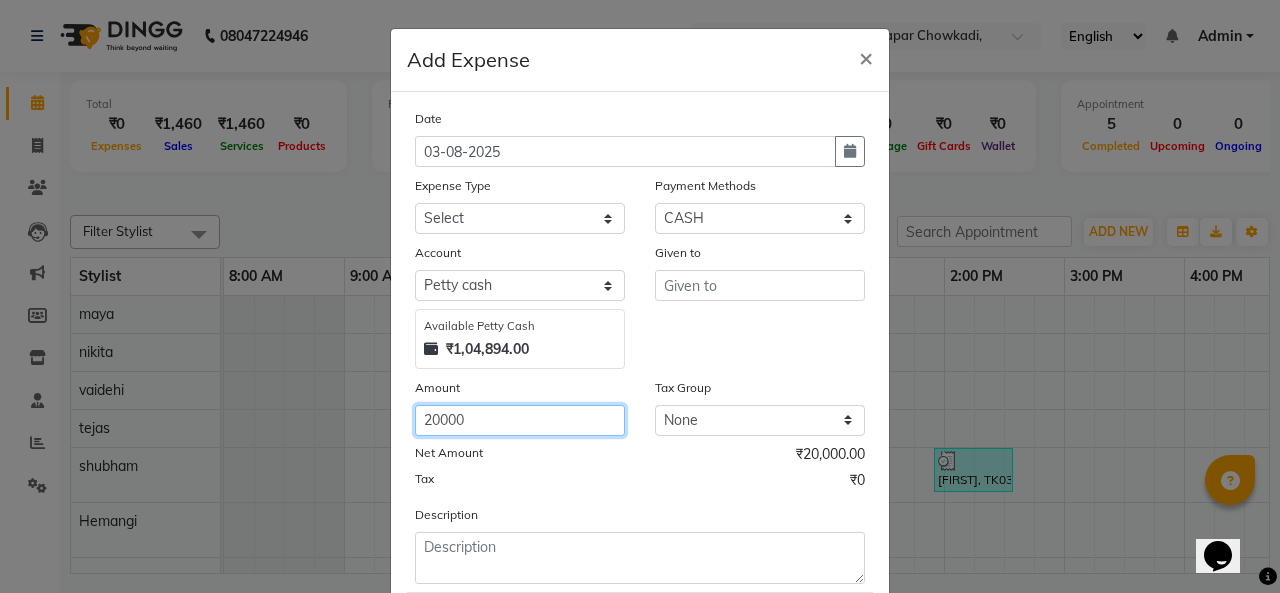 type on "20000" 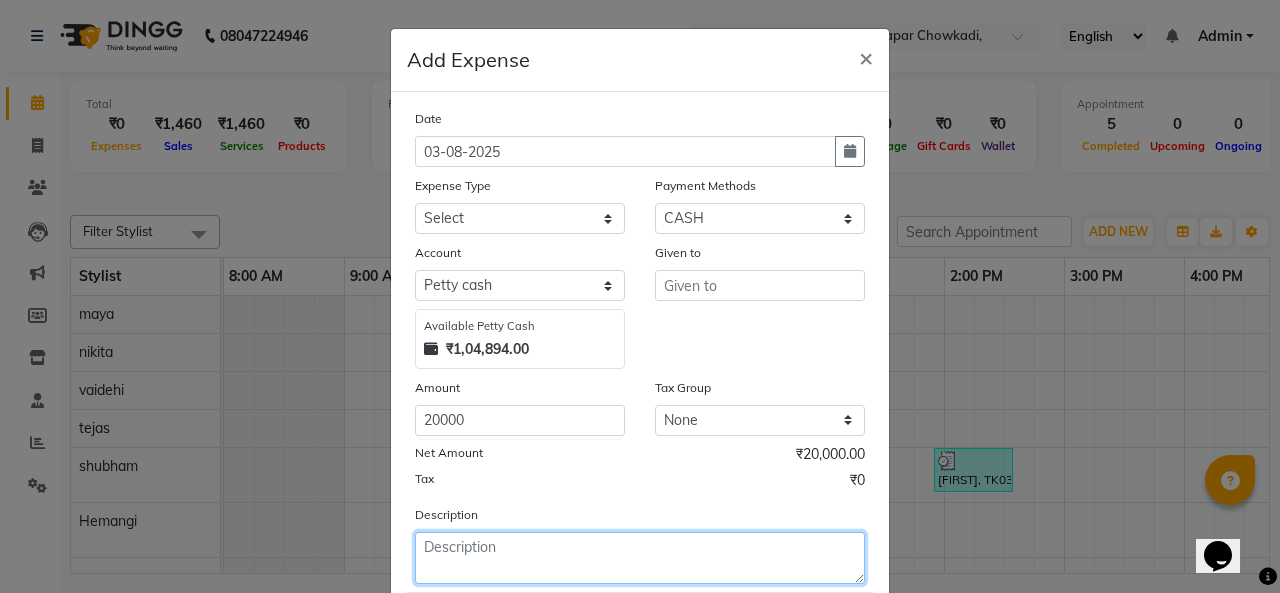 click 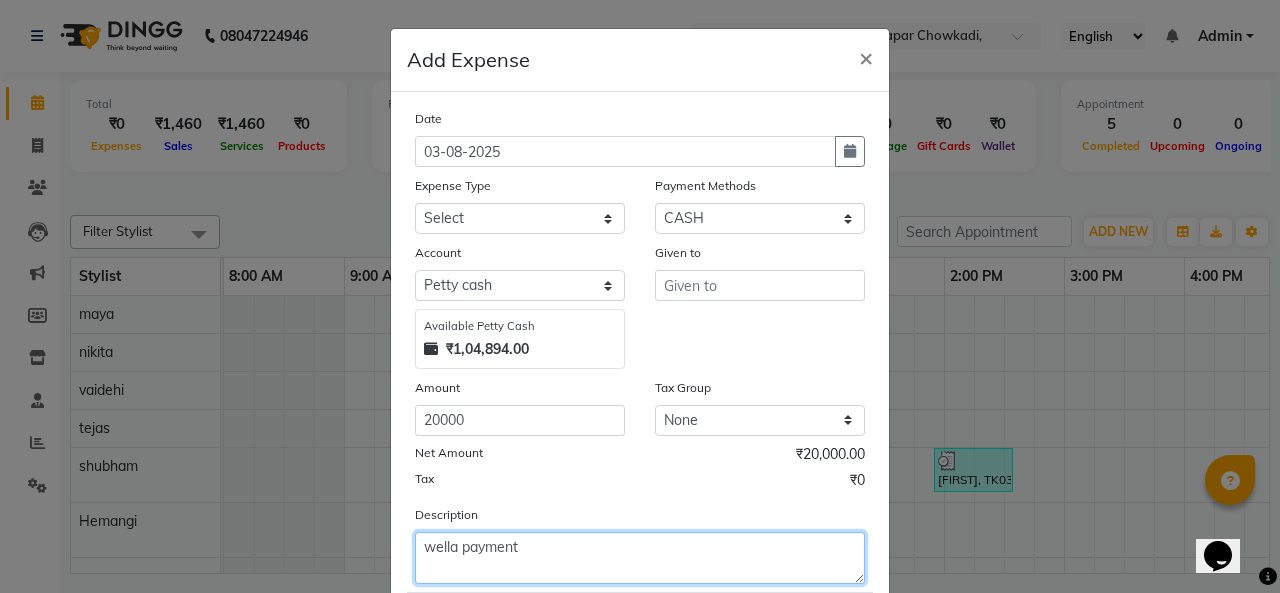 type on "wella payment" 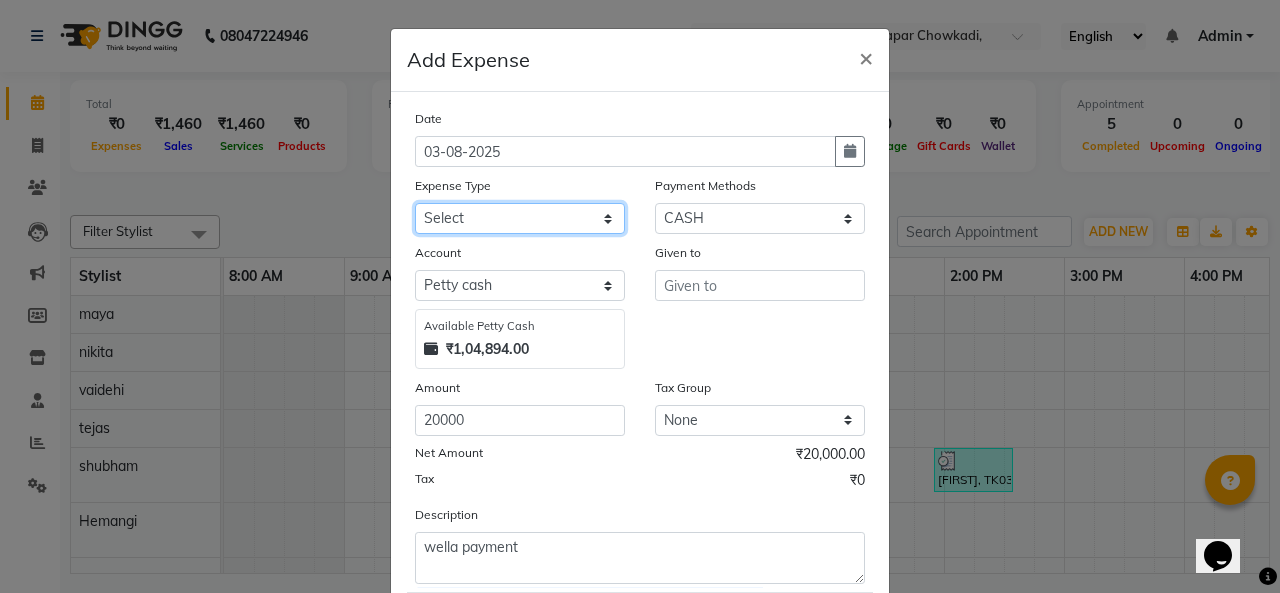 click on "Select Advance Salary Bank charges Car maintenance Cash transfer to bank Cash transfer to hub Client Snacks Clinical charges Equipment Fuel Govt fee home Incentive Insurance International purchase Loan Repayment Maintenance Marketing Miscellaneous MRA Other Pantry Product Rent Salary Staff Snacks Tax Tea & Refreshment Utilities" 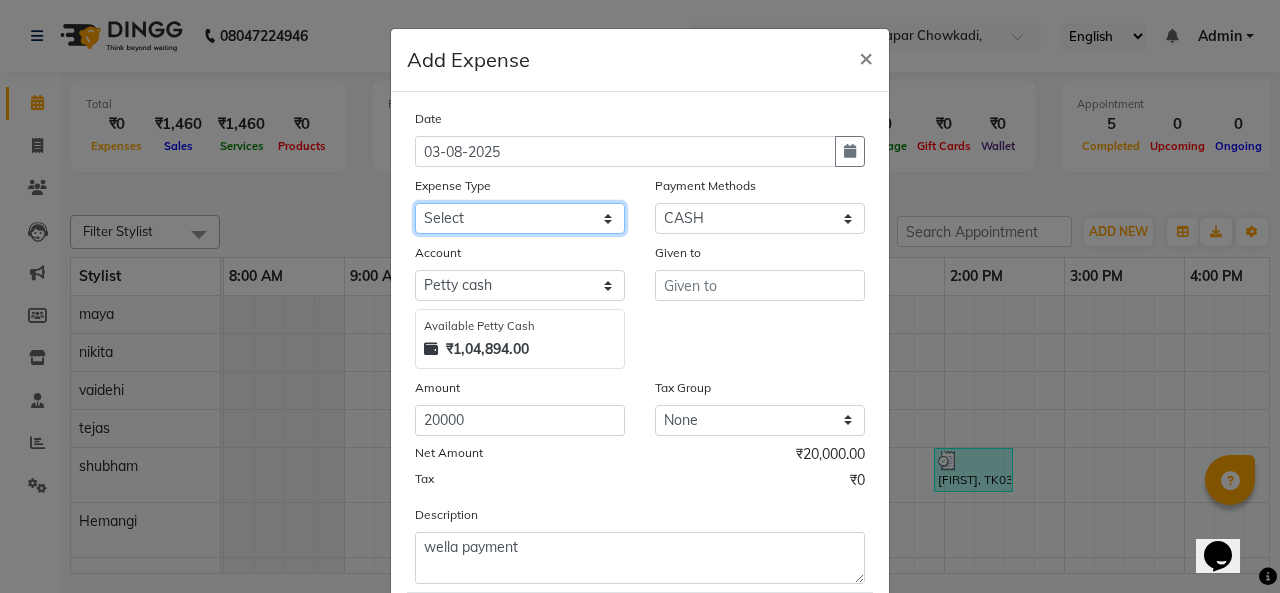 select on "20038" 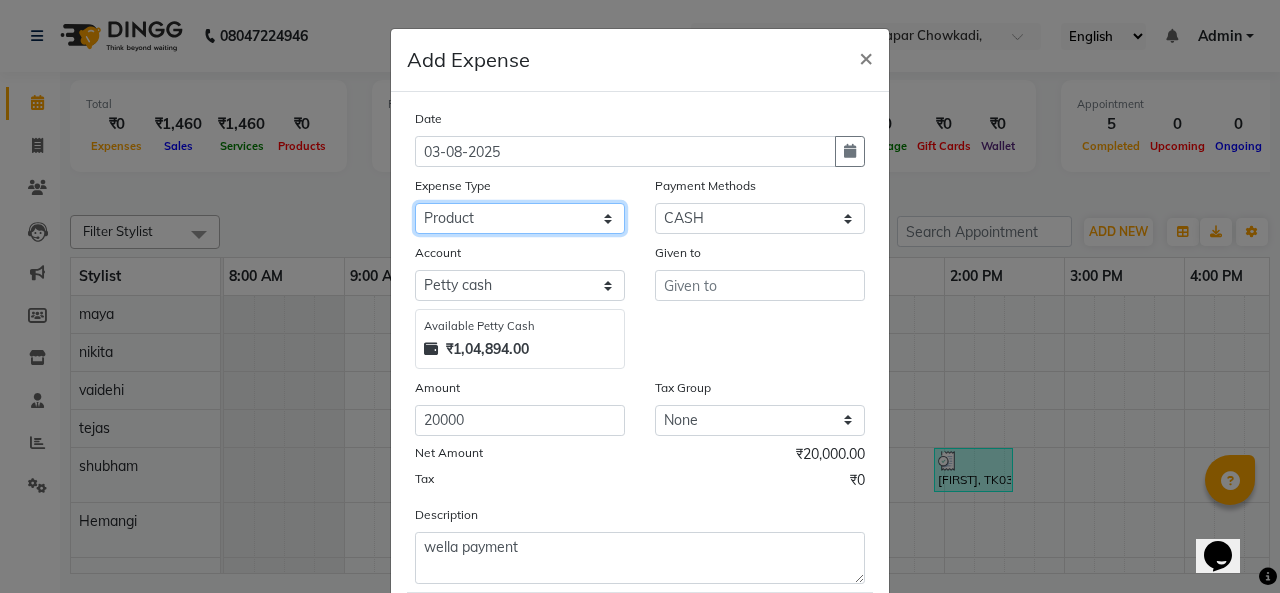 click on "Select Advance Salary Bank charges Car maintenance Cash transfer to bank Cash transfer to hub Client Snacks Clinical charges Equipment Fuel Govt fee home Incentive Insurance International purchase Loan Repayment Maintenance Marketing Miscellaneous MRA Other Pantry Product Rent Salary Staff Snacks Tax Tea & Refreshment Utilities" 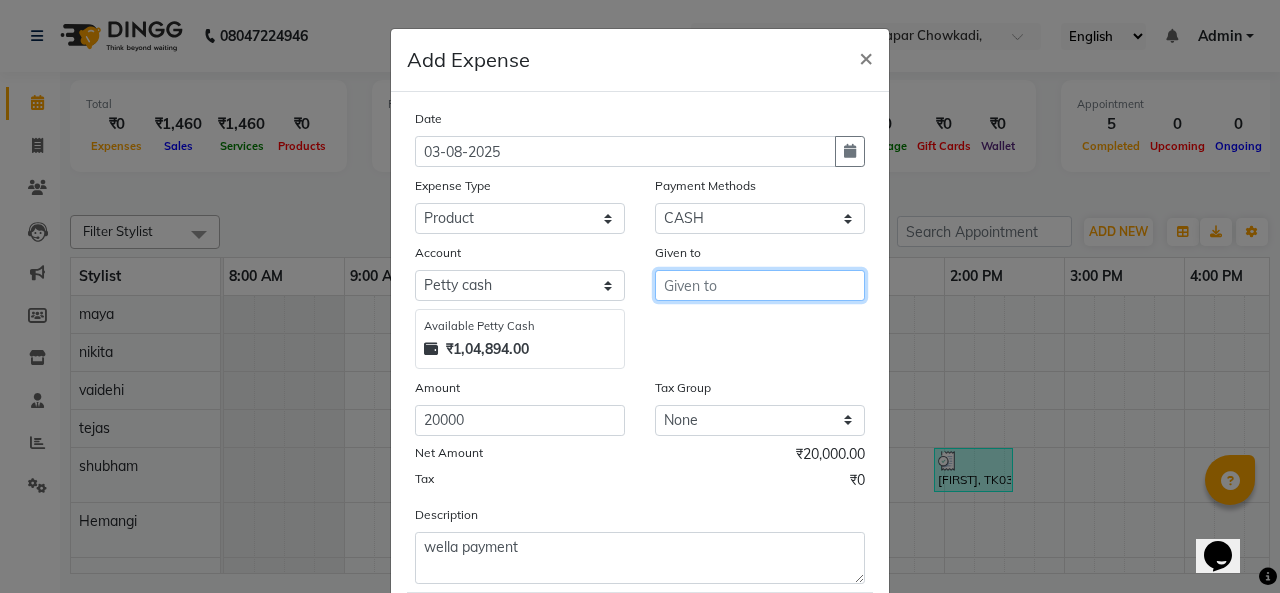 click at bounding box center [760, 285] 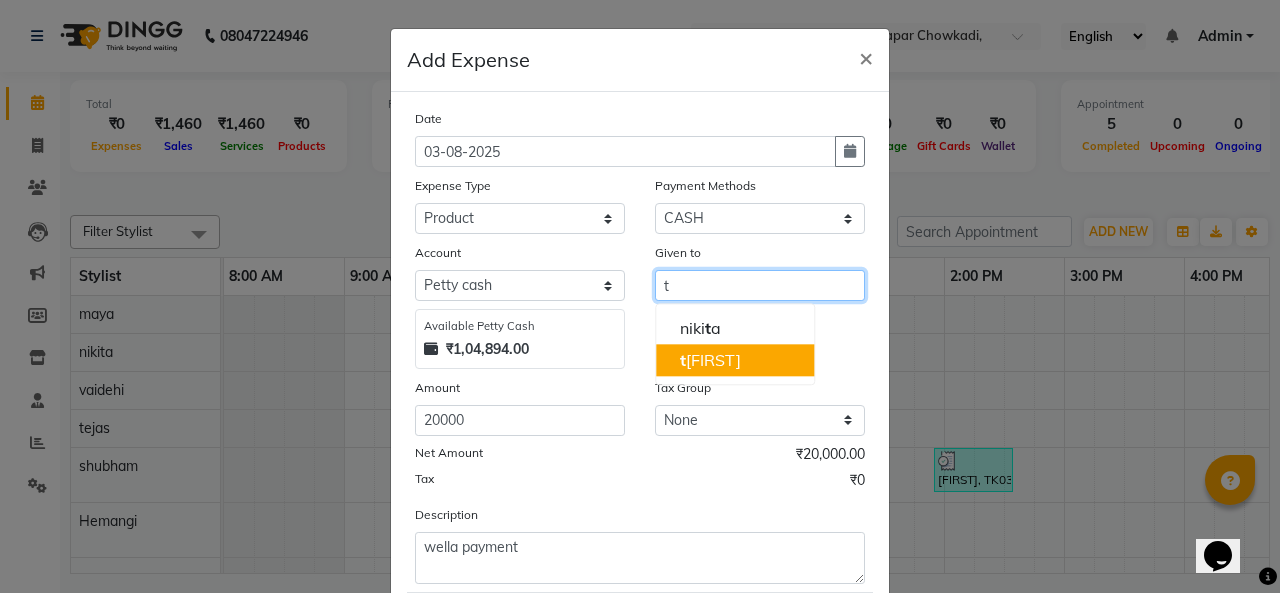 click on "t [FIRST]" at bounding box center [735, 360] 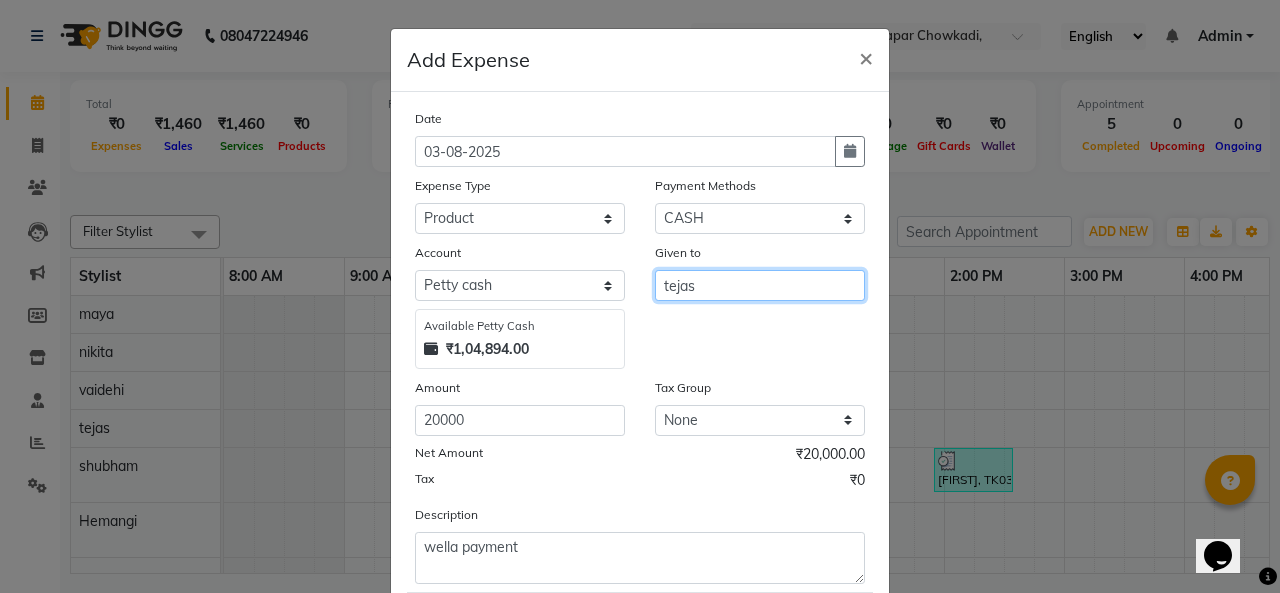 type on "tejas" 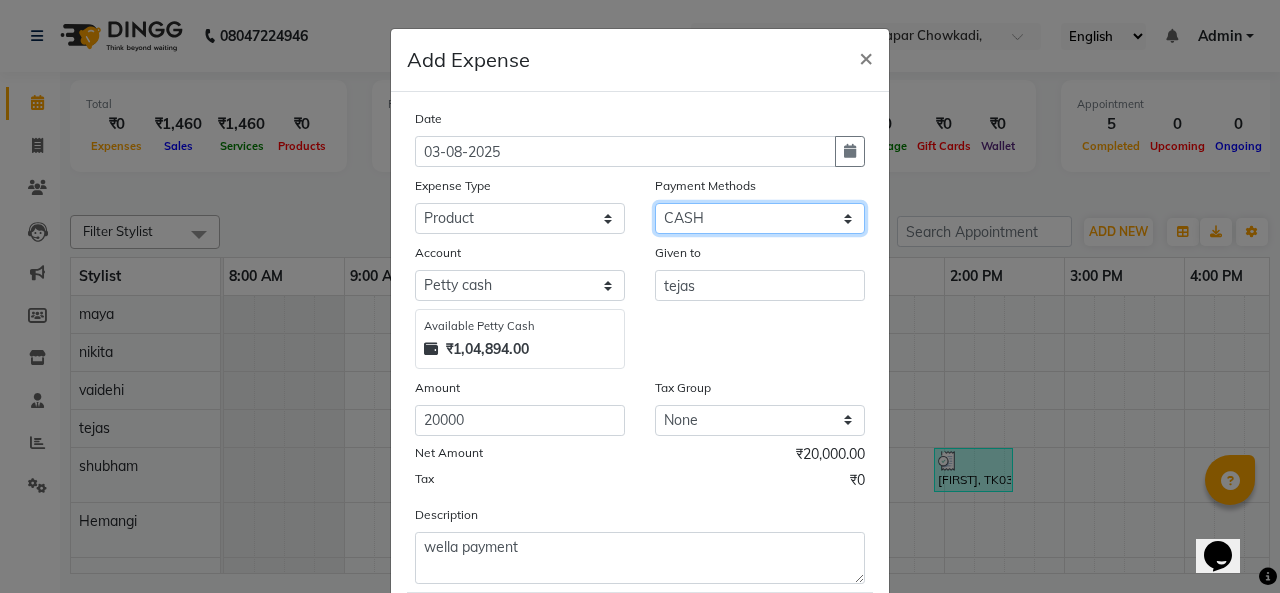 click on "Select Wallet GPay UPI CASH Voucher Prepaid Points Gift Card Package" 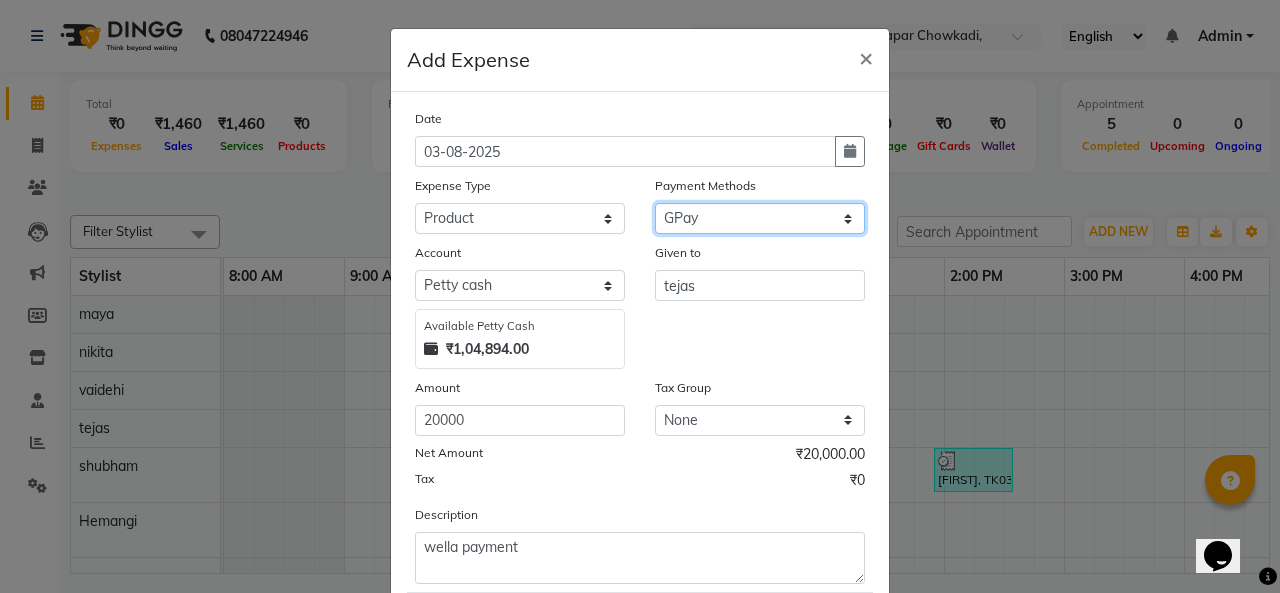click on "Select Wallet GPay UPI CASH Voucher Prepaid Points Gift Card Package" 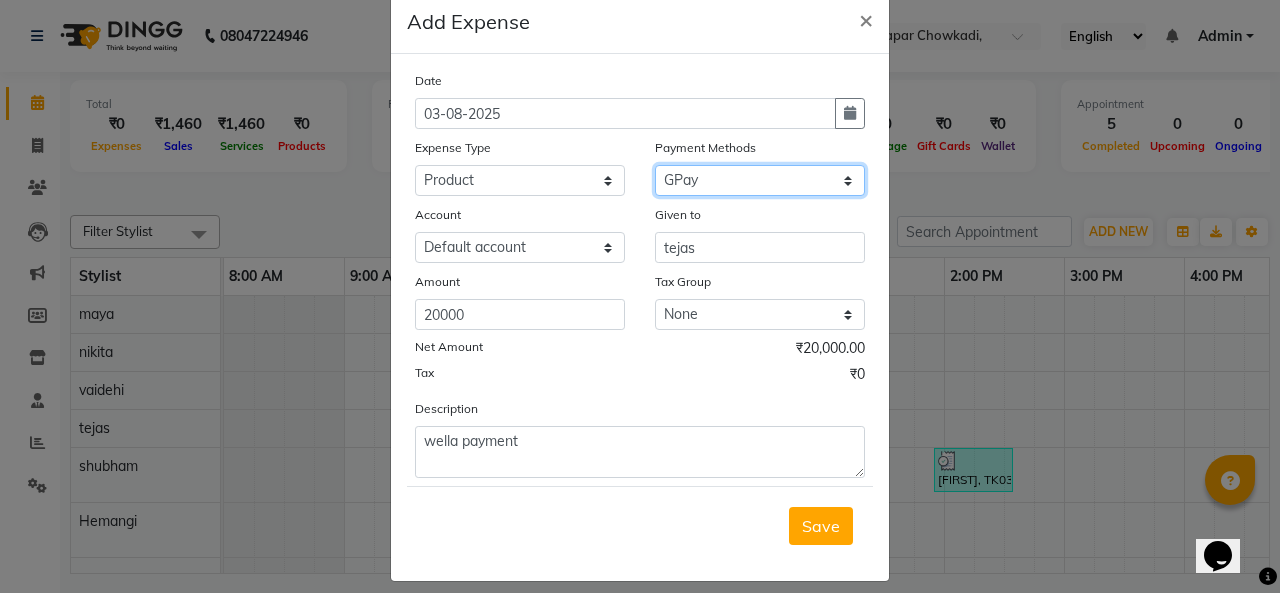 scroll, scrollTop: 40, scrollLeft: 0, axis: vertical 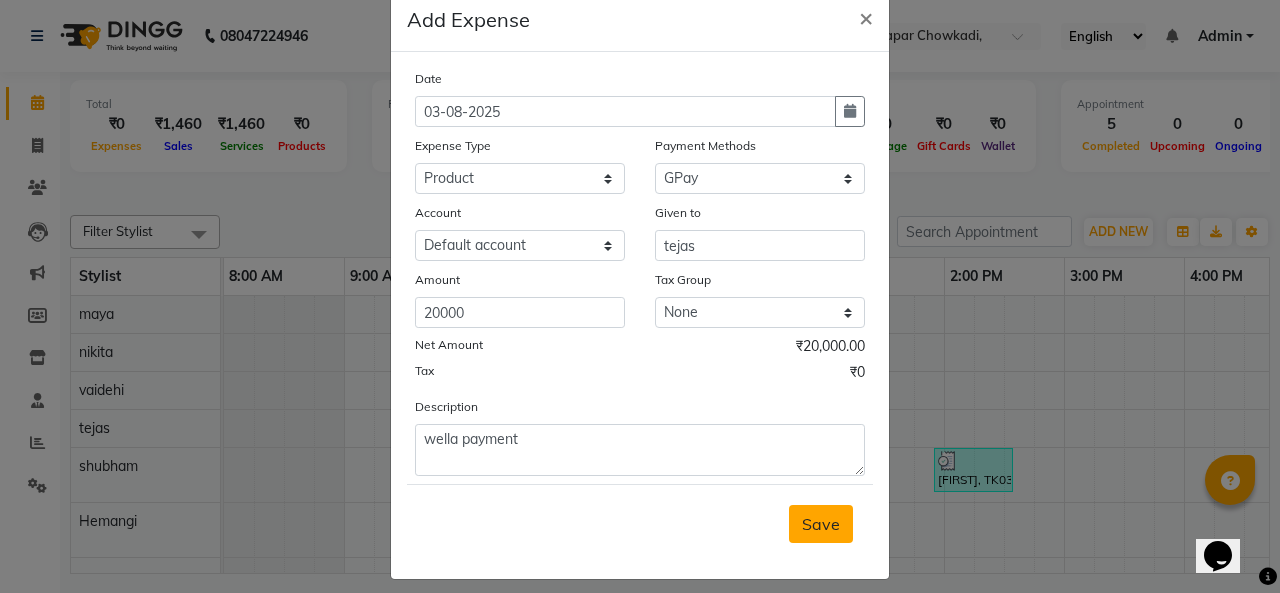 click on "Save" at bounding box center (821, 524) 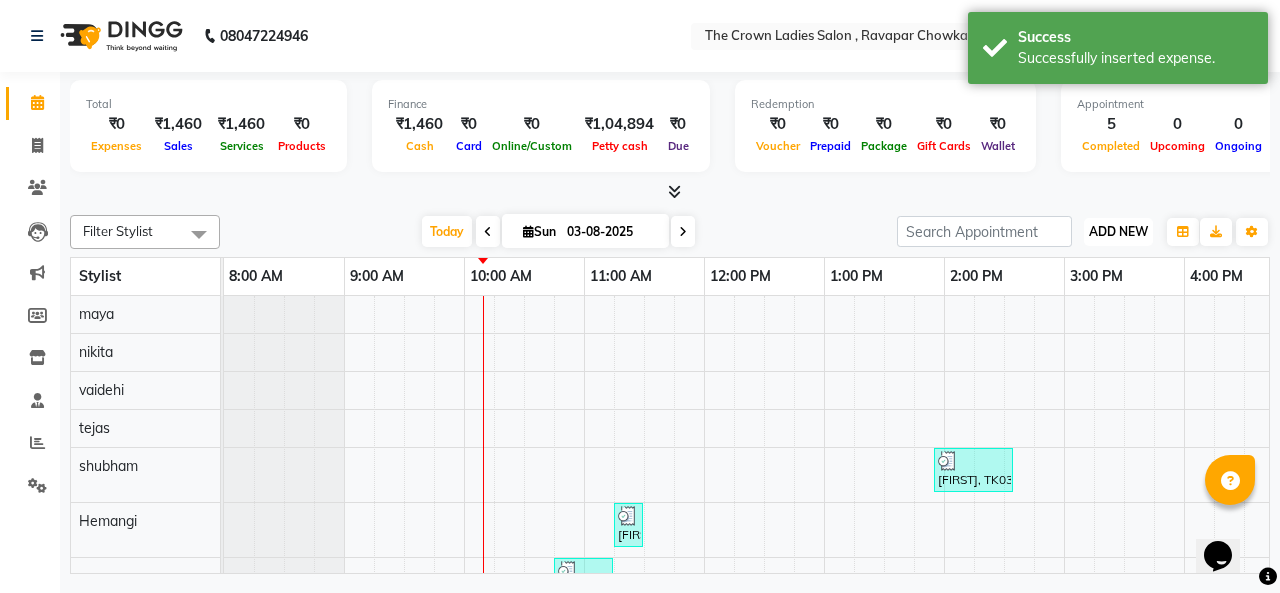 click on "ADD NEW Toggle Dropdown" at bounding box center [1118, 232] 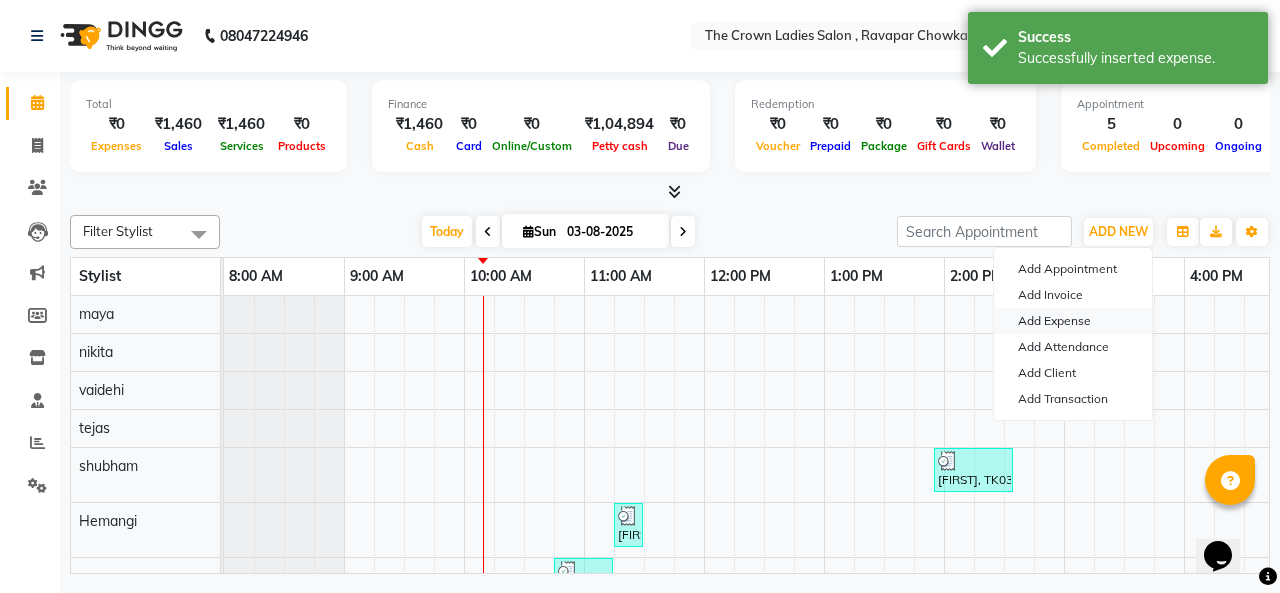 click on "Add Expense" at bounding box center [1073, 321] 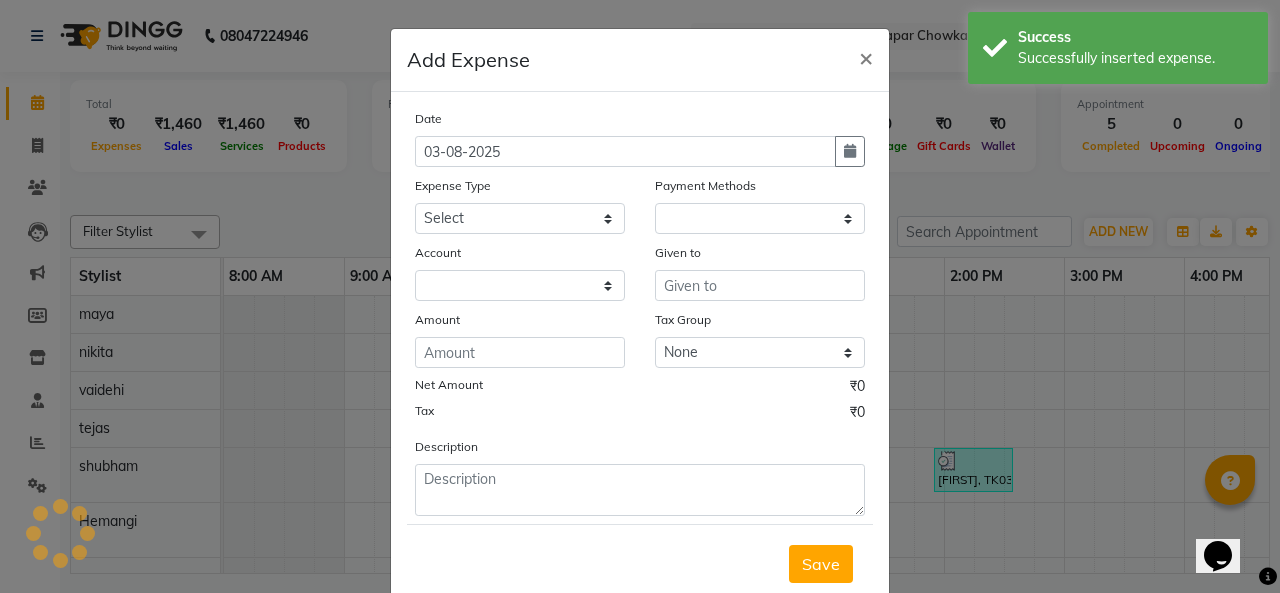 select on "1" 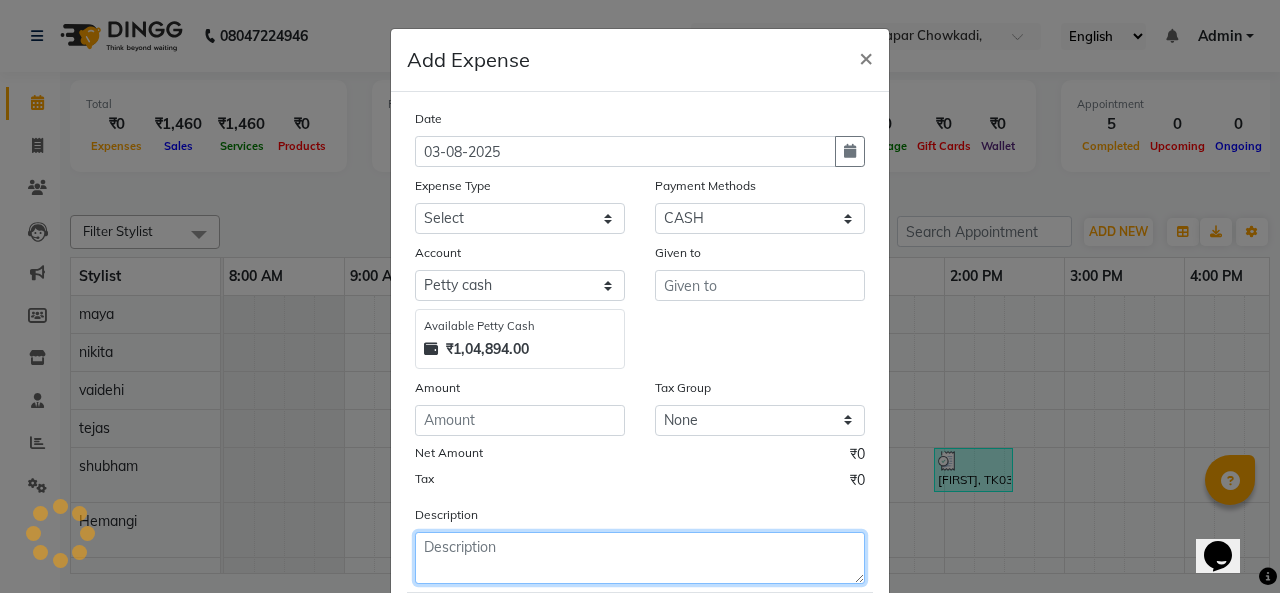 click 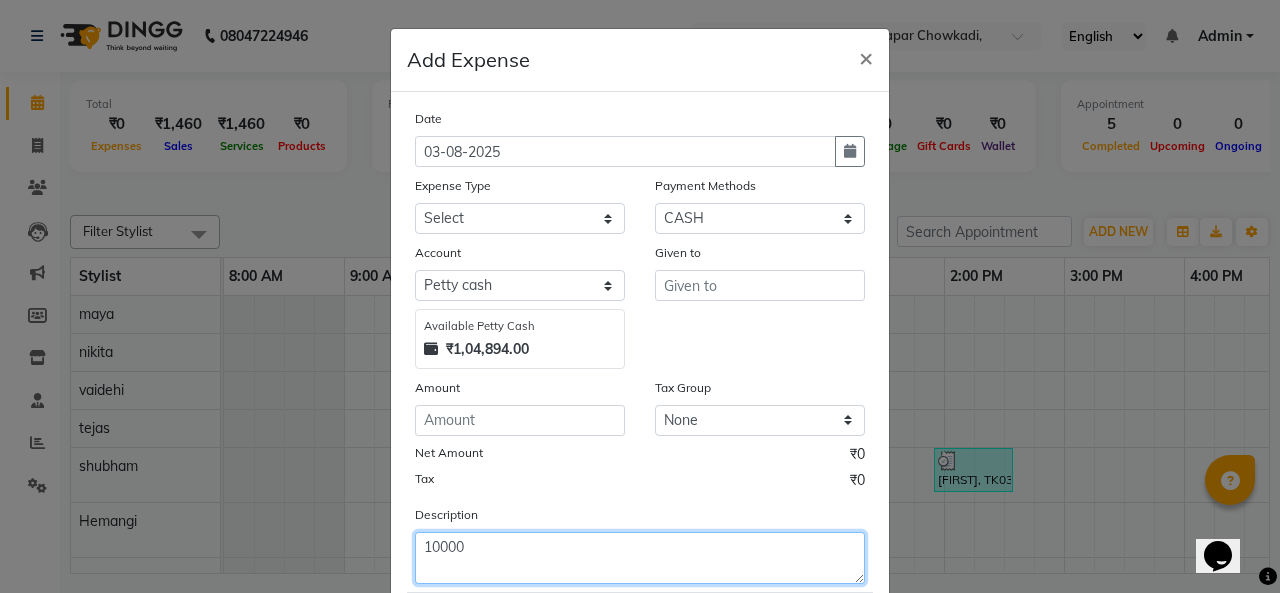 type on "10000" 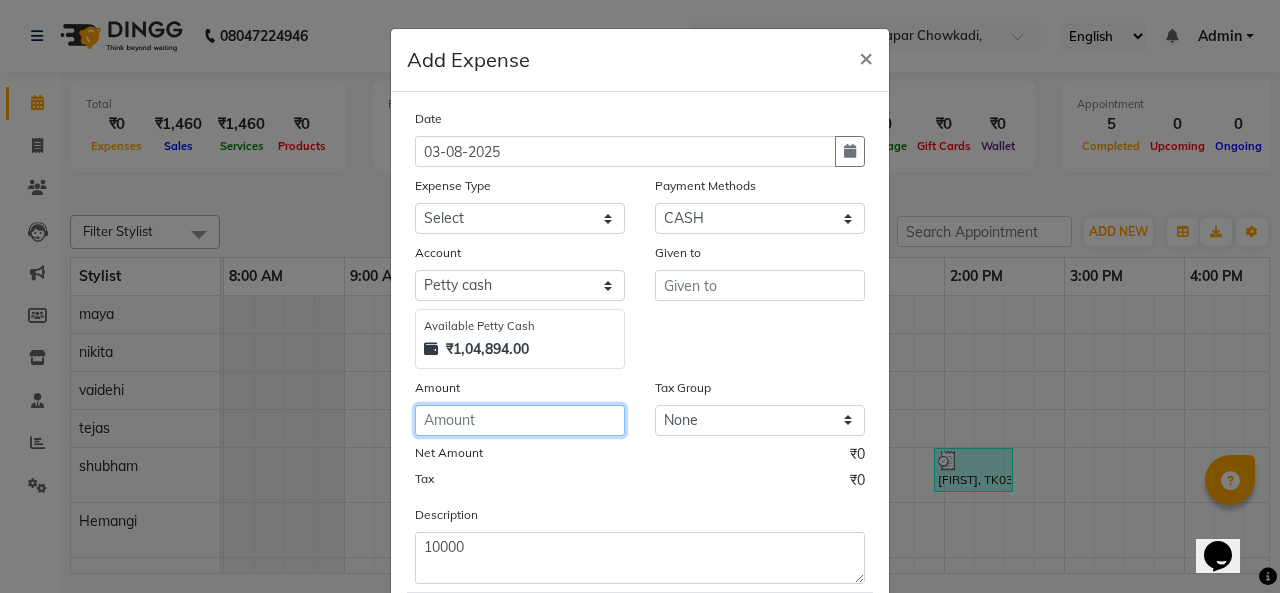 click 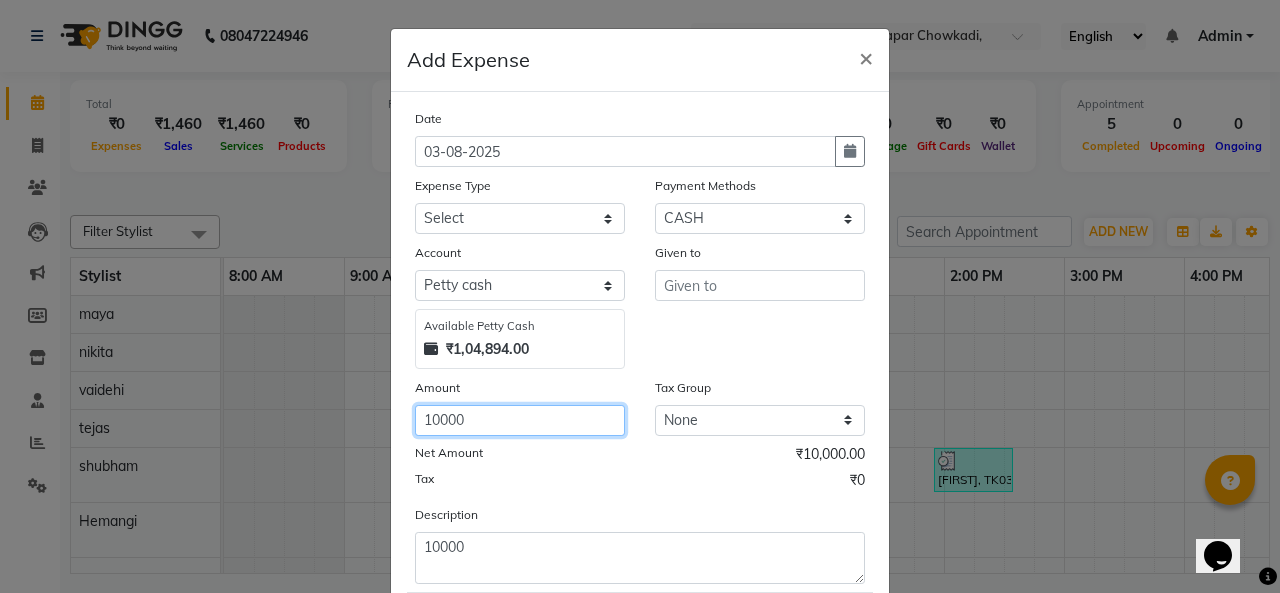 type on "10000" 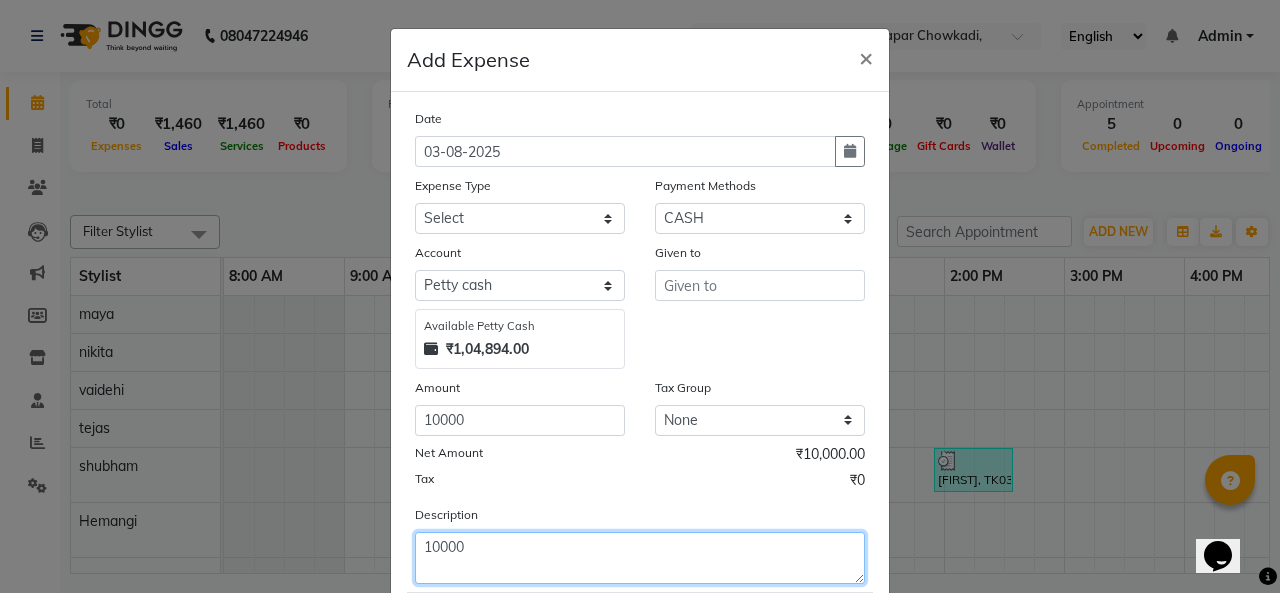 click on "10000" 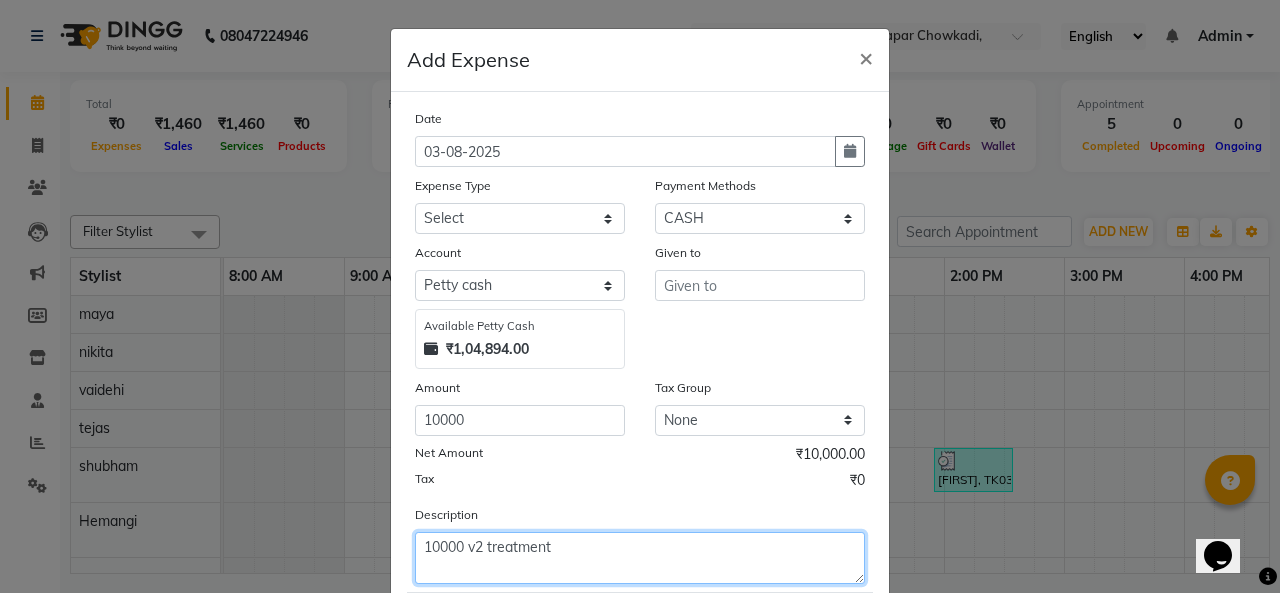 type on "10000 v2 treatment" 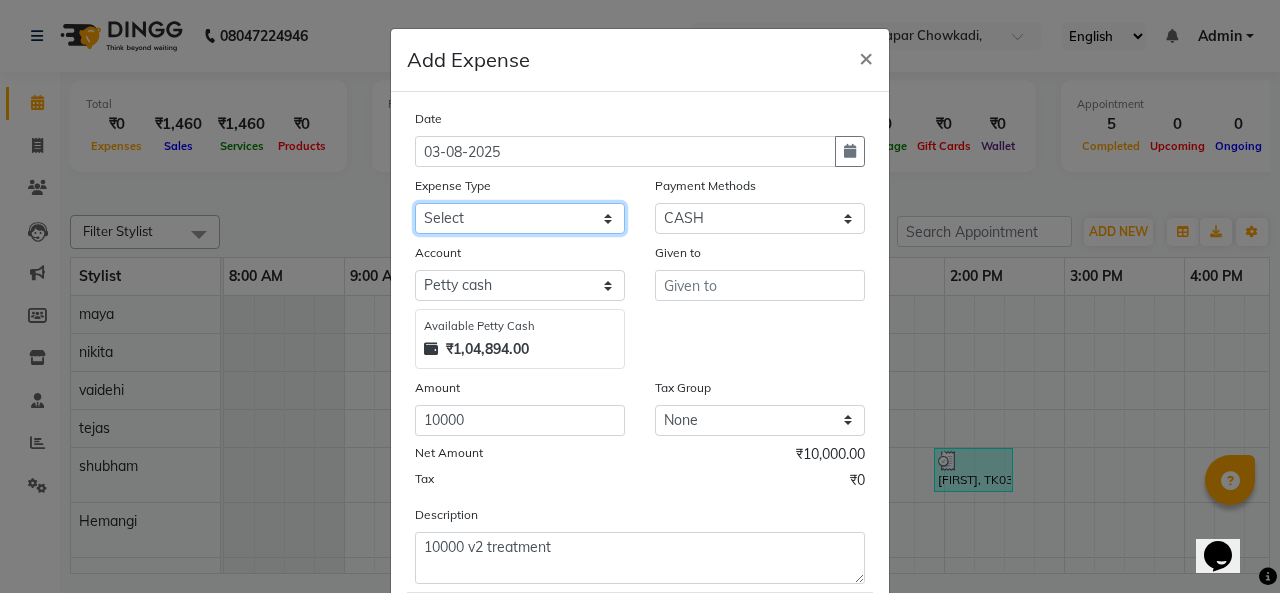 click on "Select Advance Salary Bank charges Car maintenance Cash transfer to bank Cash transfer to hub Client Snacks Clinical charges Equipment Fuel Govt fee home Incentive Insurance International purchase Loan Repayment Maintenance Marketing Miscellaneous MRA Other Pantry Product Rent Salary Staff Snacks Tax Tea & Refreshment Utilities" 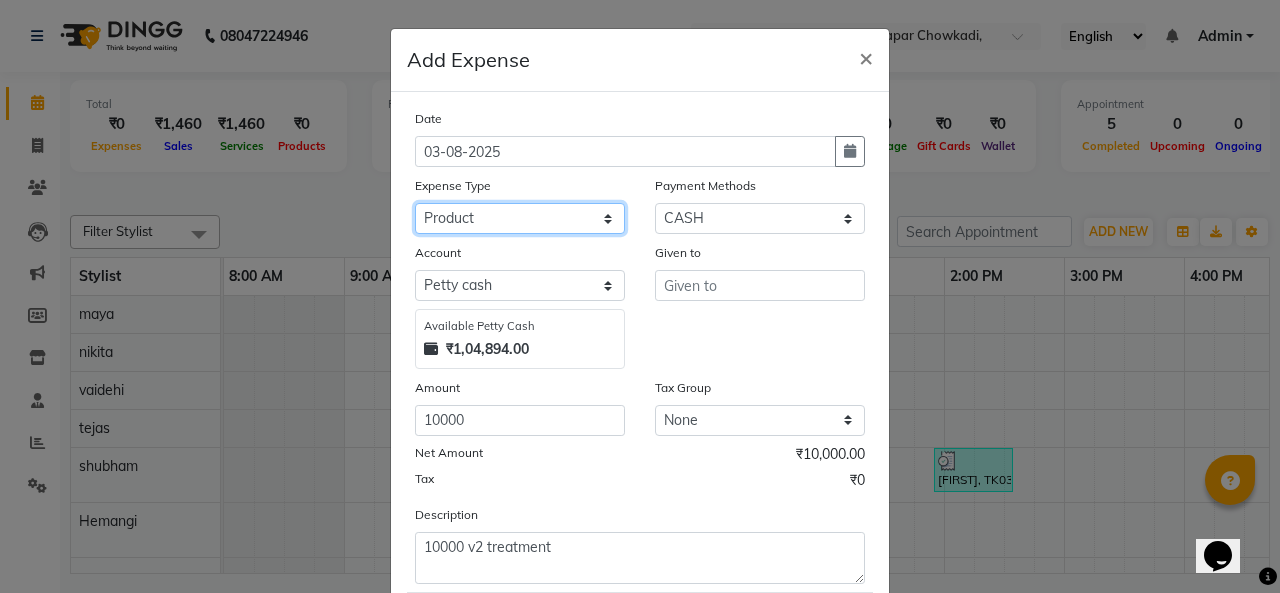 click on "Select Advance Salary Bank charges Car maintenance Cash transfer to bank Cash transfer to hub Client Snacks Clinical charges Equipment Fuel Govt fee home Incentive Insurance International purchase Loan Repayment Maintenance Marketing Miscellaneous MRA Other Pantry Product Rent Salary Staff Snacks Tax Tea & Refreshment Utilities" 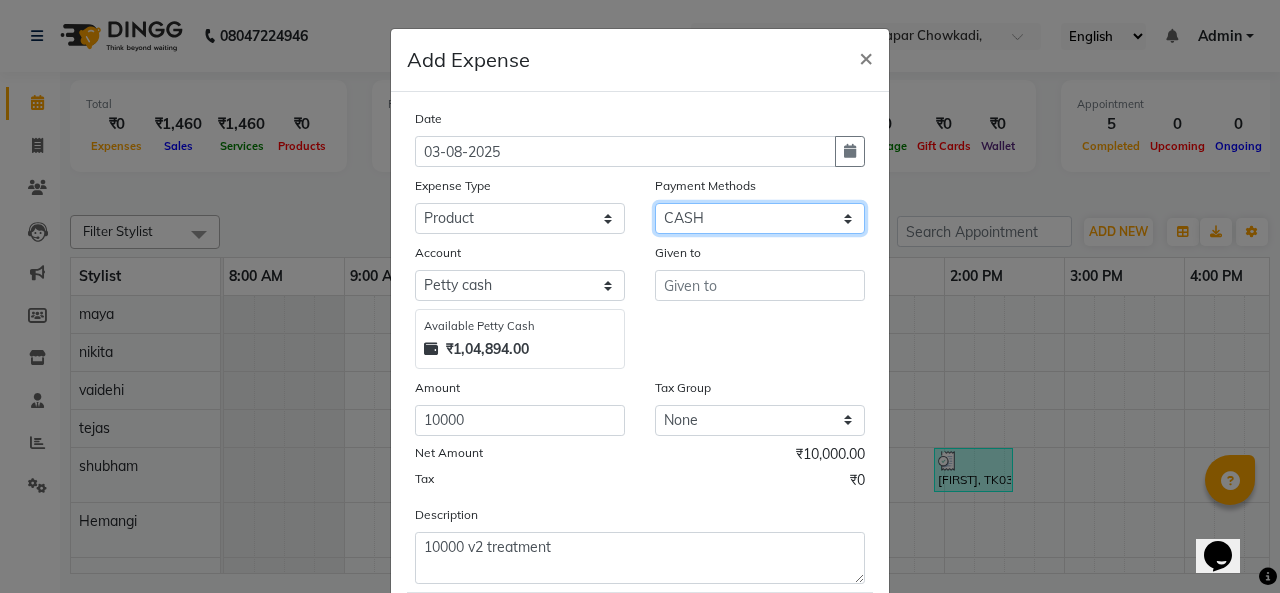 click on "Select Wallet GPay UPI CASH Voucher Prepaid Points Gift Card Package" 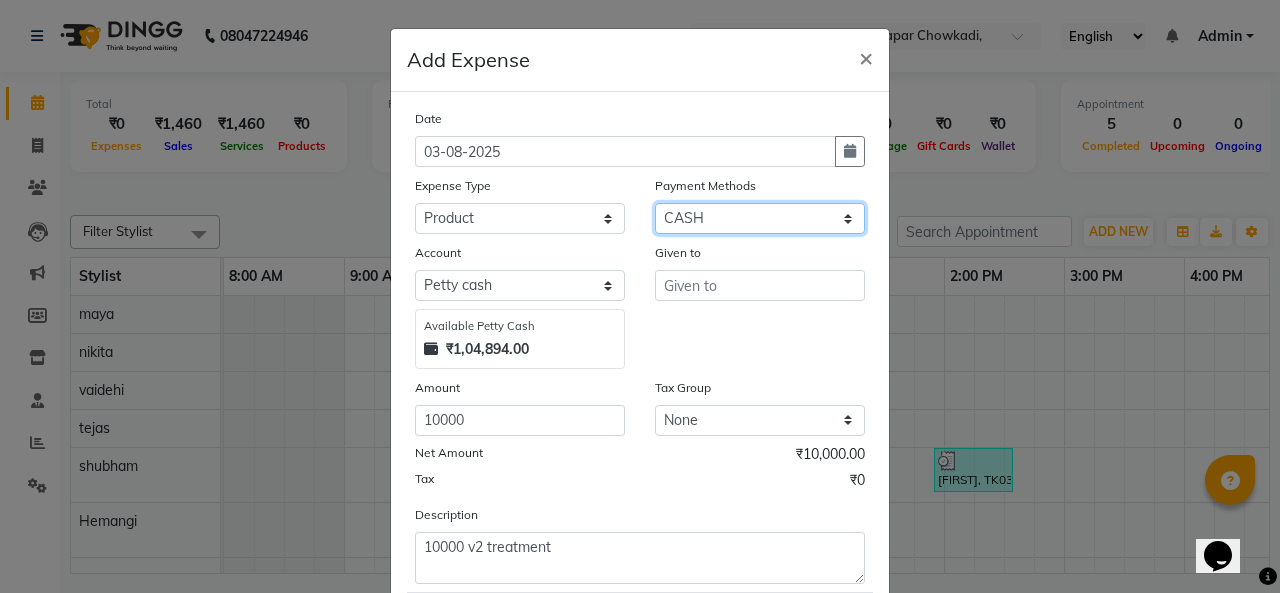 select on "5" 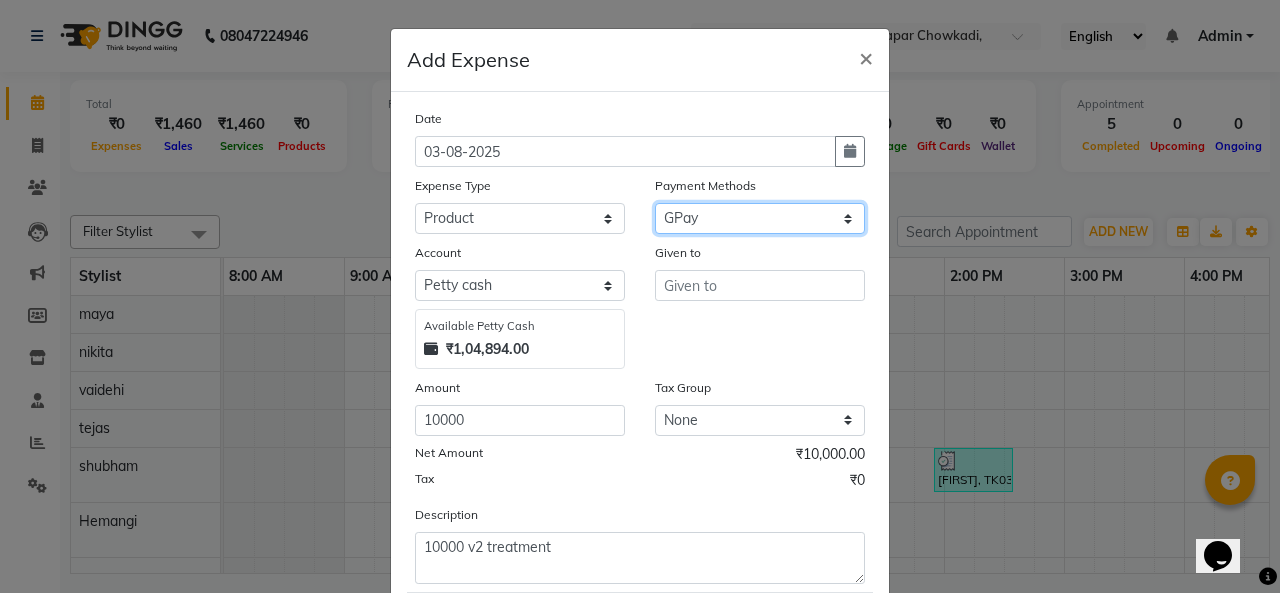 click on "Select Wallet GPay UPI CASH Voucher Prepaid Points Gift Card Package" 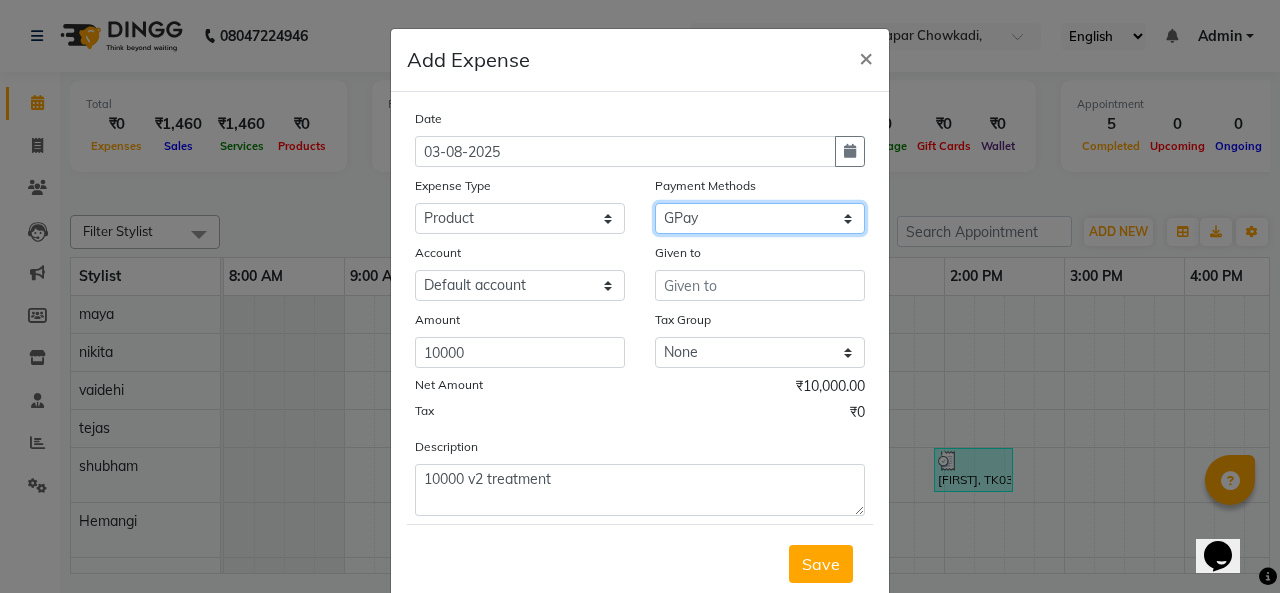 scroll, scrollTop: 52, scrollLeft: 0, axis: vertical 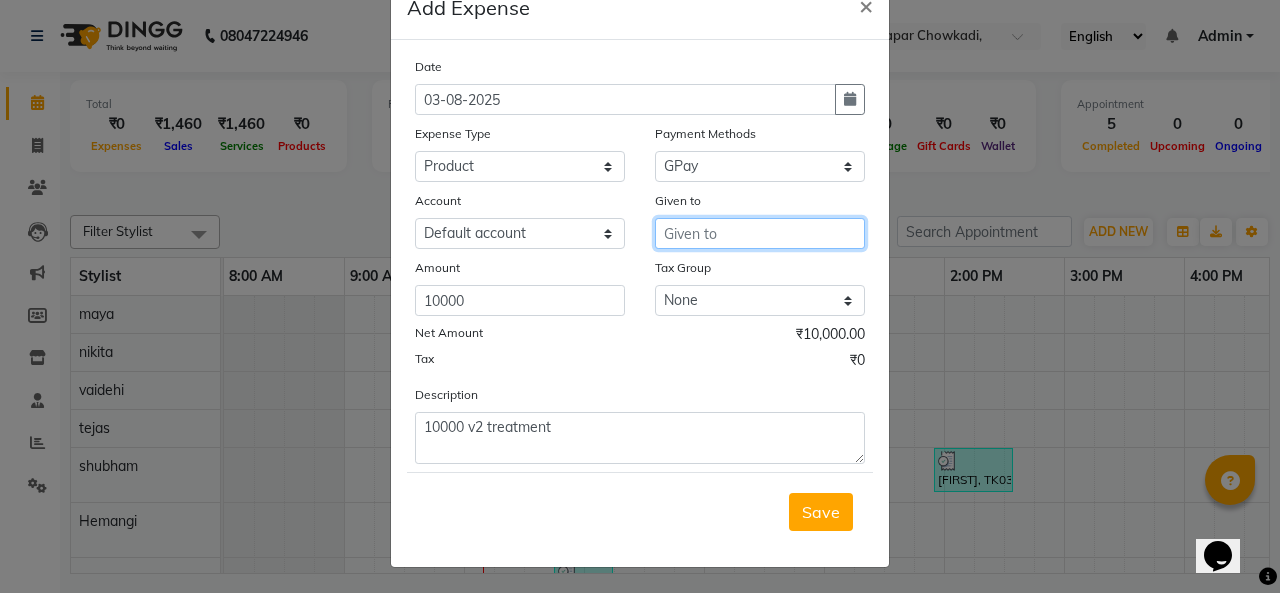 click at bounding box center [760, 233] 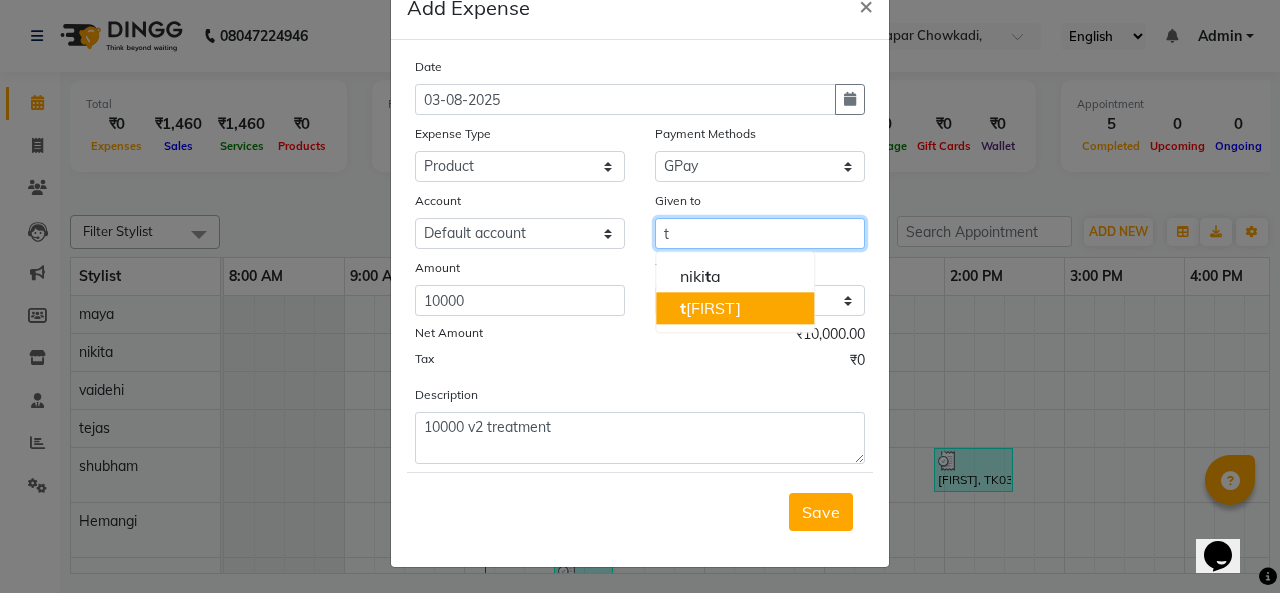 click on "t [FIRST]" at bounding box center [710, 308] 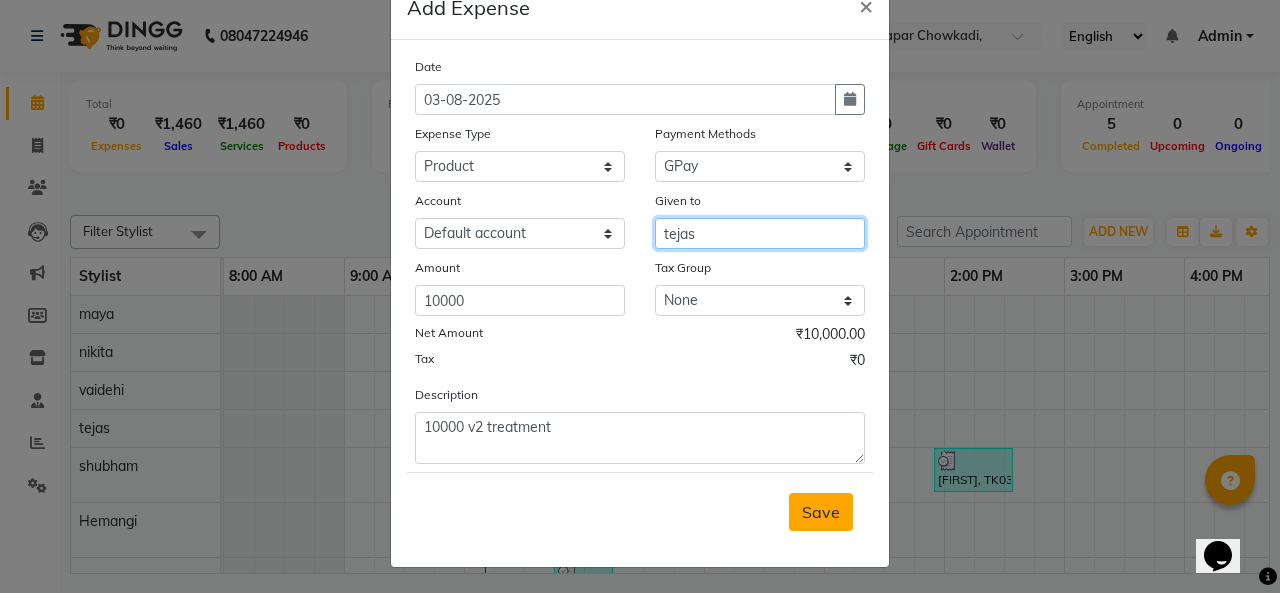 type on "tejas" 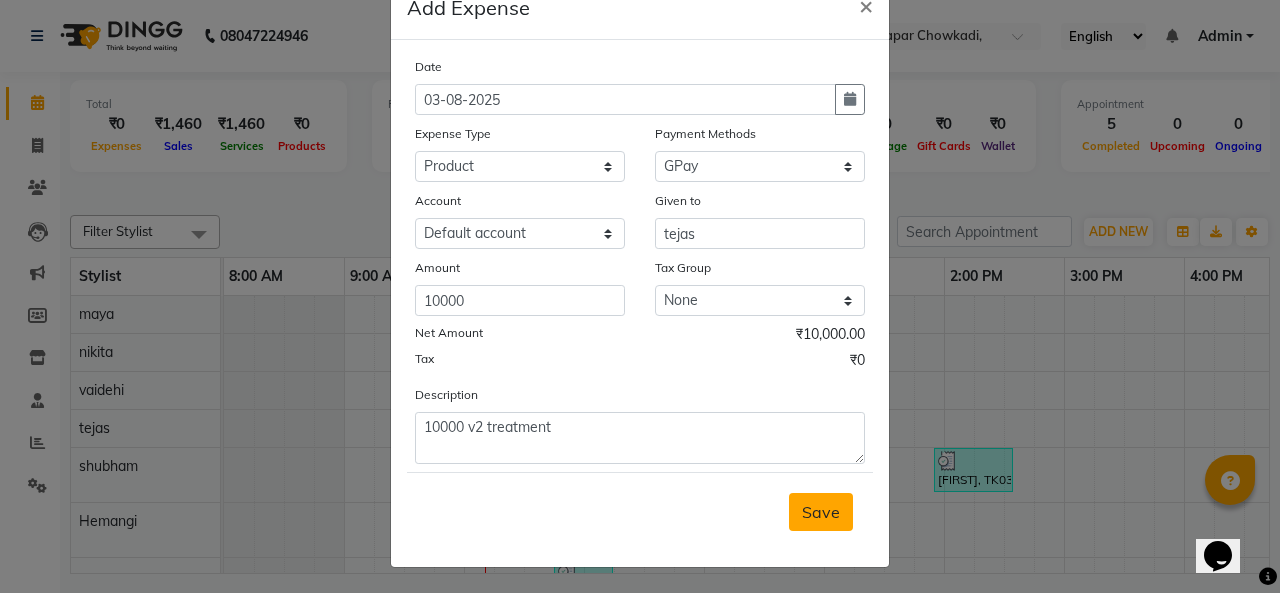 click on "Save" at bounding box center (821, 512) 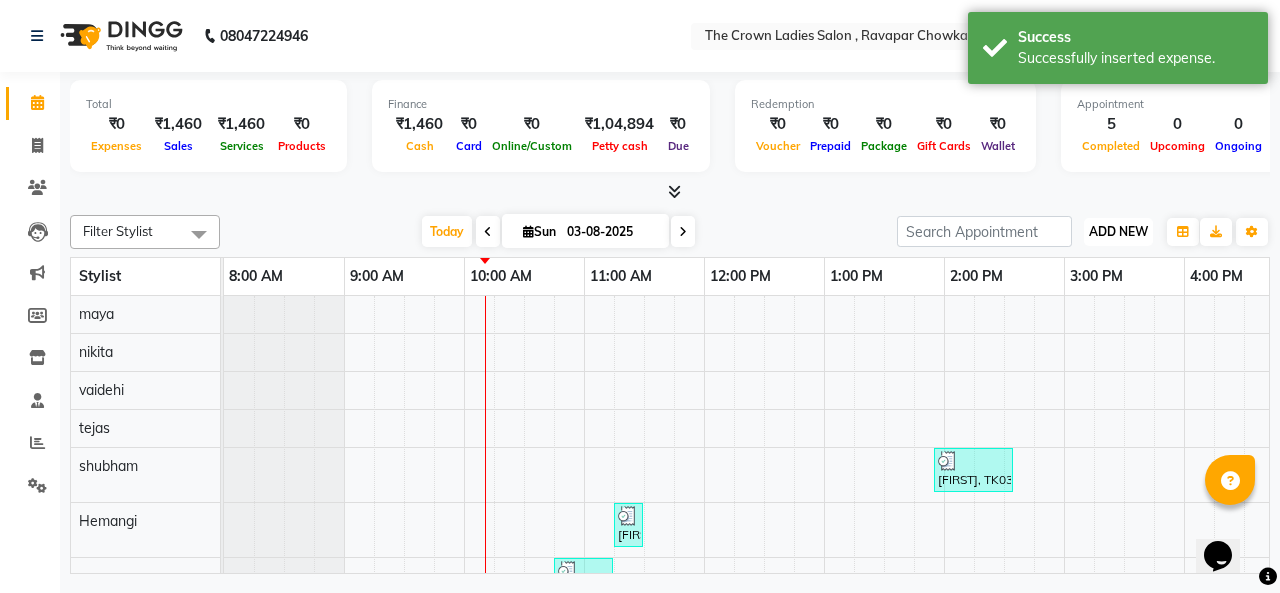 click on "ADD NEW Toggle Dropdown" at bounding box center [1118, 232] 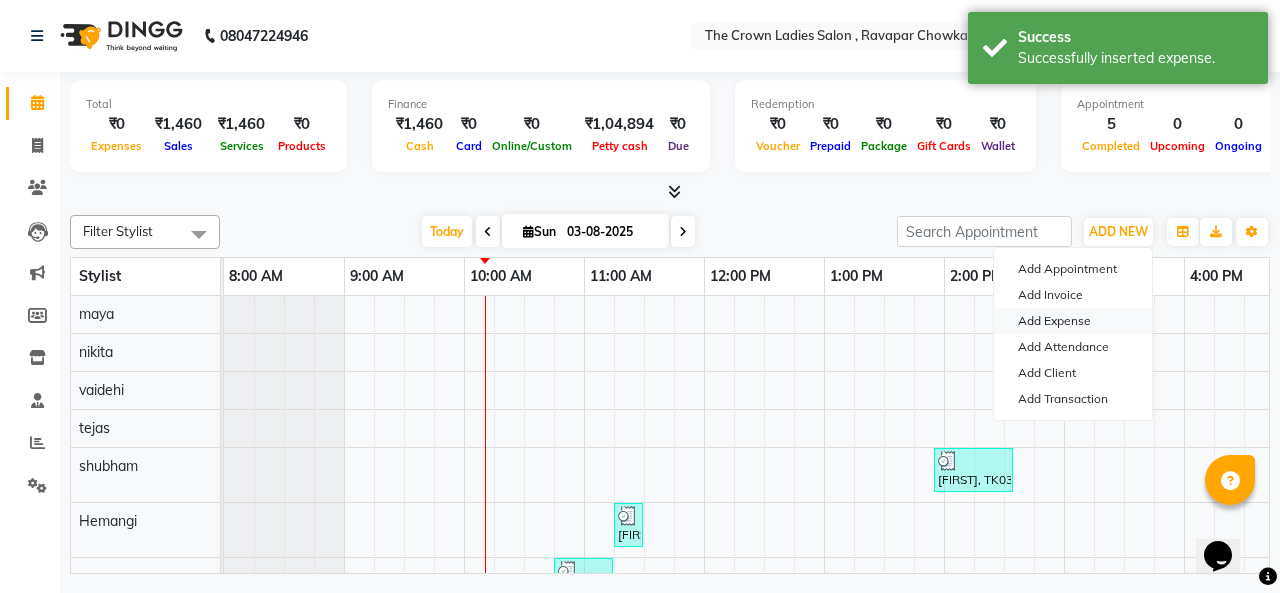 click on "Add Expense" at bounding box center (1073, 321) 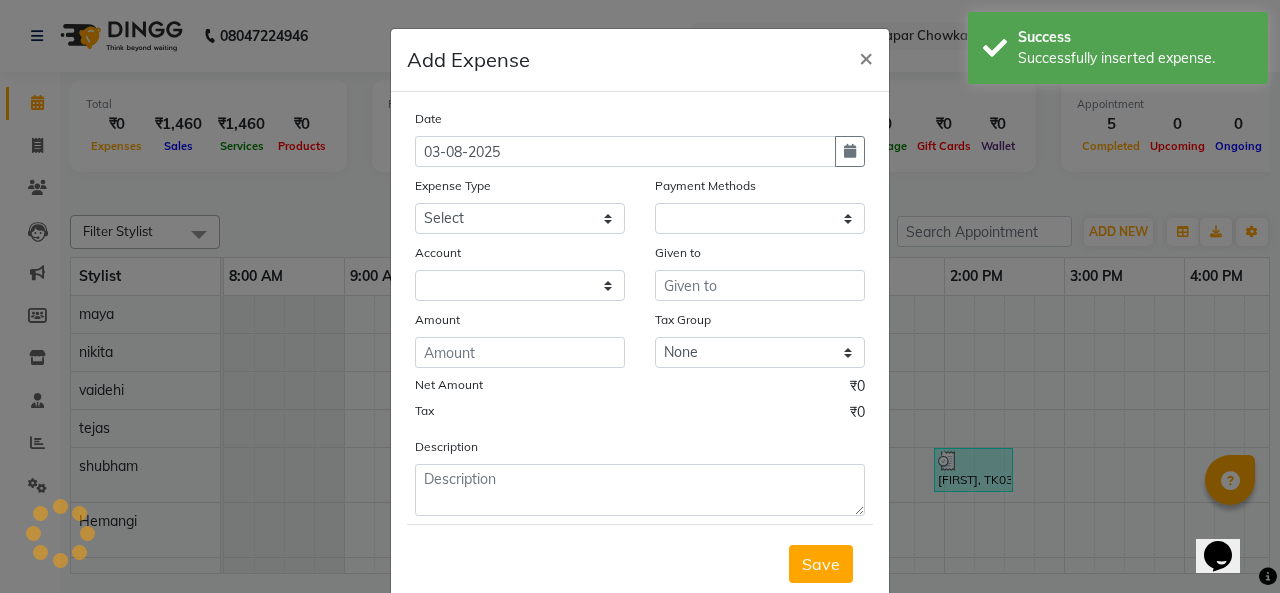 select on "1" 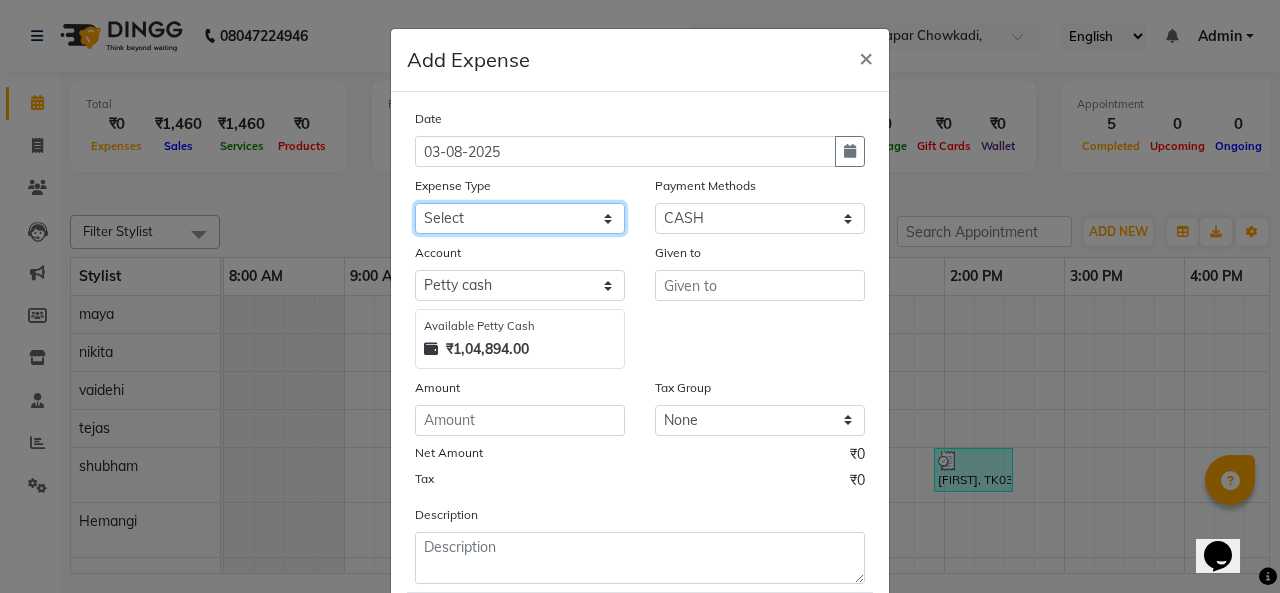 click on "Select Advance Salary Bank charges Car maintenance Cash transfer to bank Cash transfer to hub Client Snacks Clinical charges Equipment Fuel Govt fee home Incentive Insurance International purchase Loan Repayment Maintenance Marketing Miscellaneous MRA Other Pantry Product Rent Salary Staff Snacks Tax Tea & Refreshment Utilities" 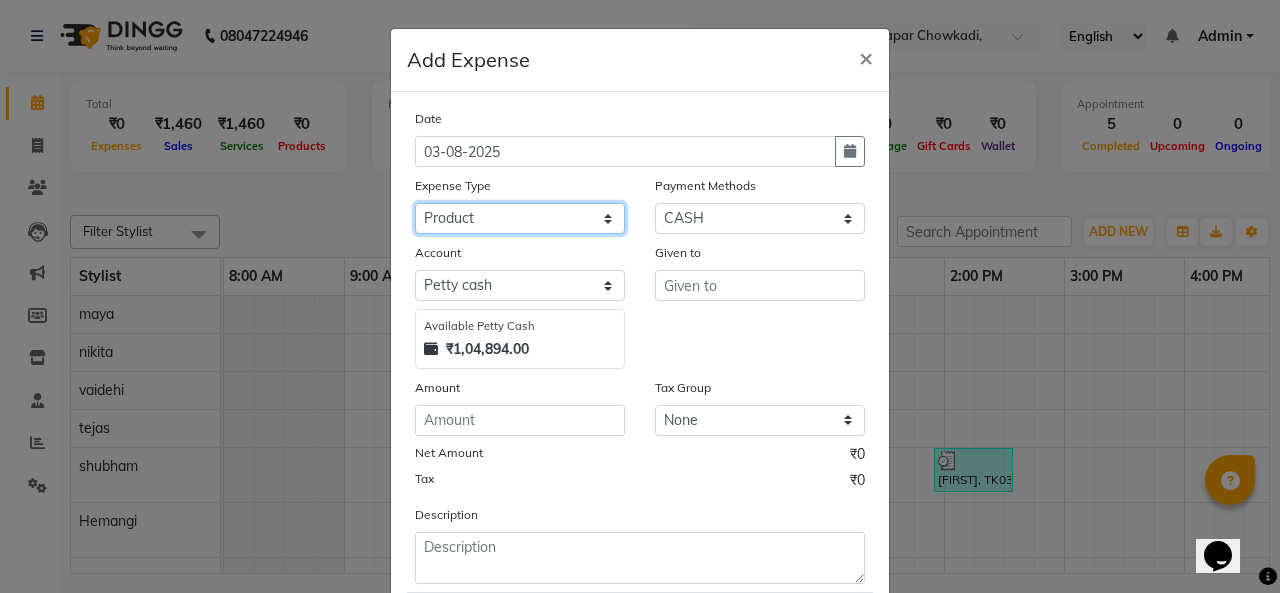 click on "Select Advance Salary Bank charges Car maintenance Cash transfer to bank Cash transfer to hub Client Snacks Clinical charges Equipment Fuel Govt fee home Incentive Insurance International purchase Loan Repayment Maintenance Marketing Miscellaneous MRA Other Pantry Product Rent Salary Staff Snacks Tax Tea & Refreshment Utilities" 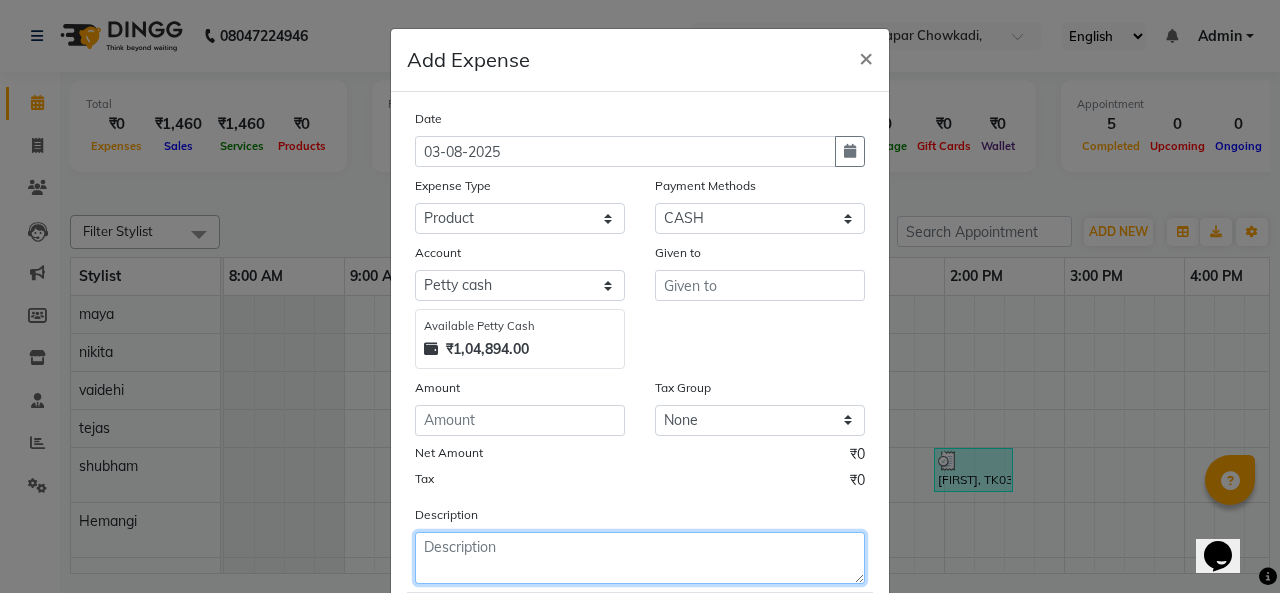 click 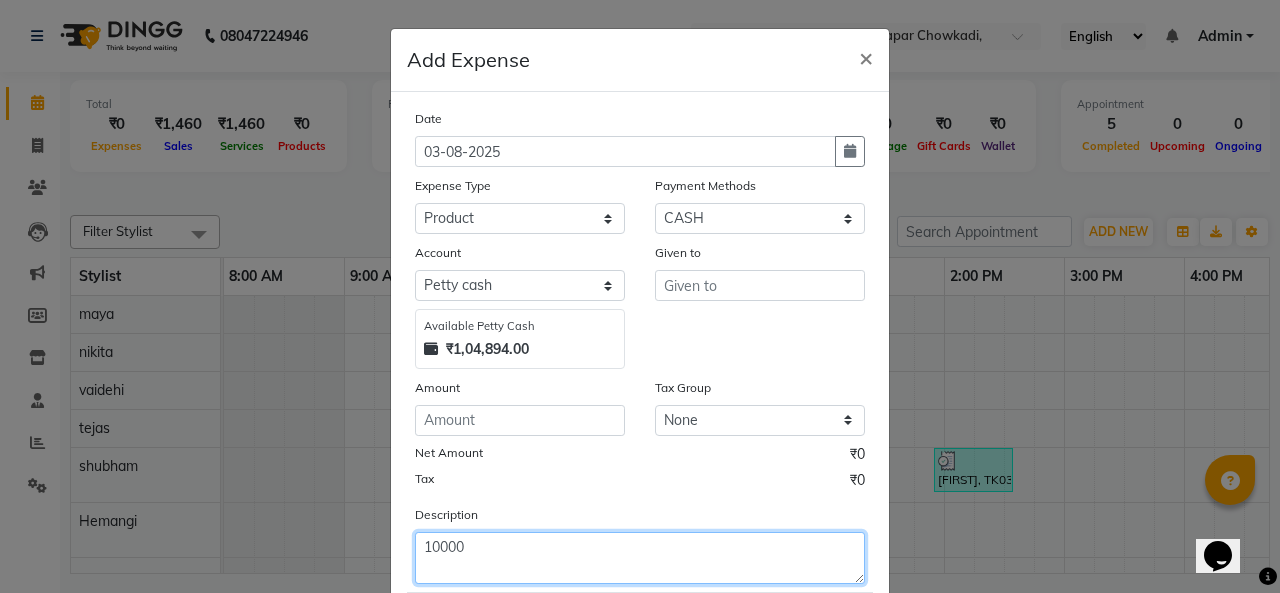 type on "10000" 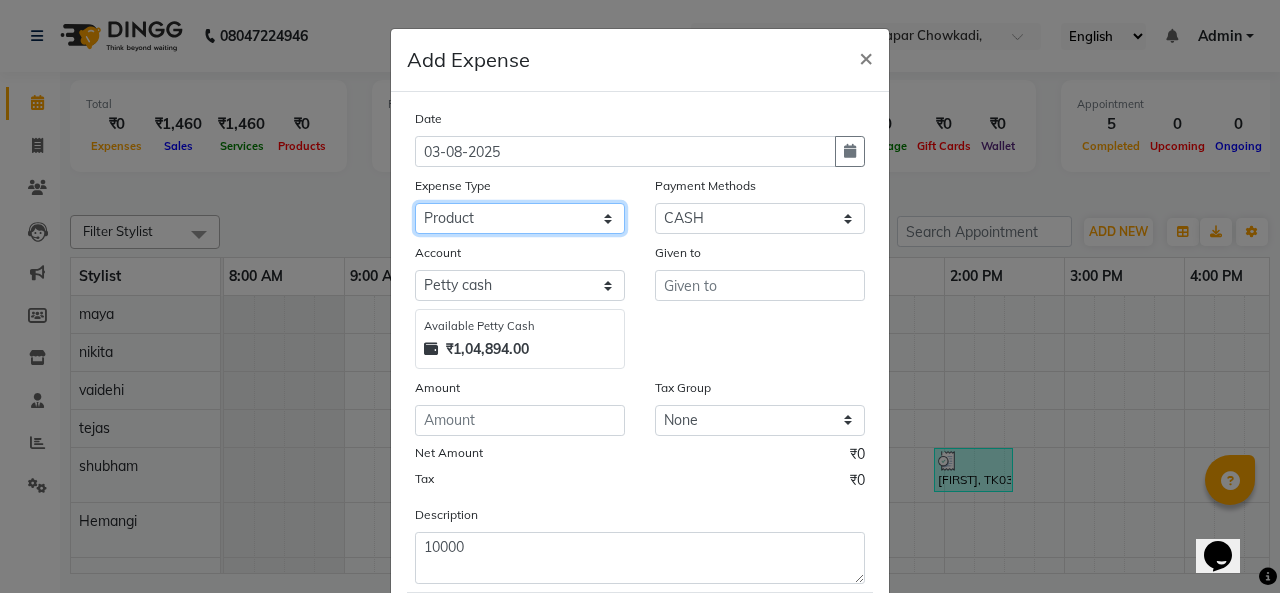 click on "Select Advance Salary Bank charges Car maintenance Cash transfer to bank Cash transfer to hub Client Snacks Clinical charges Equipment Fuel Govt fee home Incentive Insurance International purchase Loan Repayment Maintenance Marketing Miscellaneous MRA Other Pantry Product Rent Salary Staff Snacks Tax Tea & Refreshment Utilities" 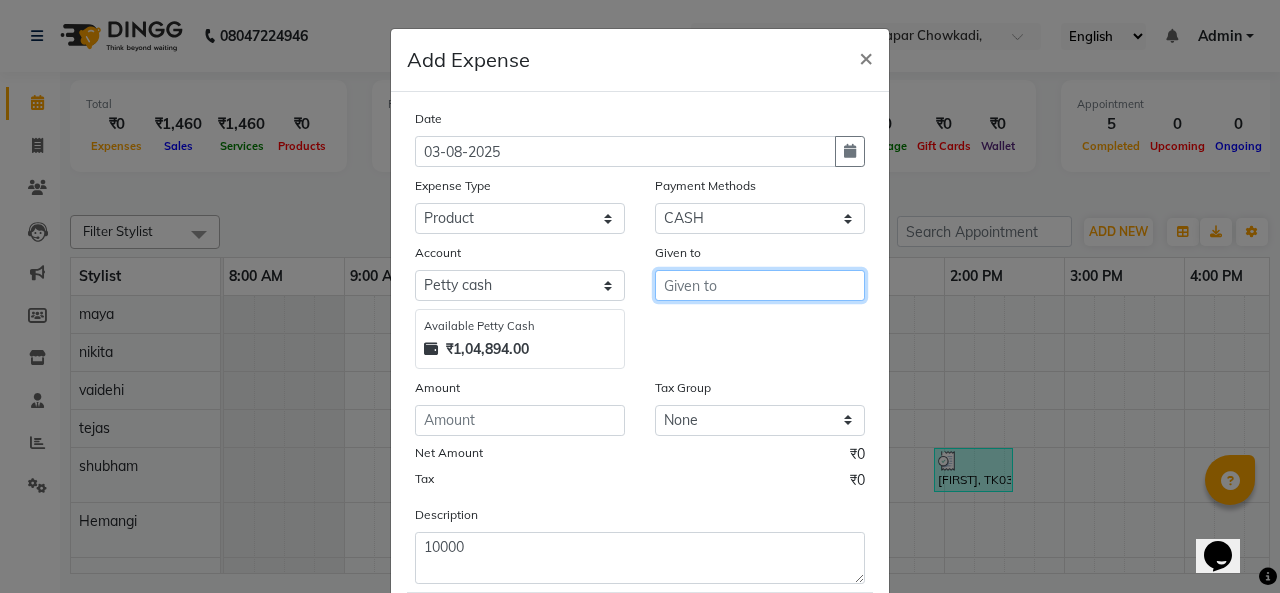 click at bounding box center [760, 285] 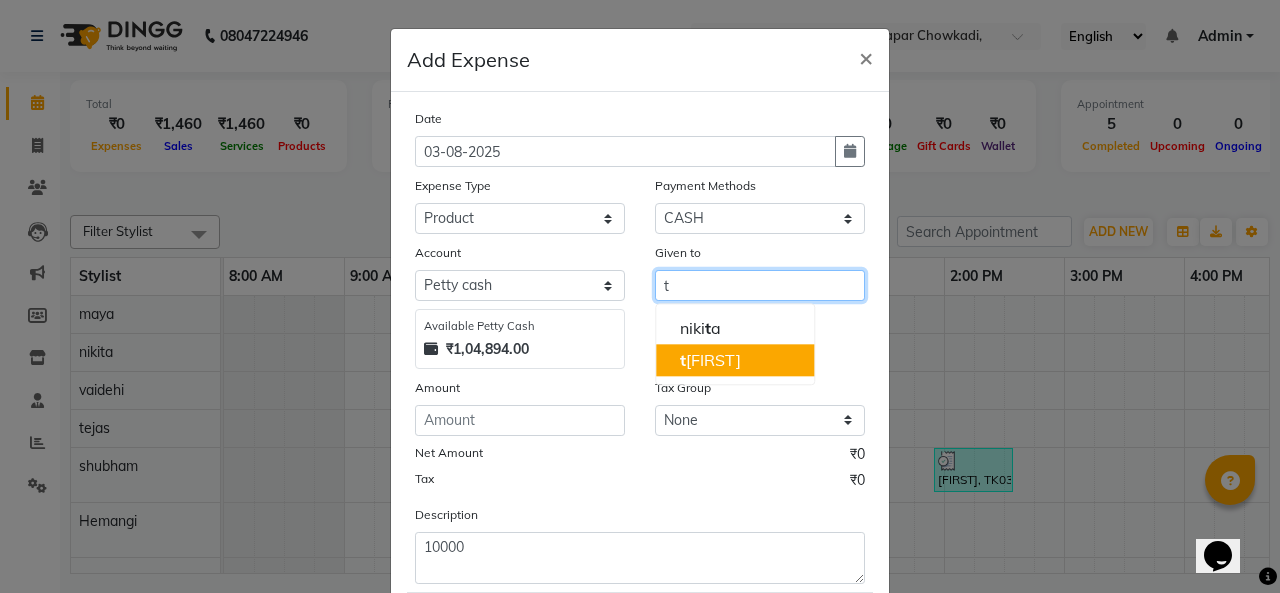 click on "t [FIRST]" at bounding box center (710, 360) 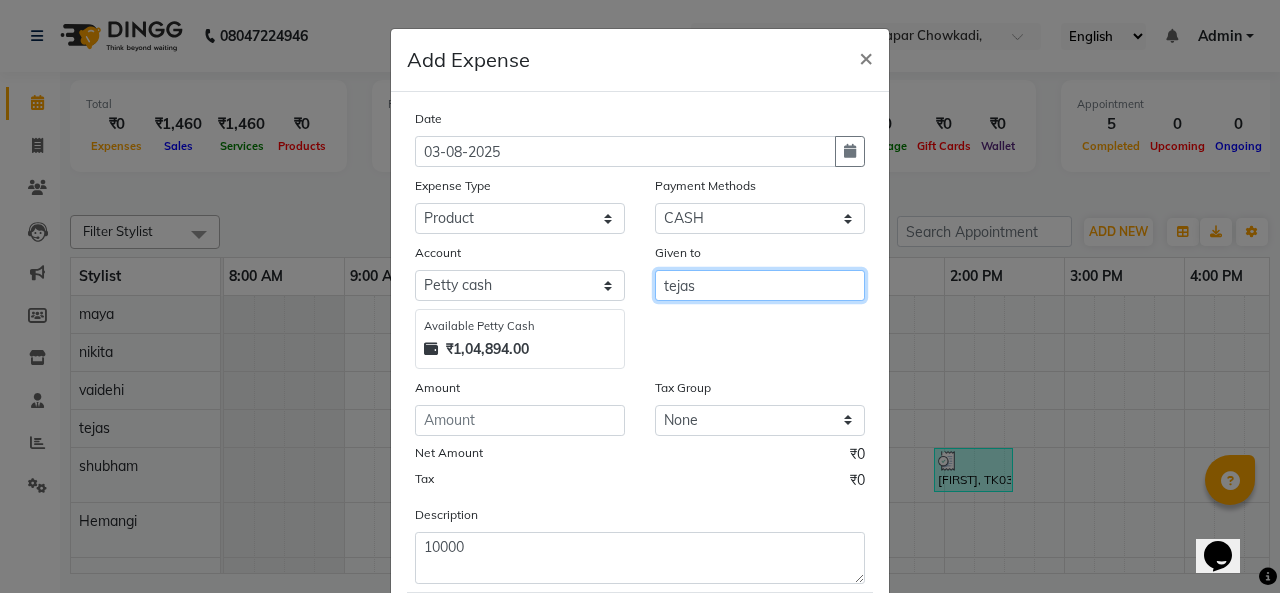type on "tejas" 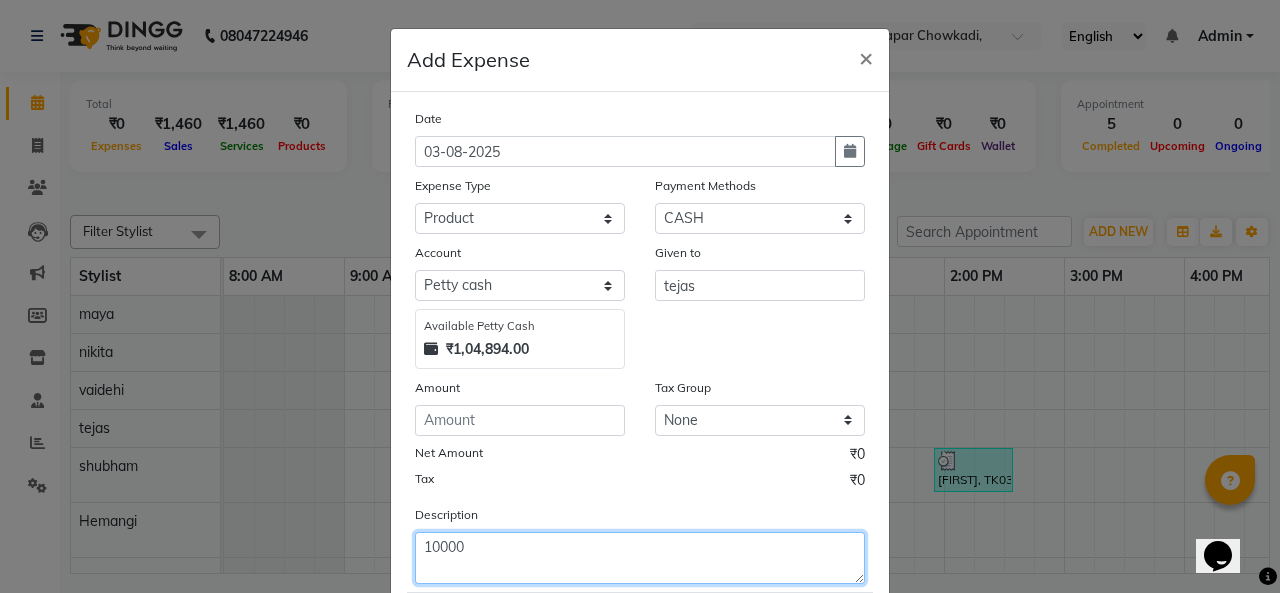 click on "10000" 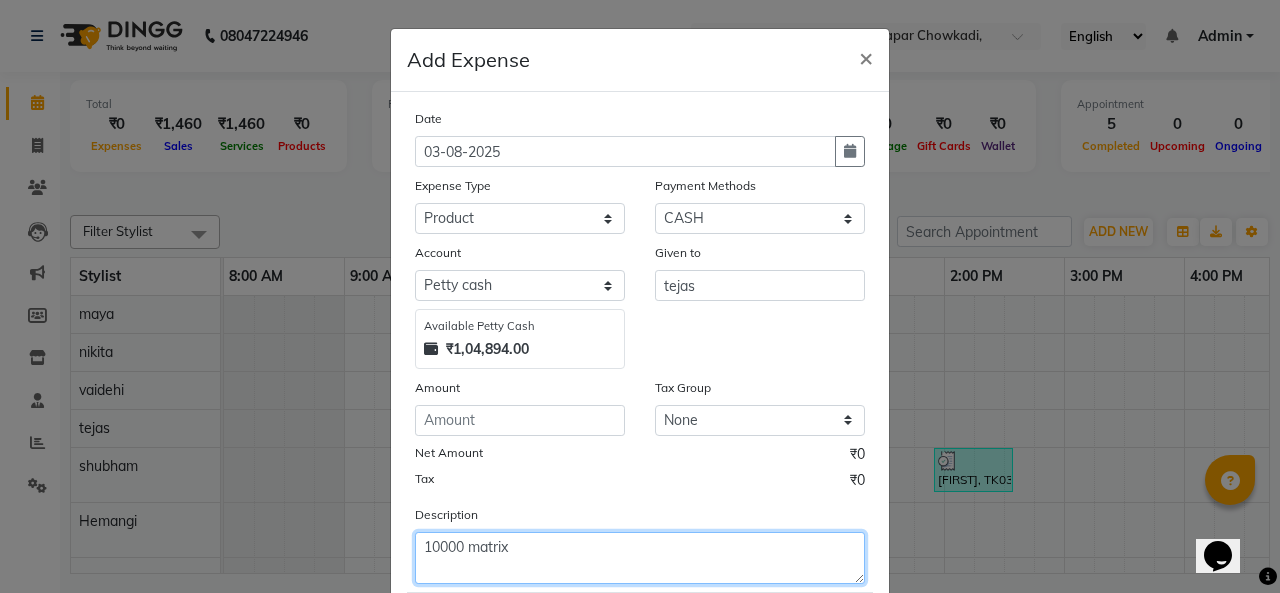 type on "10000 matrix" 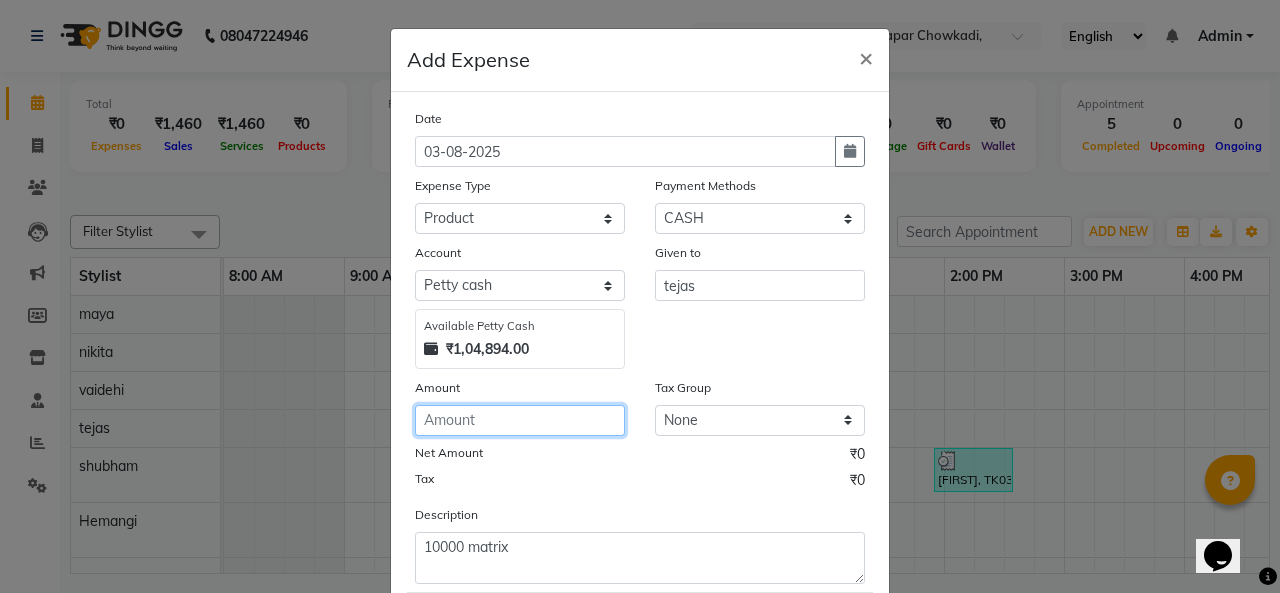 click 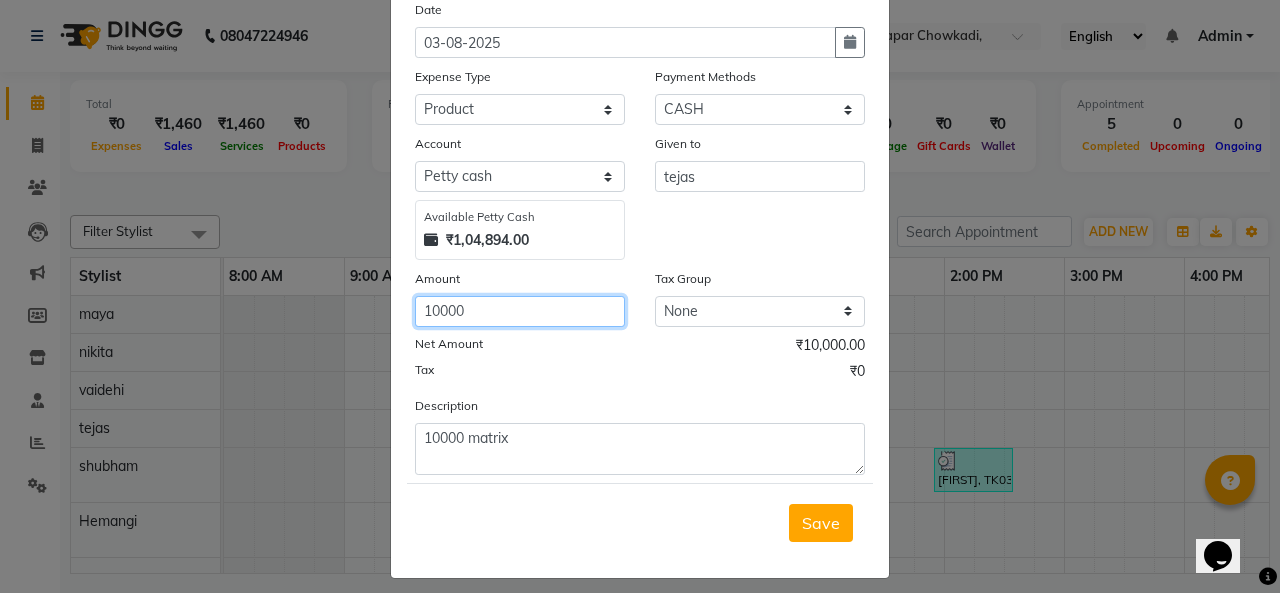 scroll, scrollTop: 119, scrollLeft: 0, axis: vertical 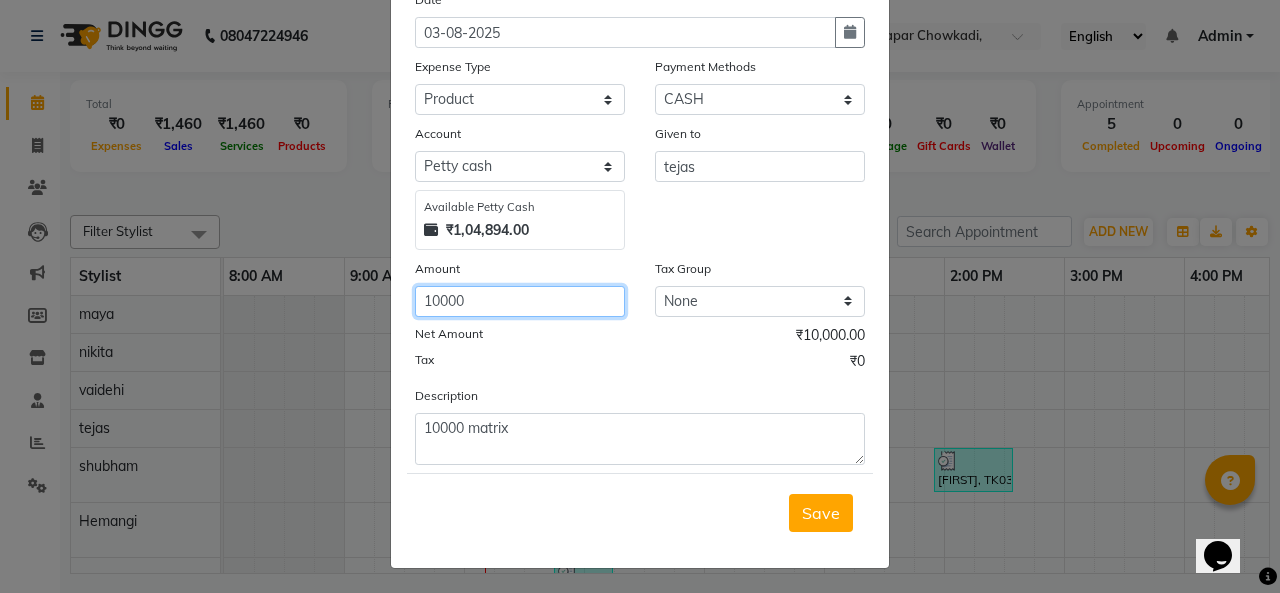 type on "10000" 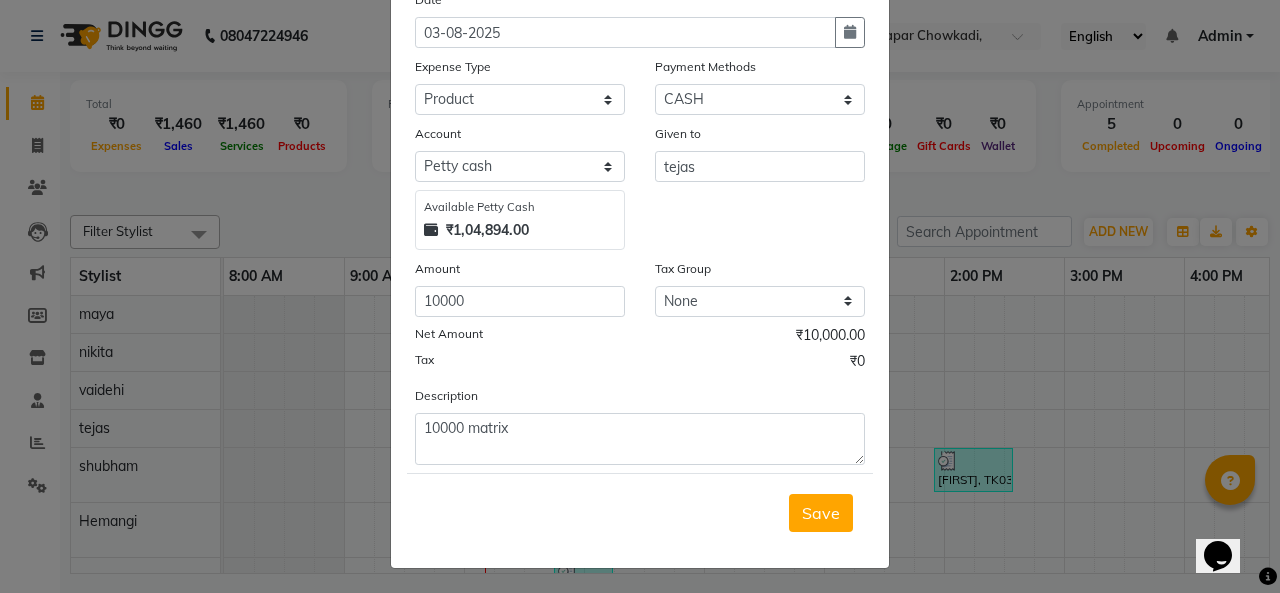 click on "Save" 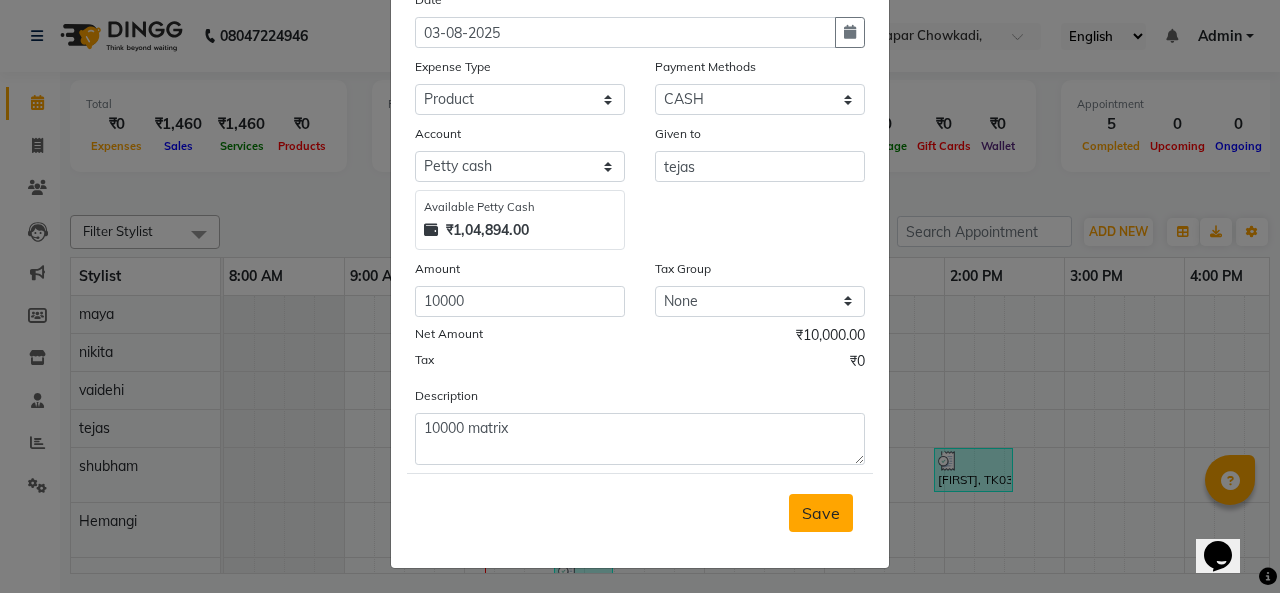 click on "Save" at bounding box center (821, 513) 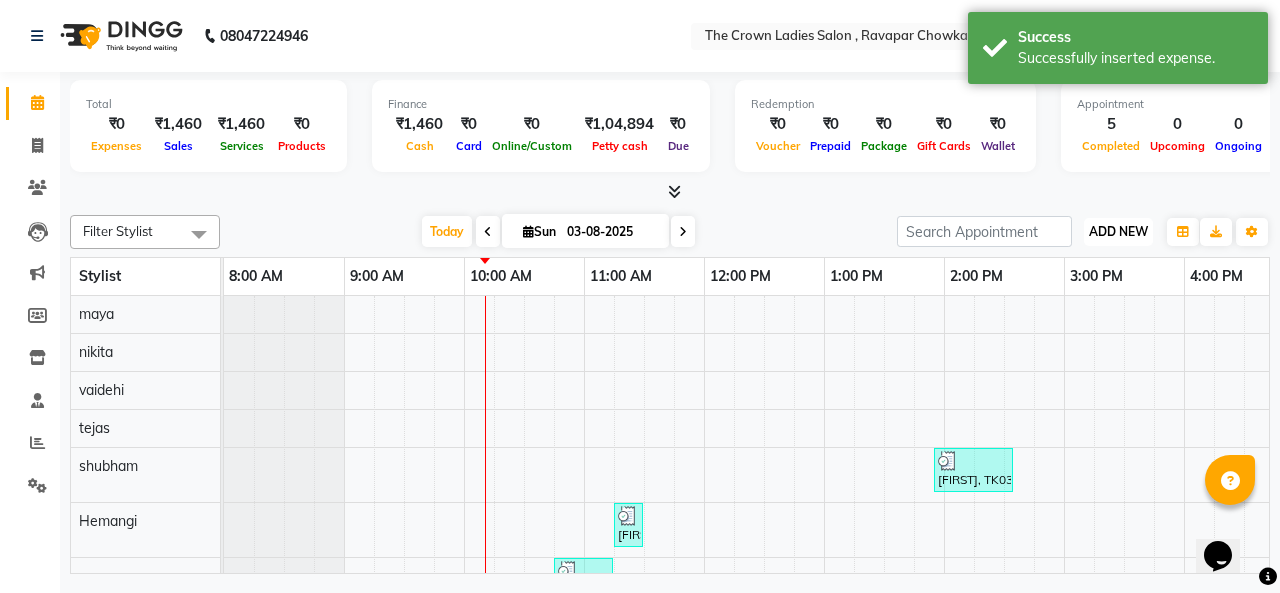 click on "ADD NEW Toggle Dropdown" at bounding box center [1118, 232] 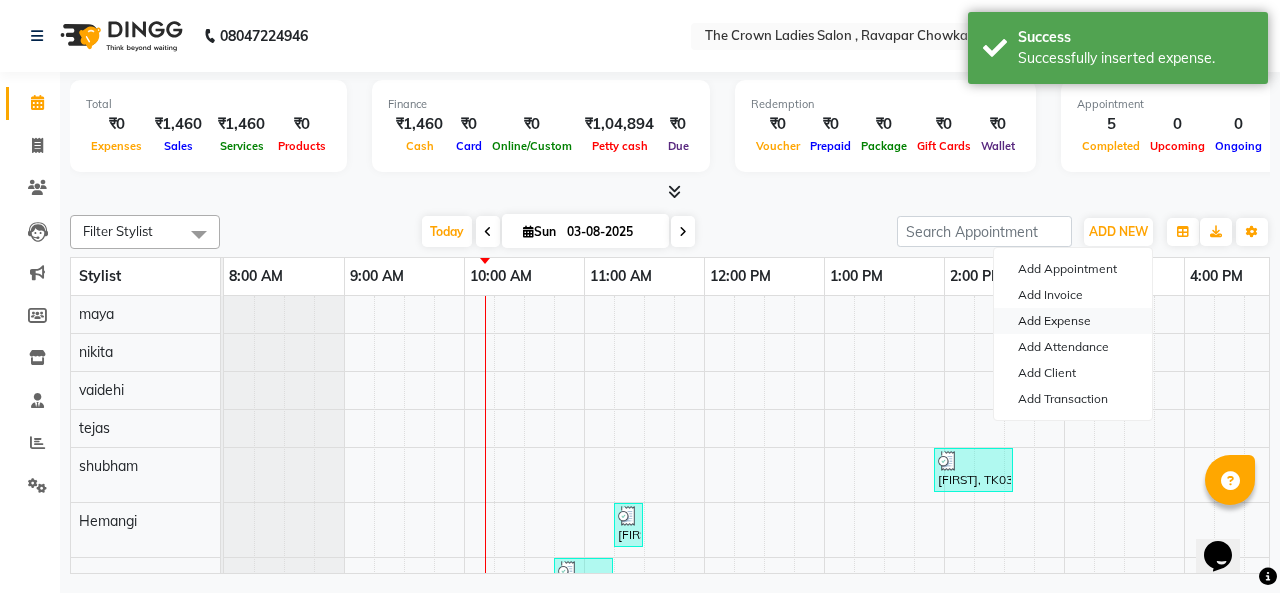 click on "Add Expense" at bounding box center (1073, 321) 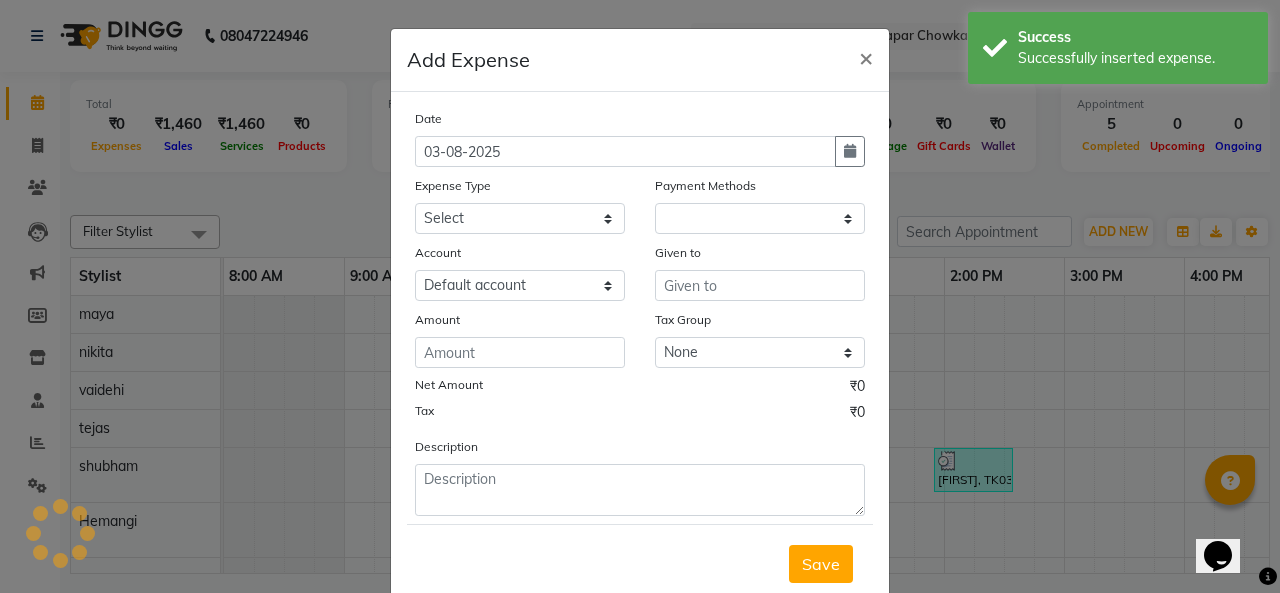 select on "1" 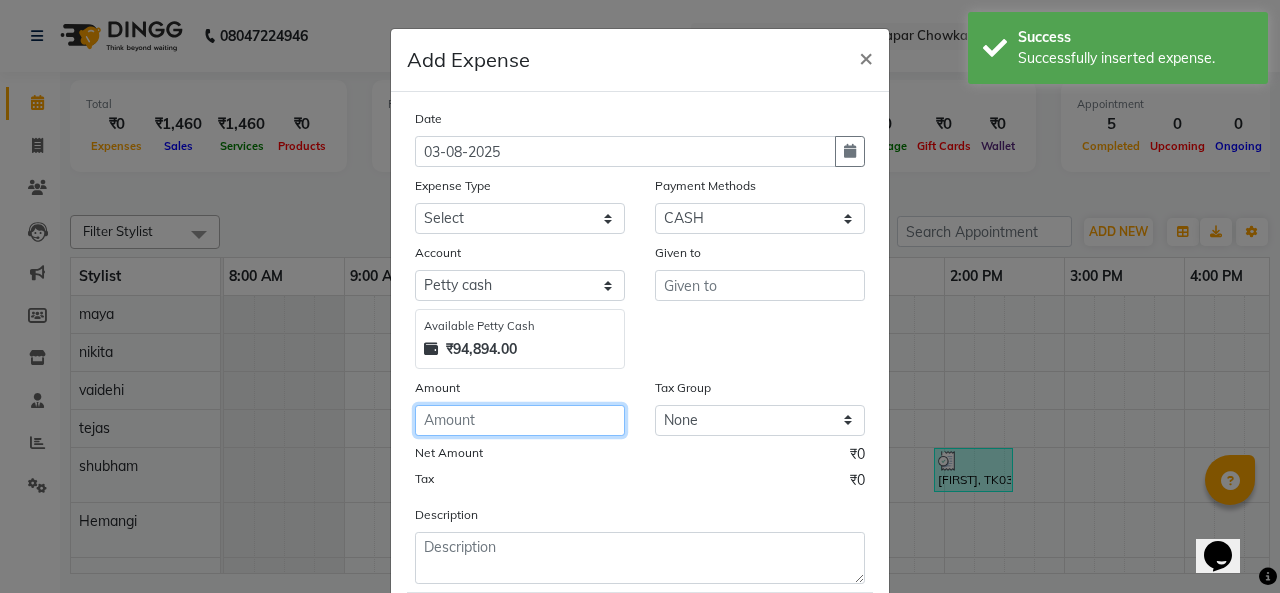 click 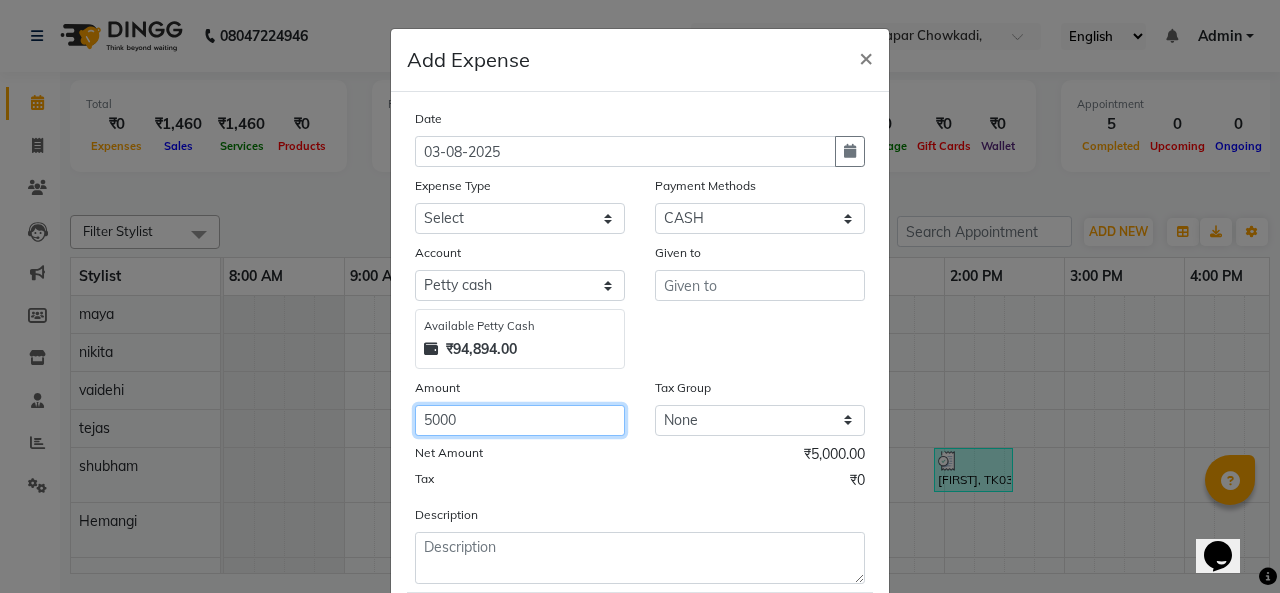 type on "5000" 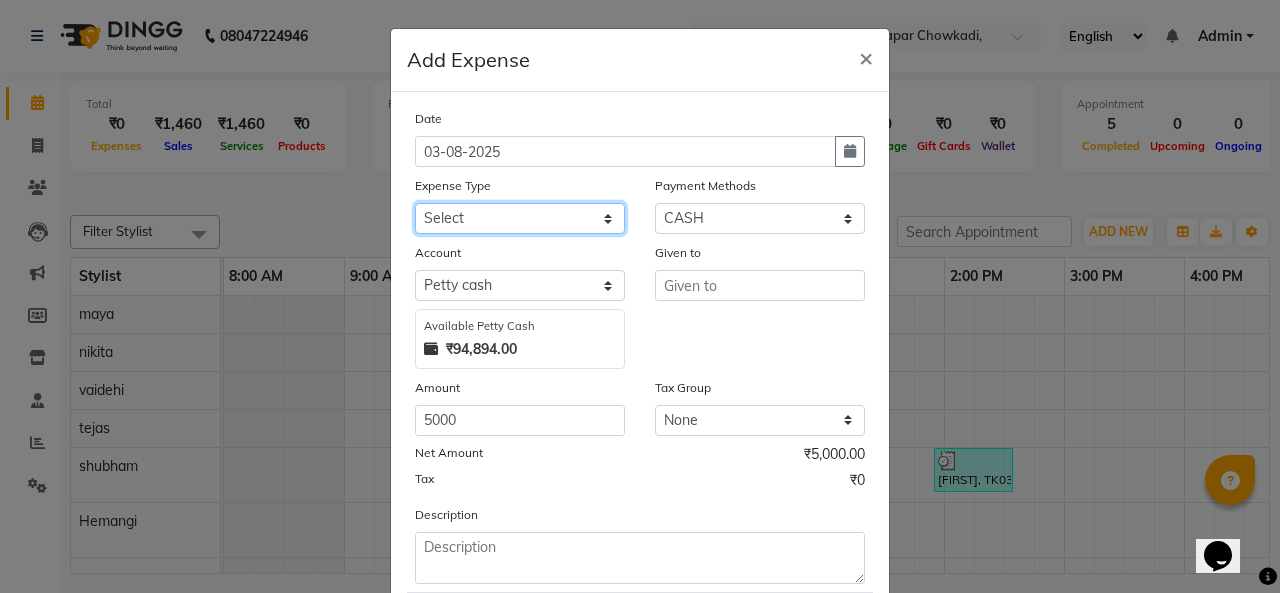 click on "Select Advance Salary Bank charges Car maintenance Cash transfer to bank Cash transfer to hub Client Snacks Clinical charges Equipment Fuel Govt fee home Incentive Insurance International purchase Loan Repayment Maintenance Marketing Miscellaneous MRA Other Pantry Product Rent Salary Staff Snacks Tax Tea & Refreshment Utilities" 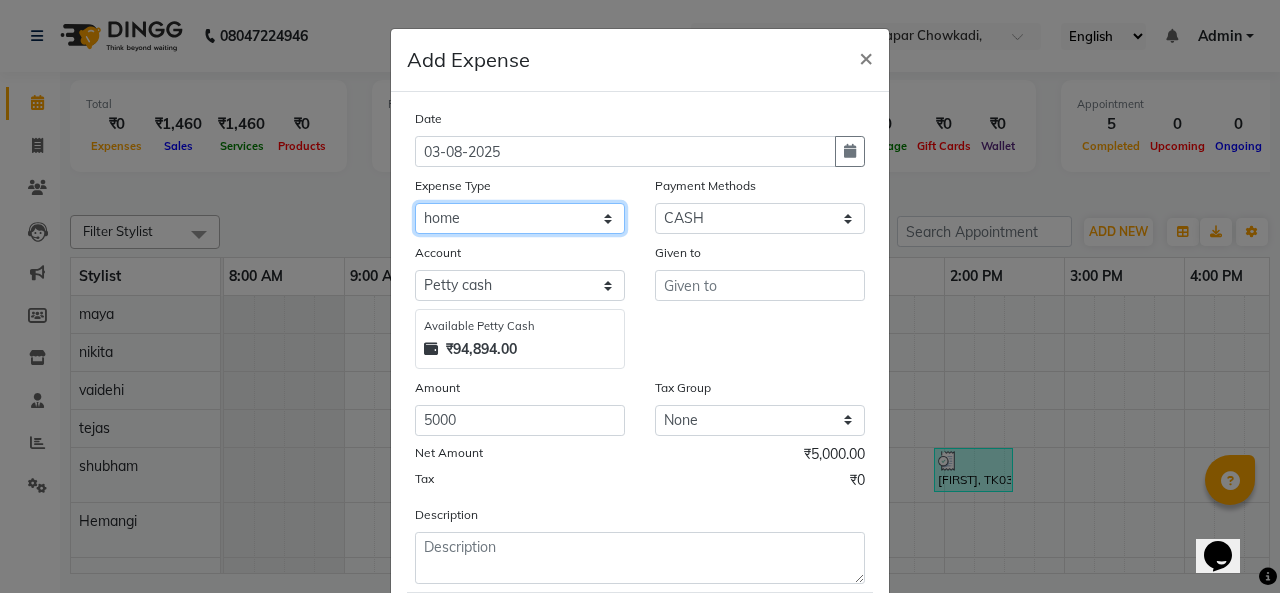 click on "Select Advance Salary Bank charges Car maintenance Cash transfer to bank Cash transfer to hub Client Snacks Clinical charges Equipment Fuel Govt fee home Incentive Insurance International purchase Loan Repayment Maintenance Marketing Miscellaneous MRA Other Pantry Product Rent Salary Staff Snacks Tax Tea & Refreshment Utilities" 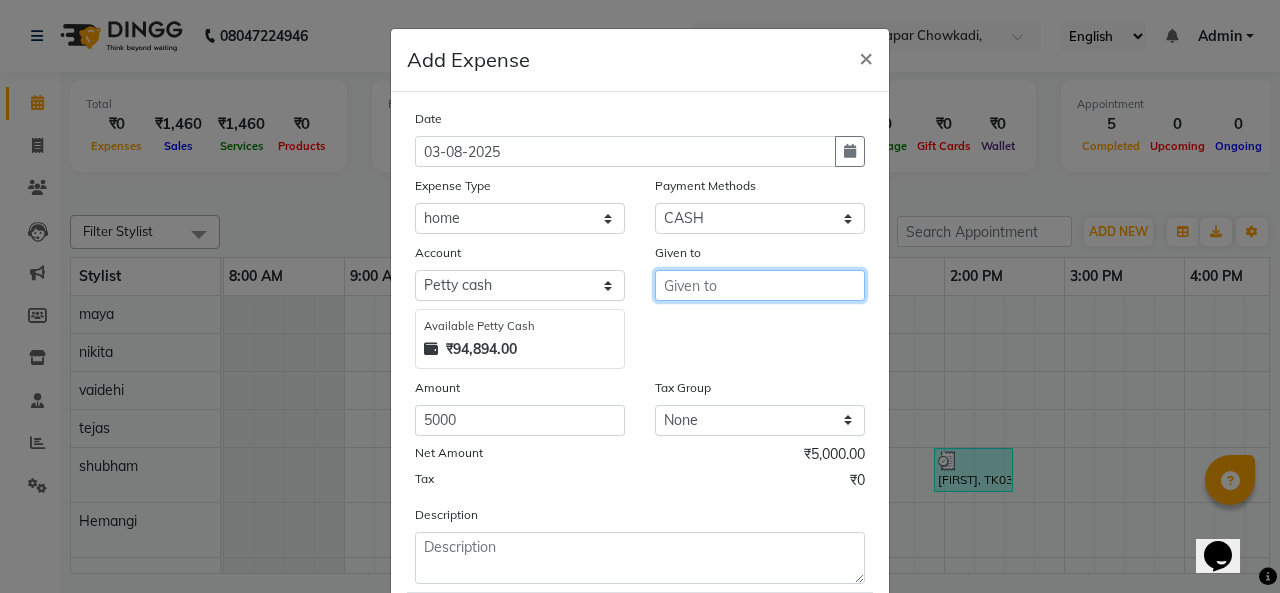 click at bounding box center [760, 285] 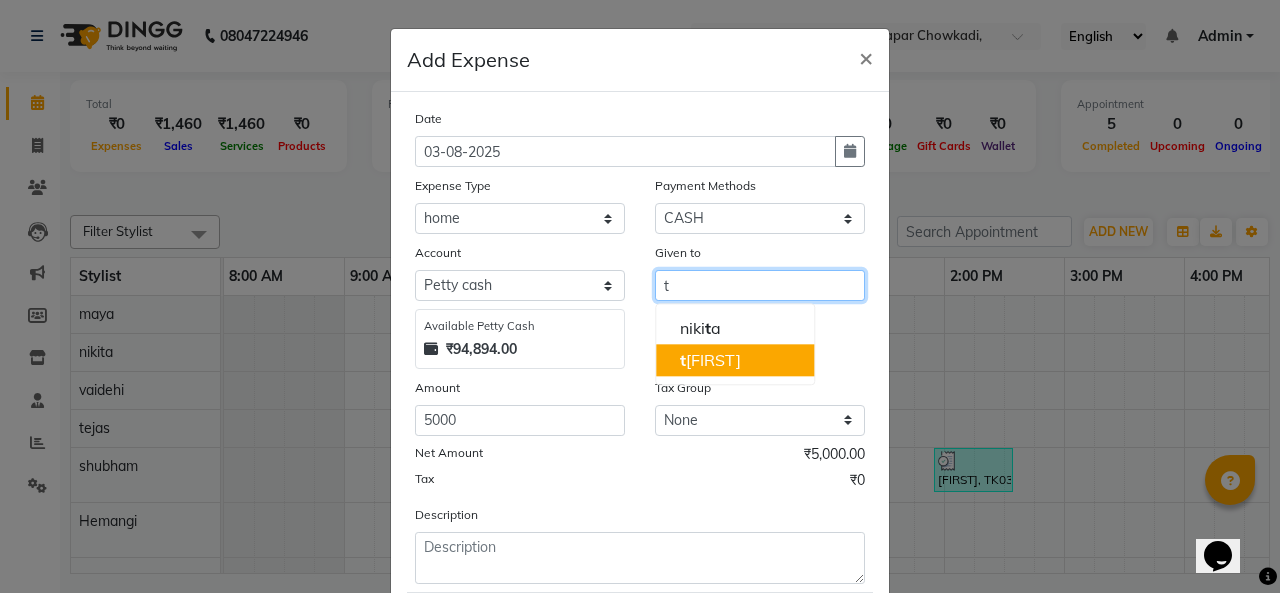 click on "t [FIRST]" at bounding box center [710, 360] 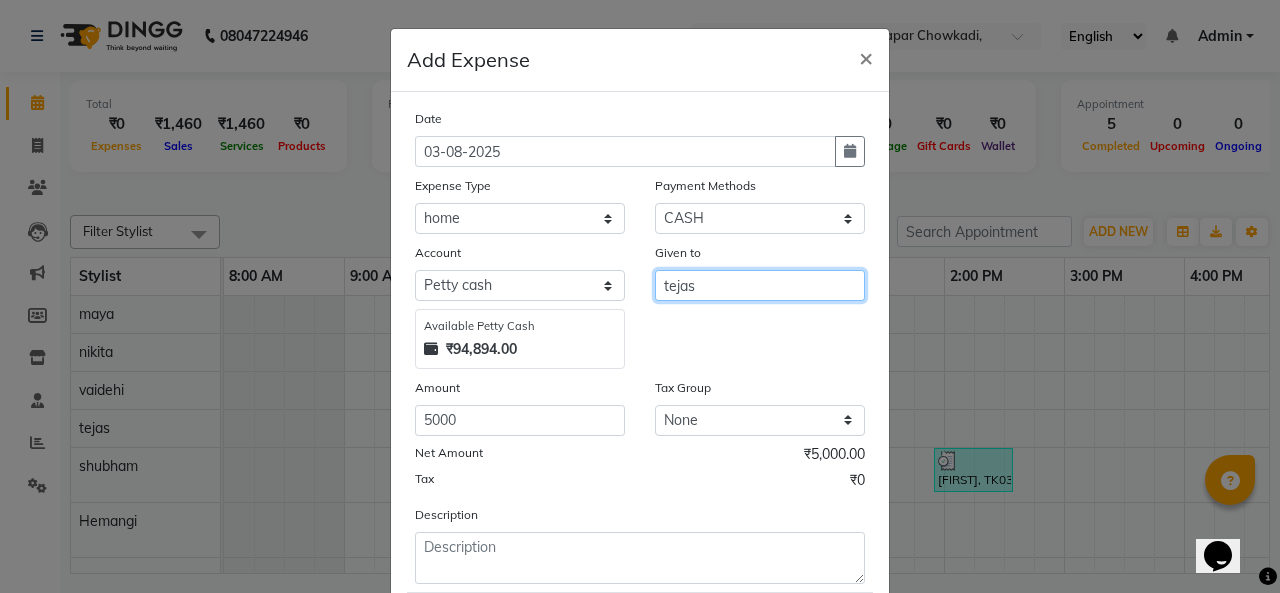type on "tejas" 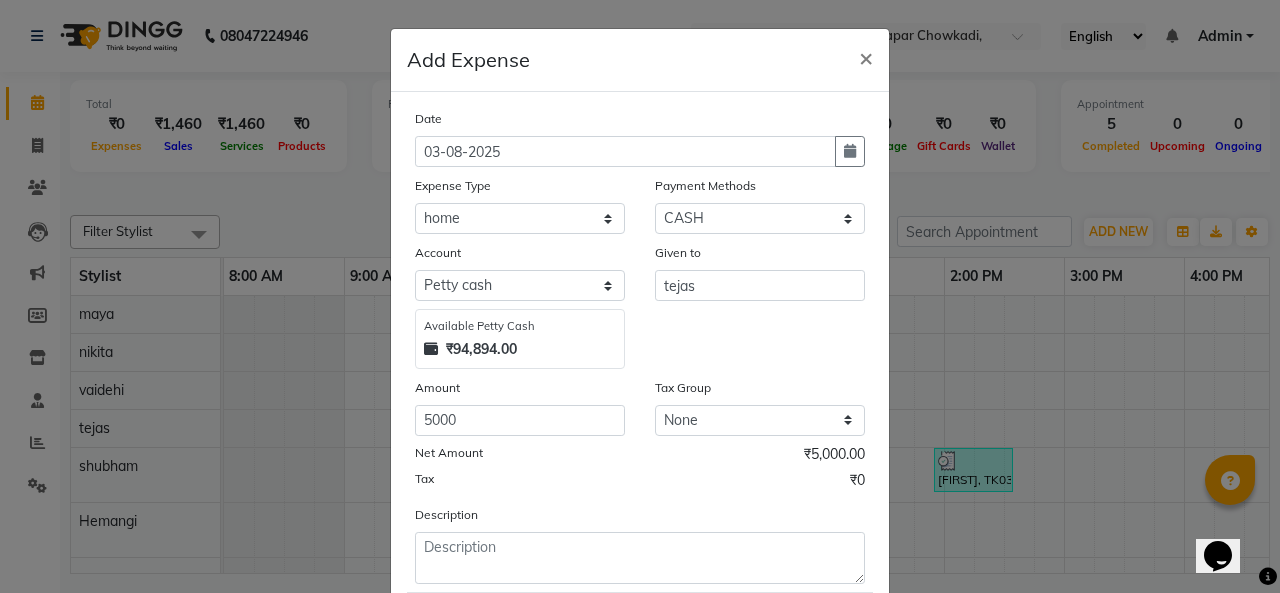 scroll, scrollTop: 8, scrollLeft: 0, axis: vertical 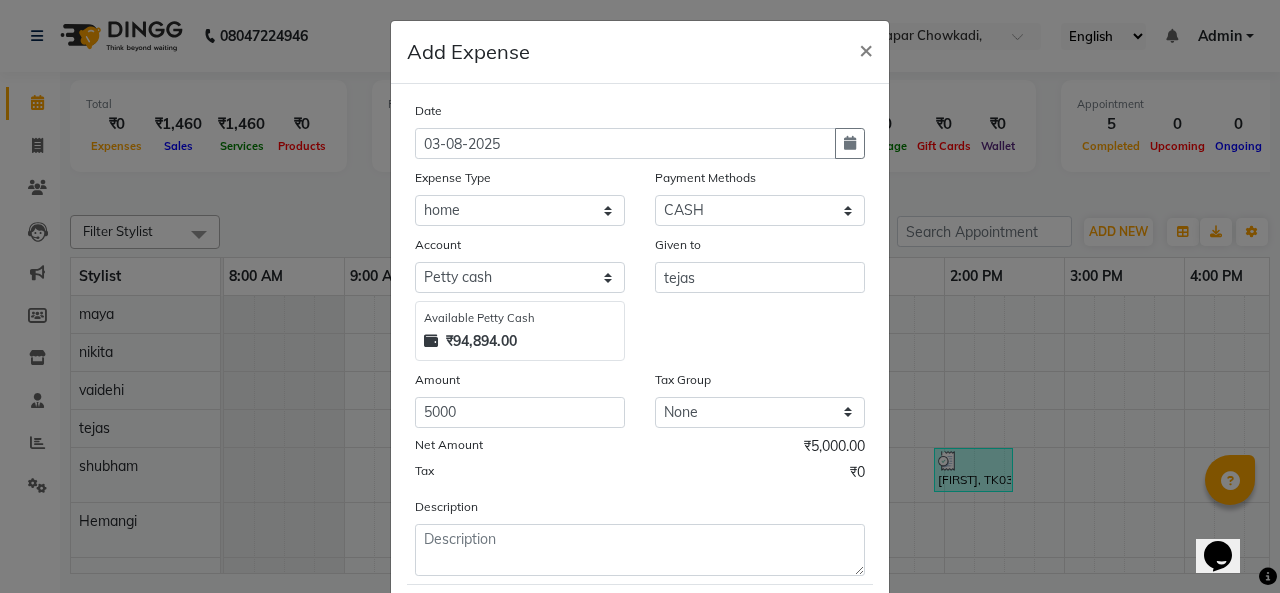 drag, startPoint x: 538, startPoint y: 589, endPoint x: 541, endPoint y: 573, distance: 16.27882 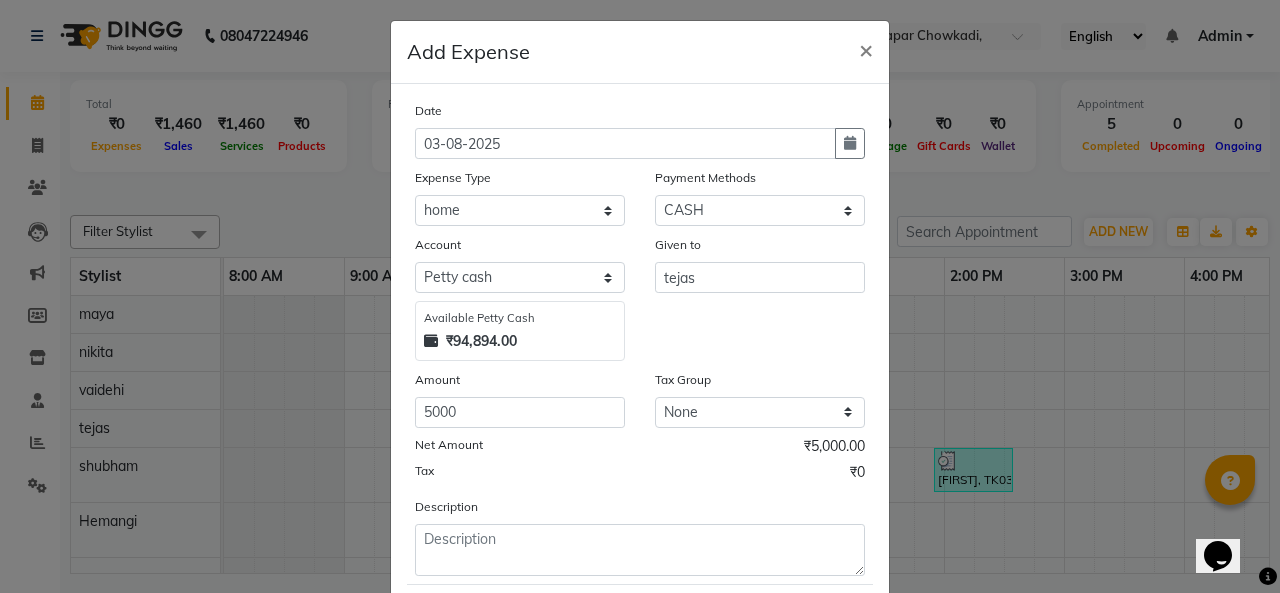 click on "Date 03-08-2025 Expense Type Select Advance Salary Bank charges Car maintenance  Cash transfer to bank Cash transfer to hub Client Snacks Clinical charges Equipment Fuel Govt fee home Incentive Insurance International purchase Loan Repayment Maintenance Marketing Miscellaneous MRA Other Pantry Product Rent Salary Staff Snacks Tax Tea & Refreshment Utilities Payment Methods Select Wallet GPay UPI CASH Voucher Prepaid Points Gift Card Package Account Select Petty cash Default account Available Petty Cash ₹94,894.00 Given to [FIRST] Amount 5000 Tax Group None GST Net Amount ₹5,000.00 Tax ₹0 Description  Save" 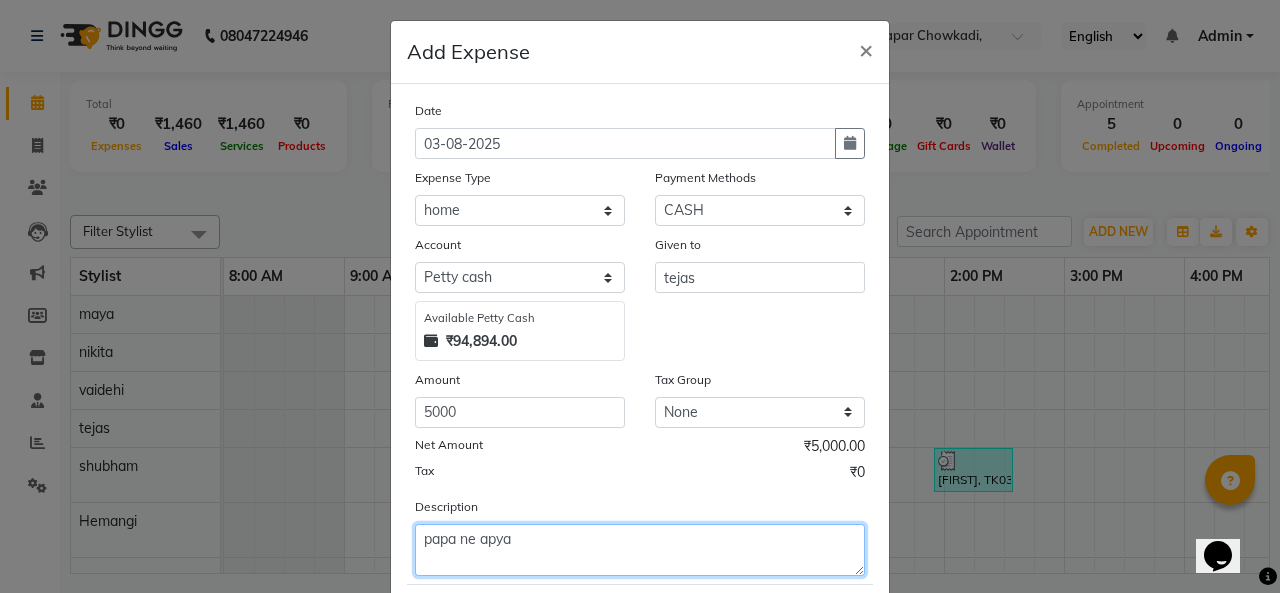 scroll, scrollTop: 119, scrollLeft: 0, axis: vertical 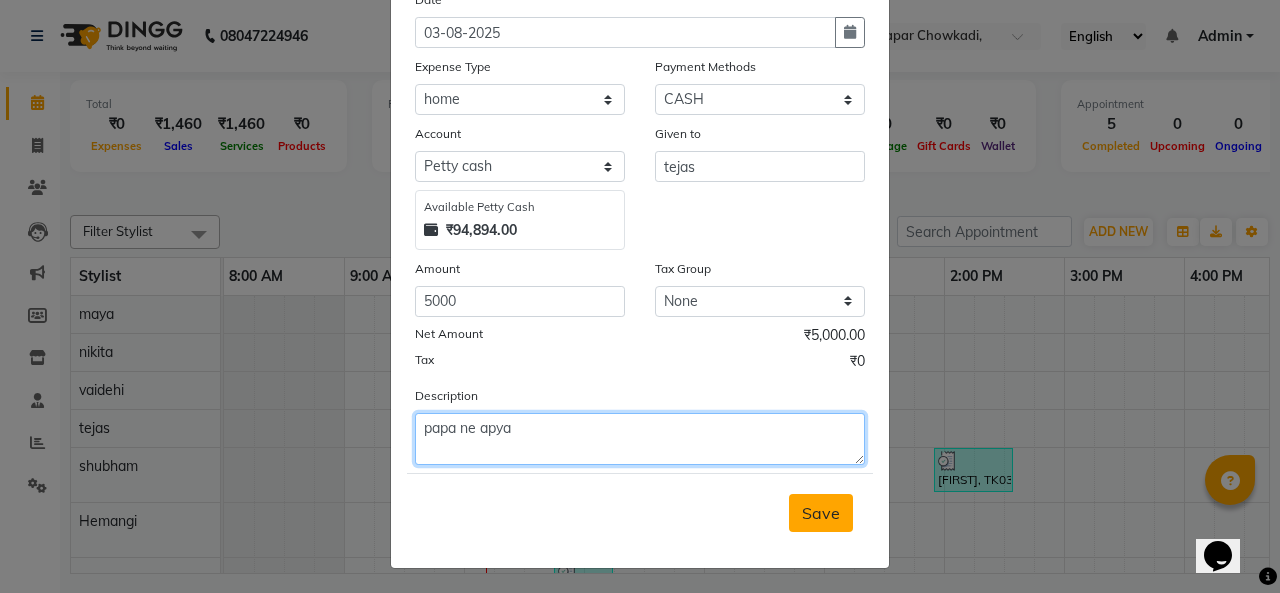 type on "papa ne apya" 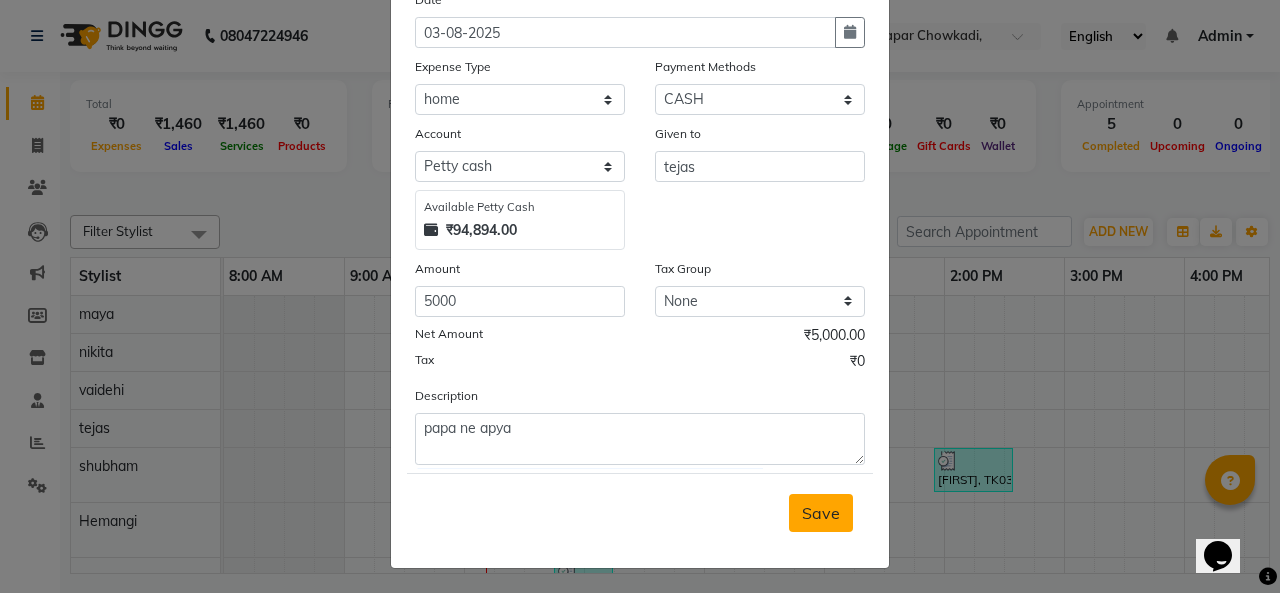 click on "Save" at bounding box center [821, 513] 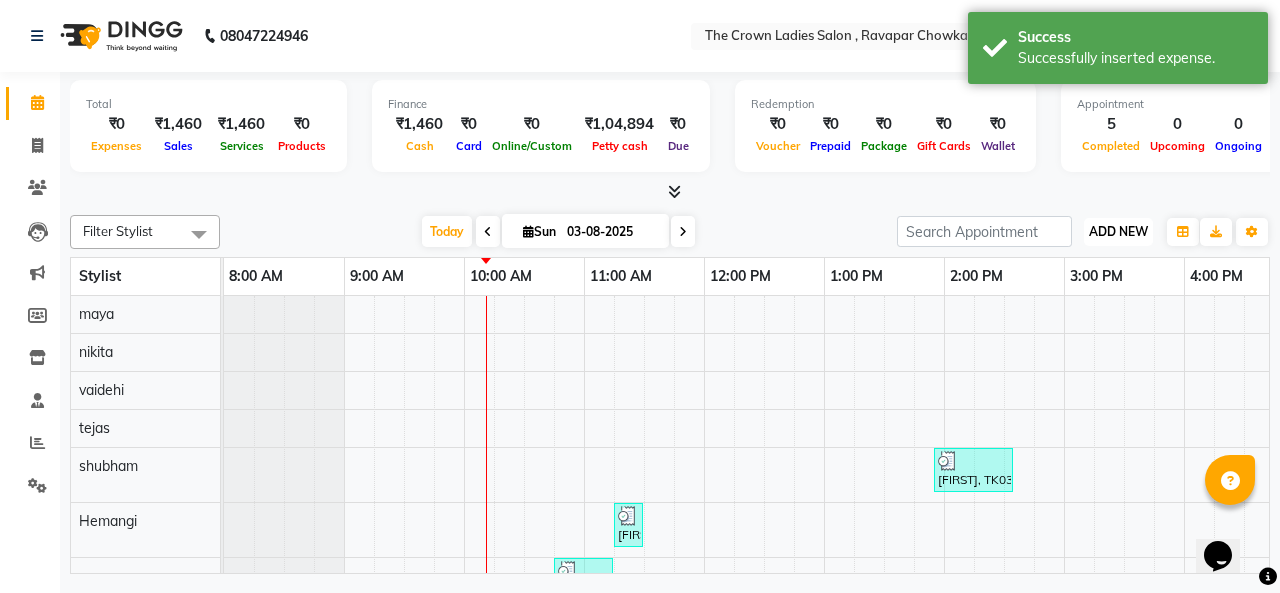 click on "ADD NEW" at bounding box center [1118, 231] 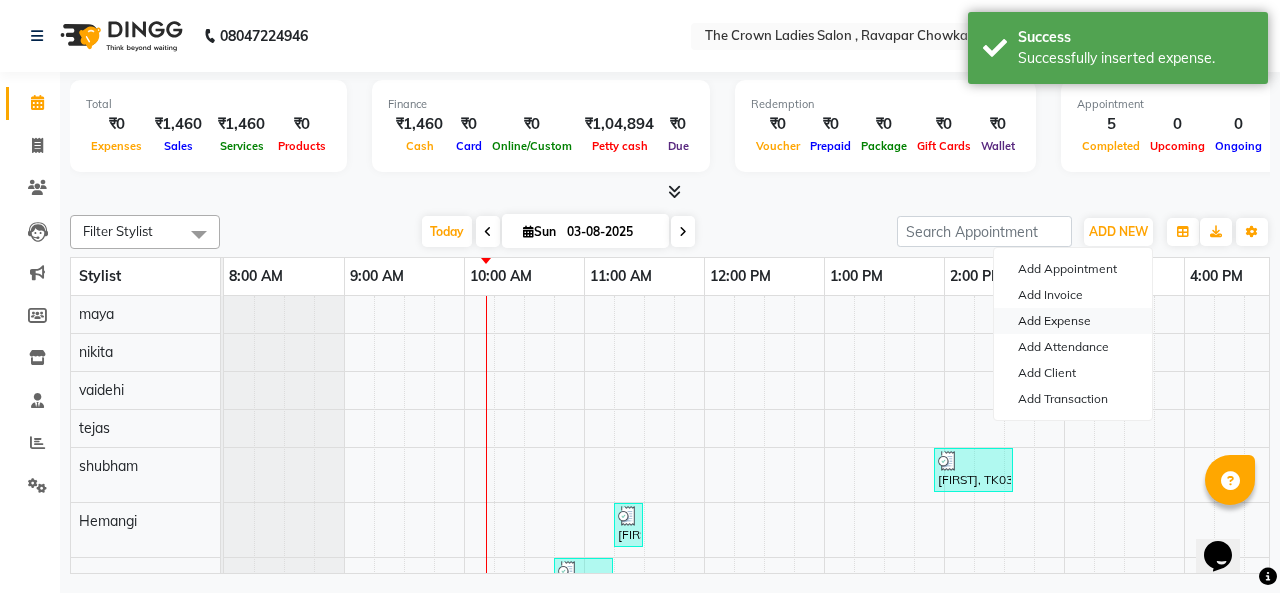 click on "Add Expense" at bounding box center (1073, 321) 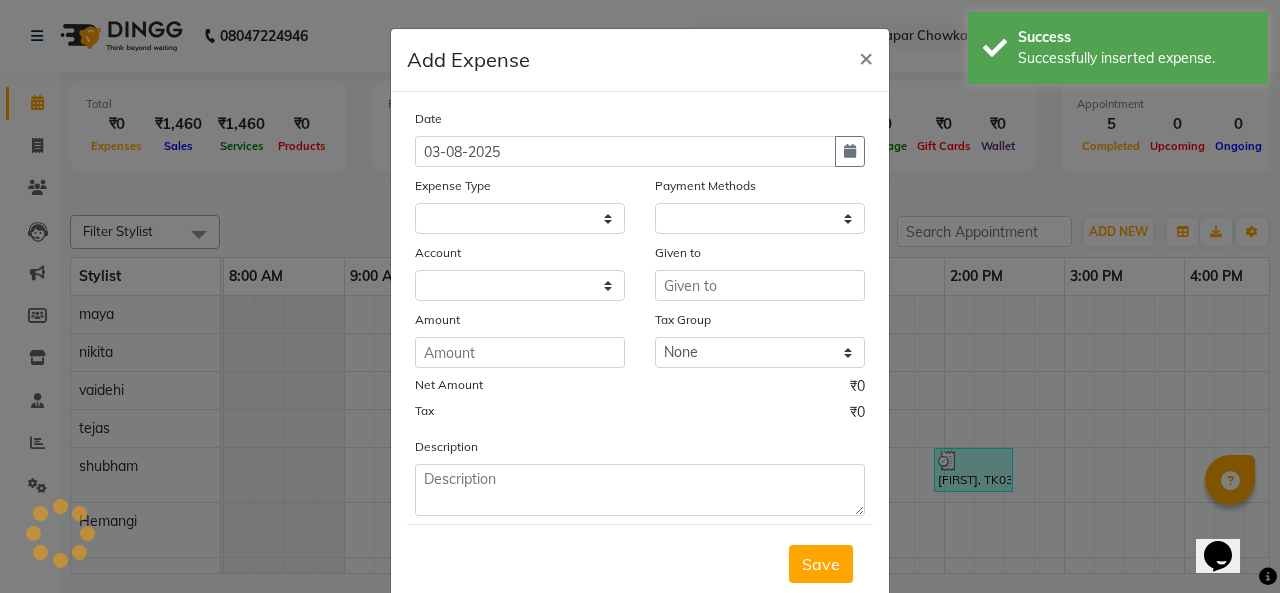 select 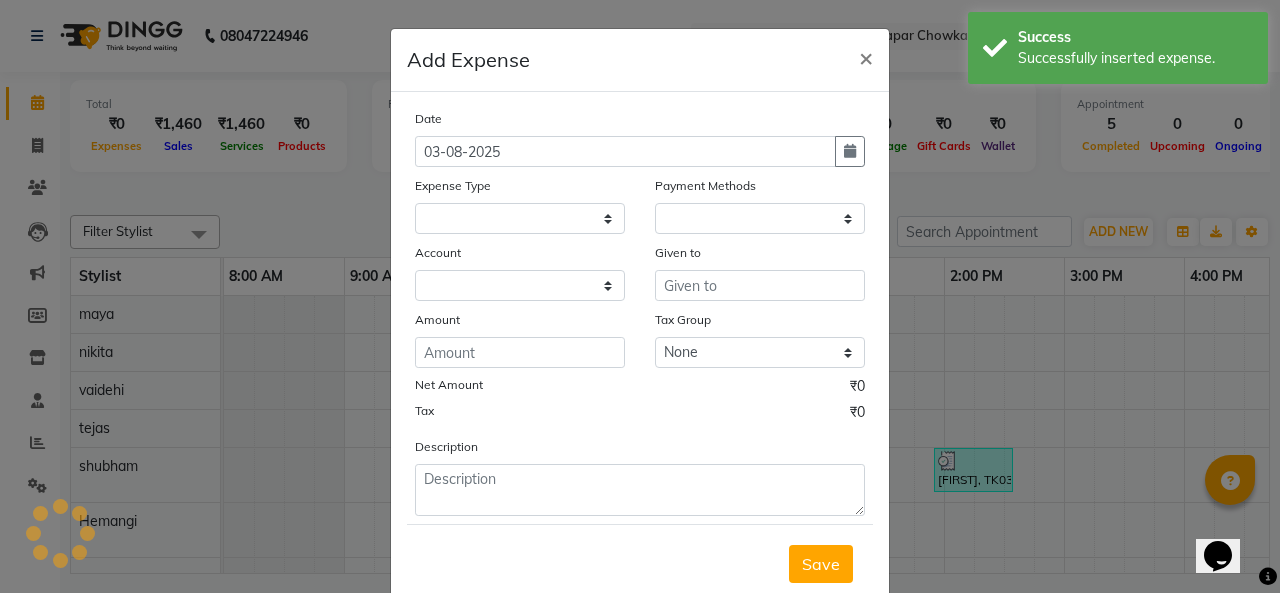 select on "1" 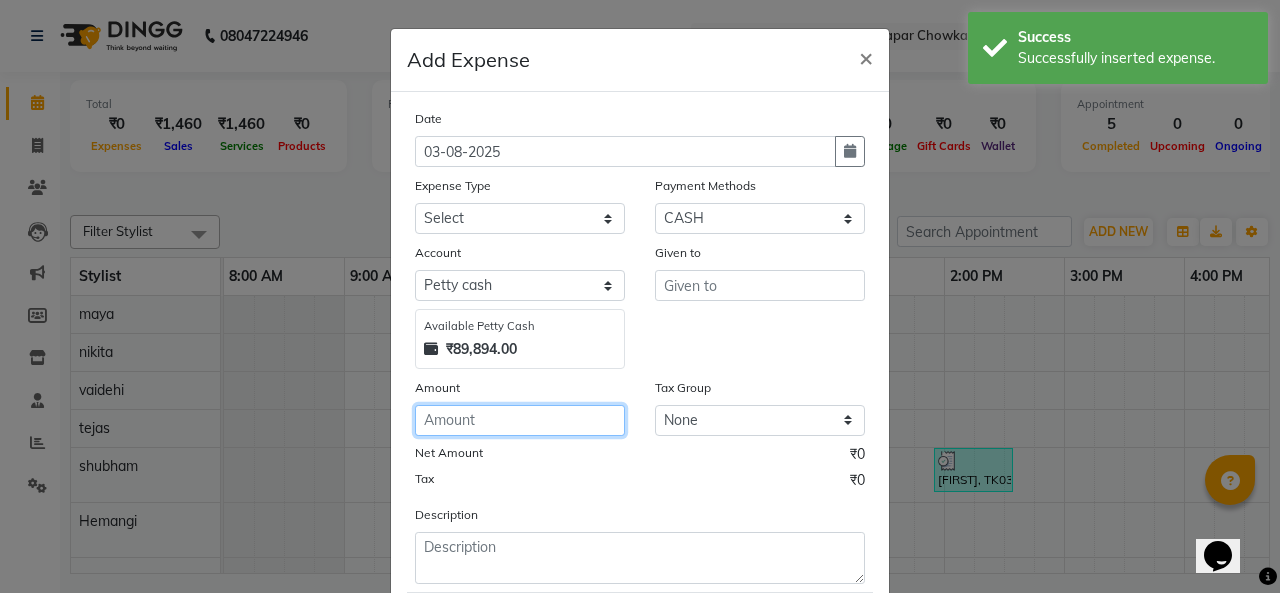 click 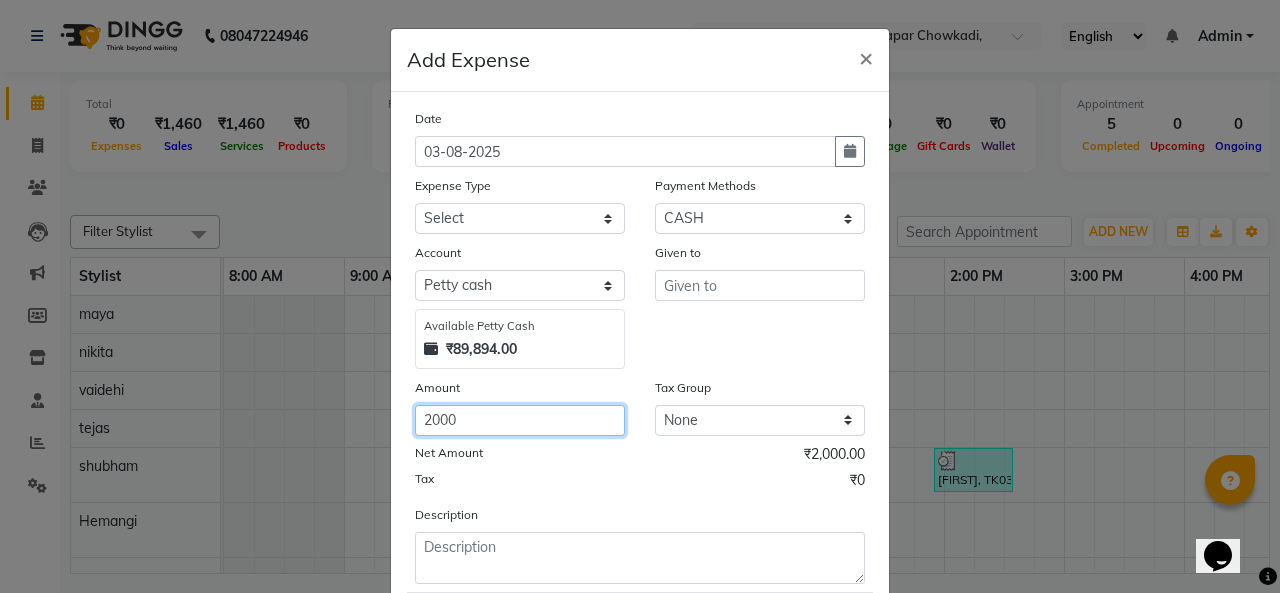 type on "2000" 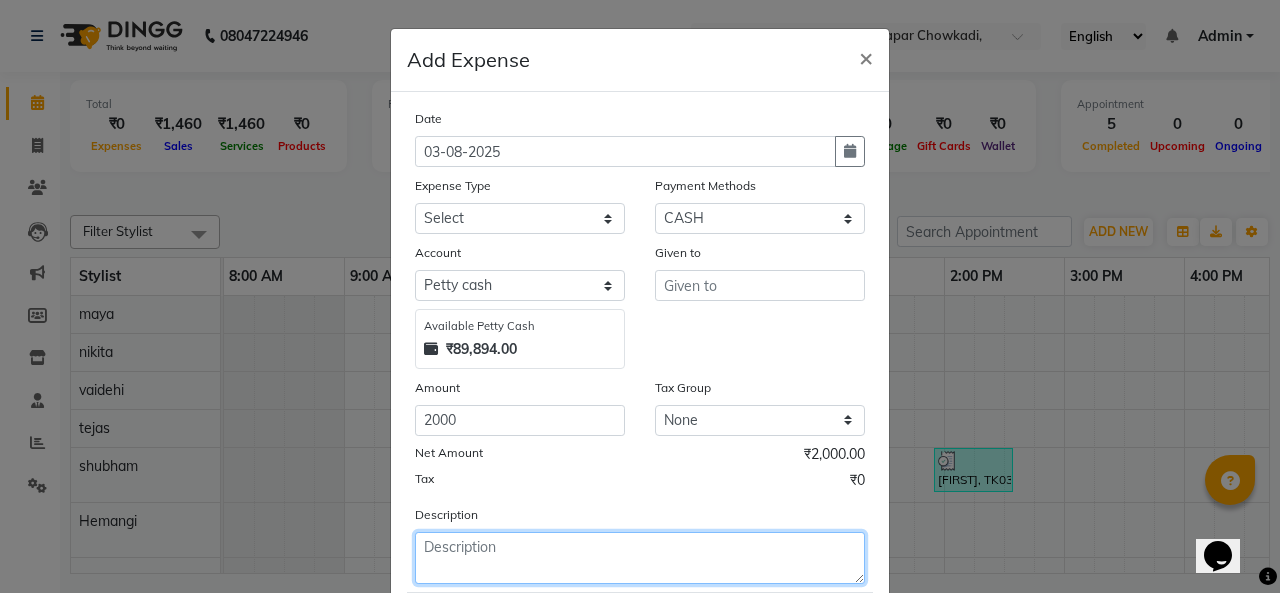 click 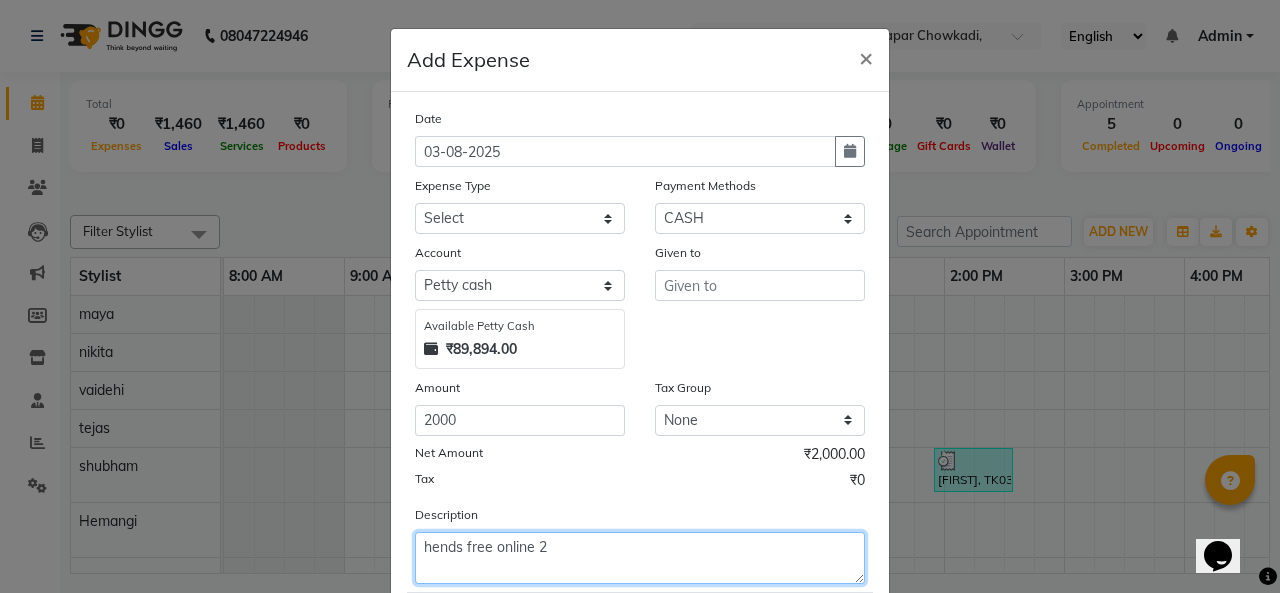 type on "hends free online 2" 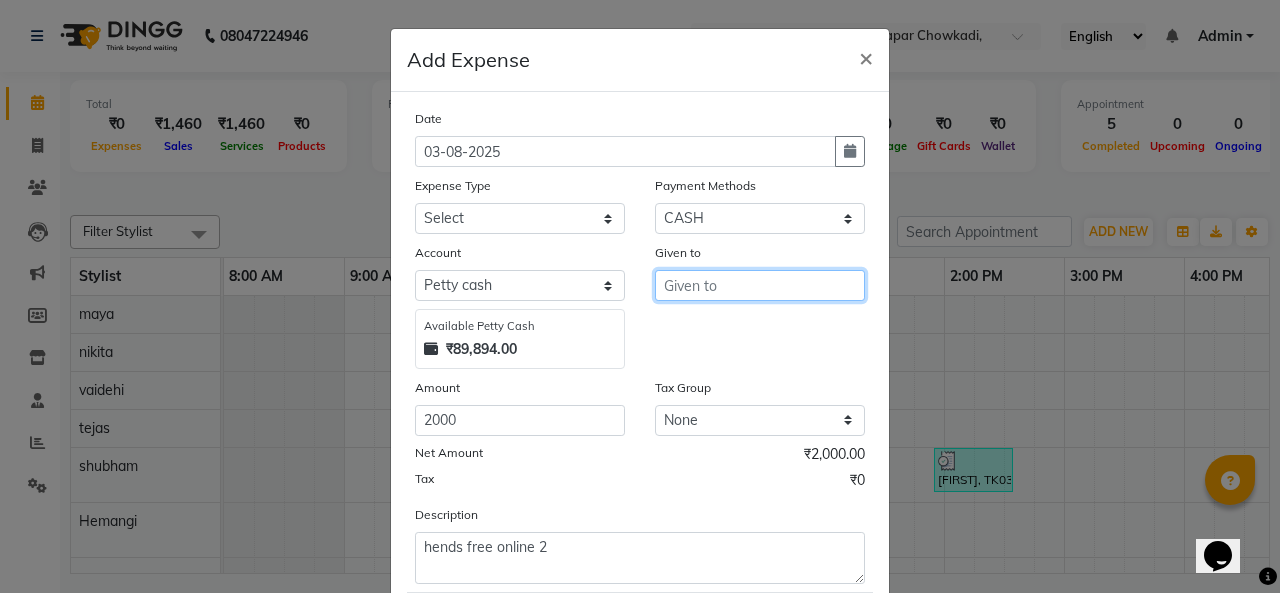 click at bounding box center [760, 285] 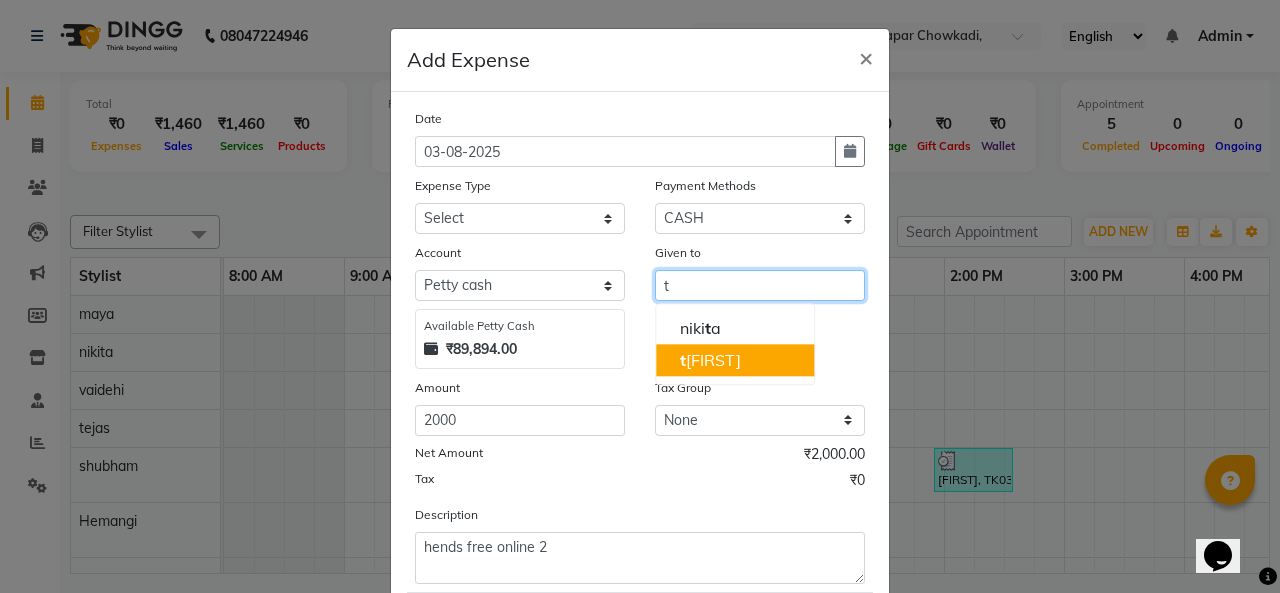 click on "t [FIRST]" at bounding box center [735, 360] 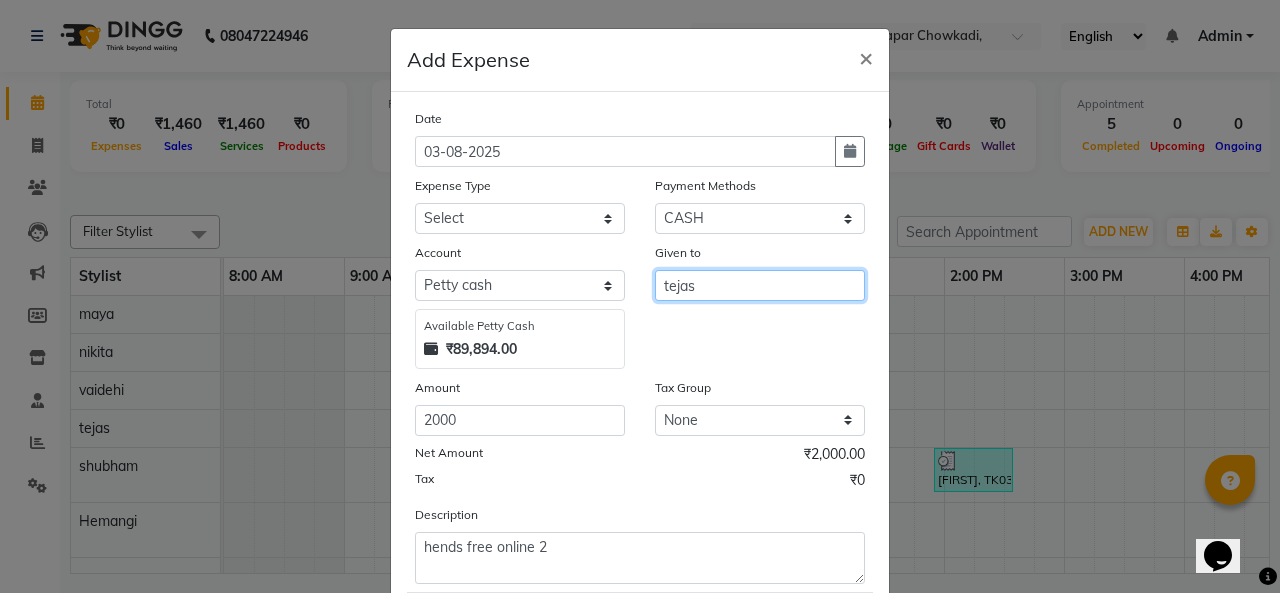 type on "tejas" 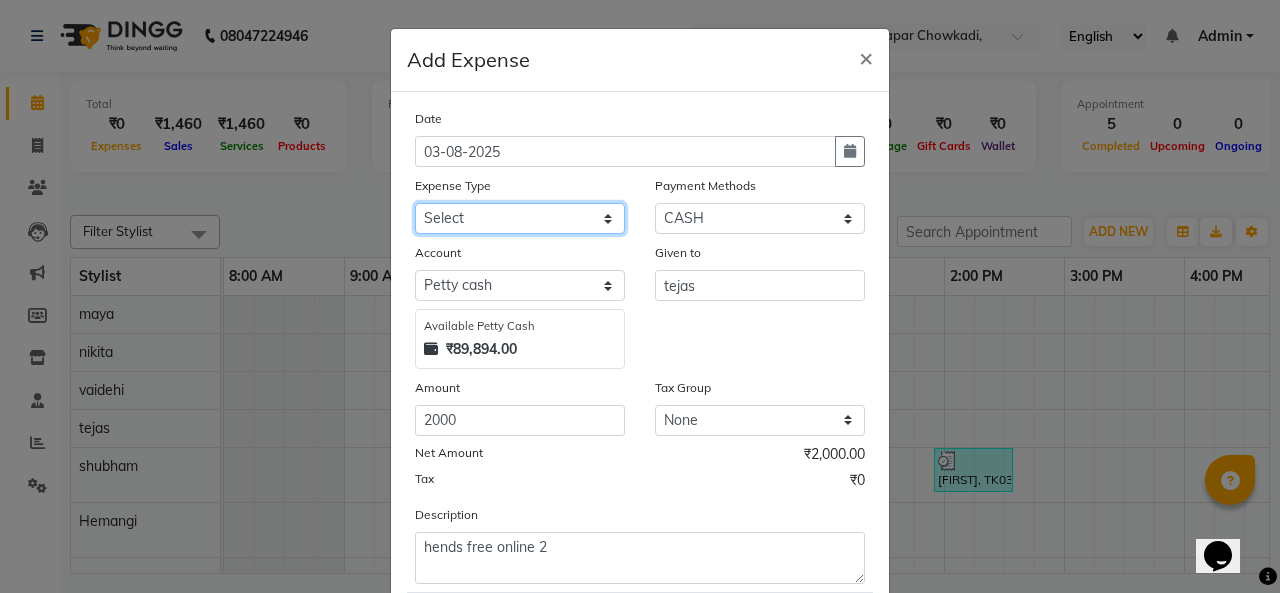 click on "Select Advance Salary Bank charges Car maintenance Cash transfer to bank Cash transfer to hub Client Snacks Clinical charges Equipment Fuel Govt fee home Incentive Insurance International purchase Loan Repayment Maintenance Marketing Miscellaneous MRA Other Pantry Product Rent Salary Staff Snacks Tax Tea & Refreshment Utilities" 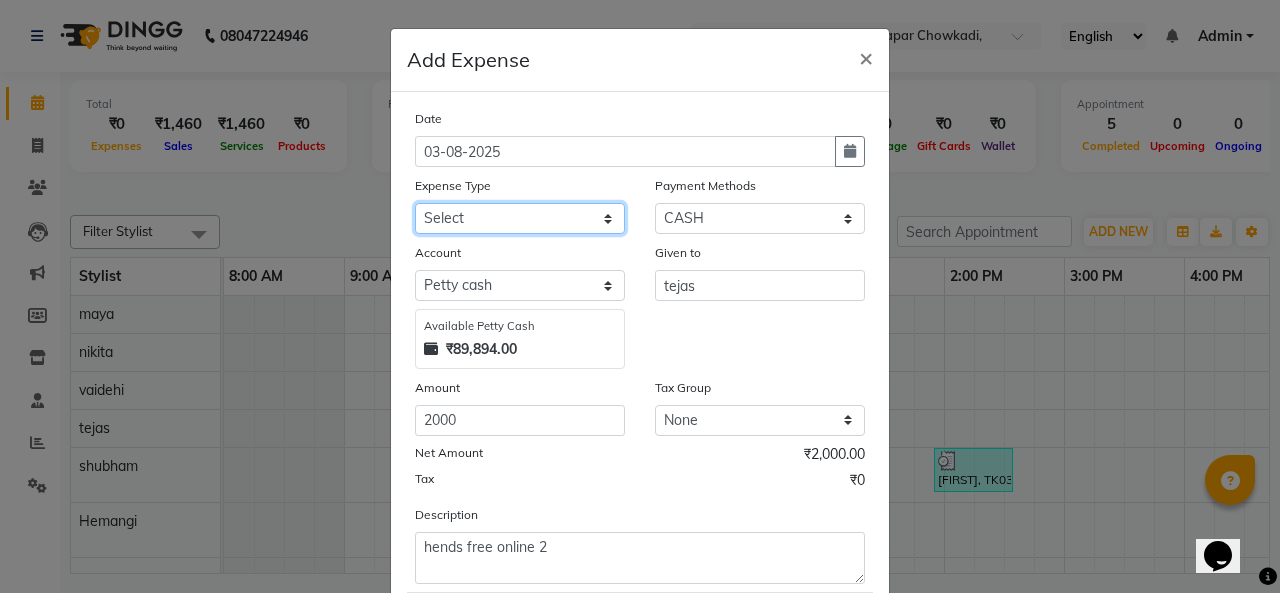 select on "20040" 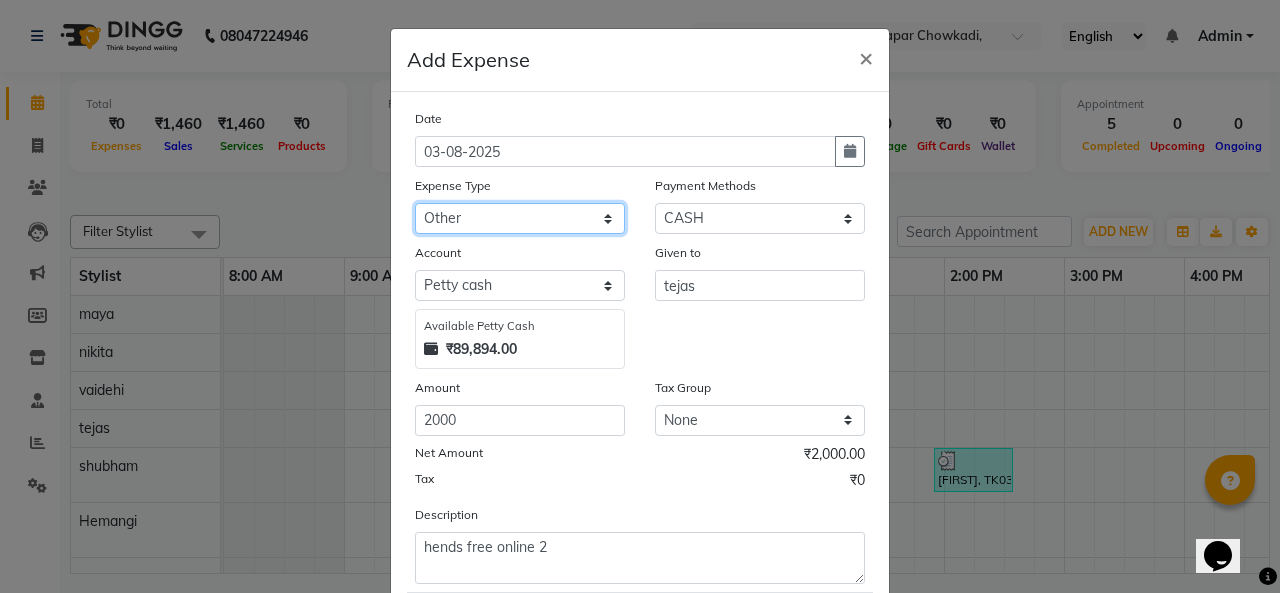 click on "Select Advance Salary Bank charges Car maintenance Cash transfer to bank Cash transfer to hub Client Snacks Clinical charges Equipment Fuel Govt fee home Incentive Insurance International purchase Loan Repayment Maintenance Marketing Miscellaneous MRA Other Pantry Product Rent Salary Staff Snacks Tax Tea & Refreshment Utilities" 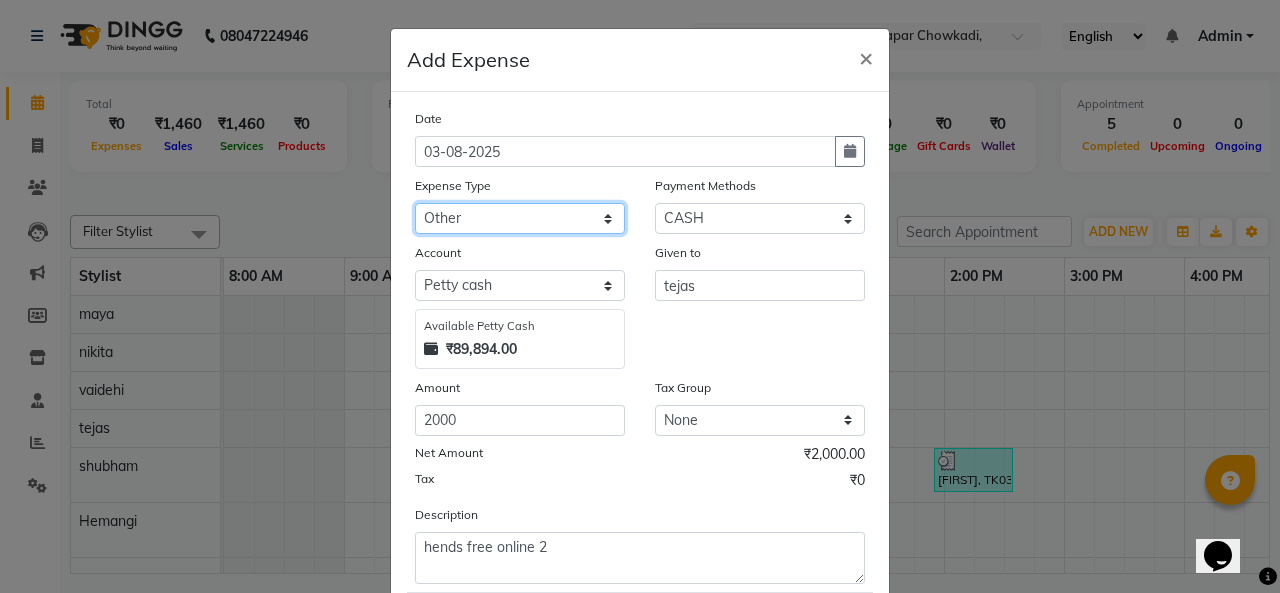 scroll, scrollTop: 119, scrollLeft: 0, axis: vertical 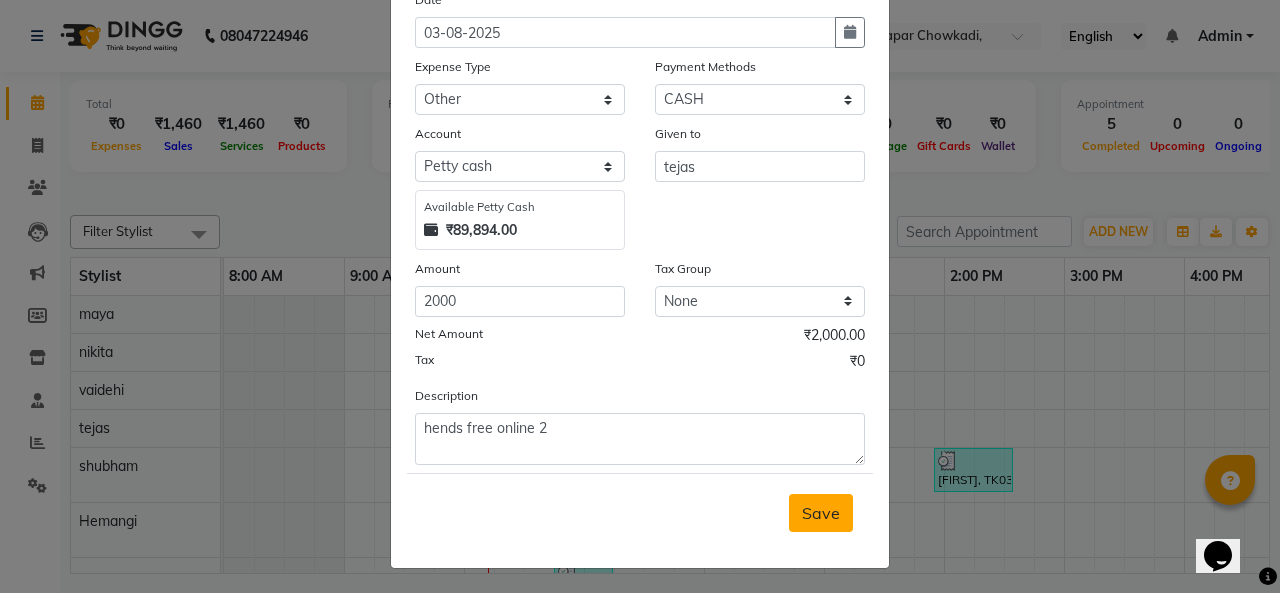 click on "Save" at bounding box center (821, 513) 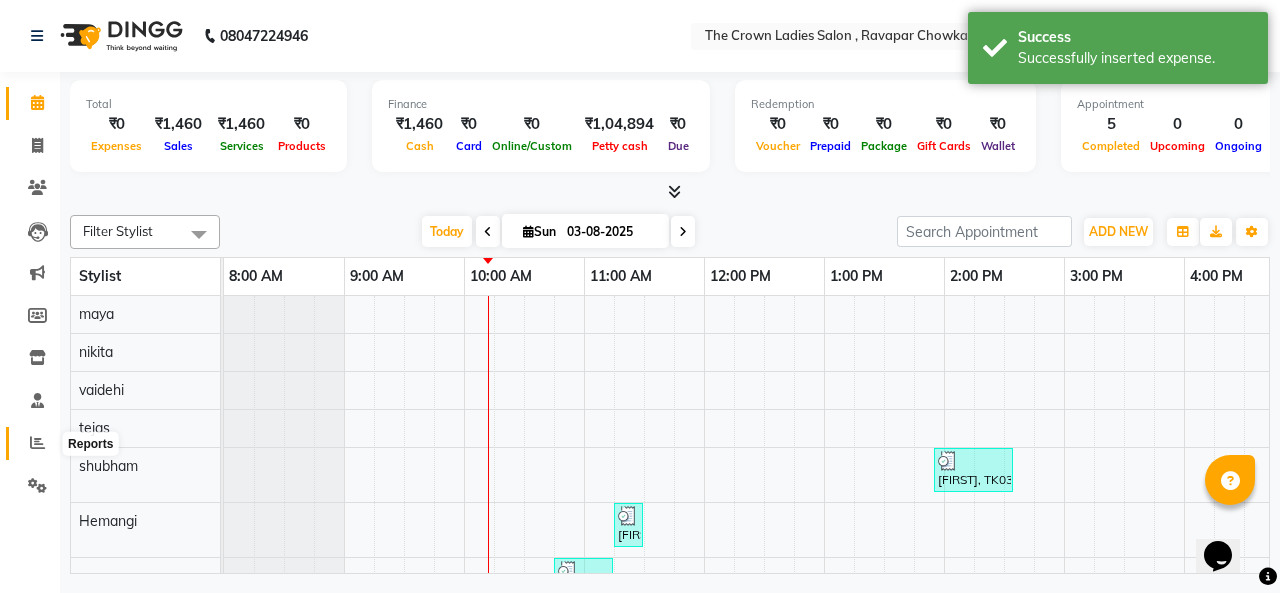 click 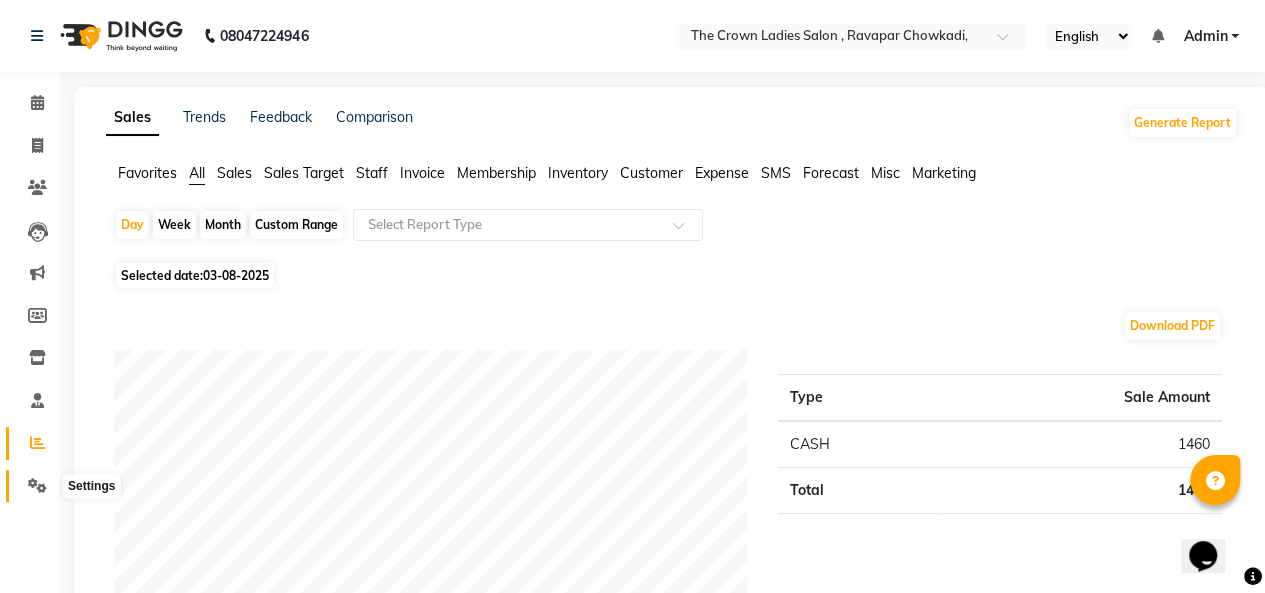 click 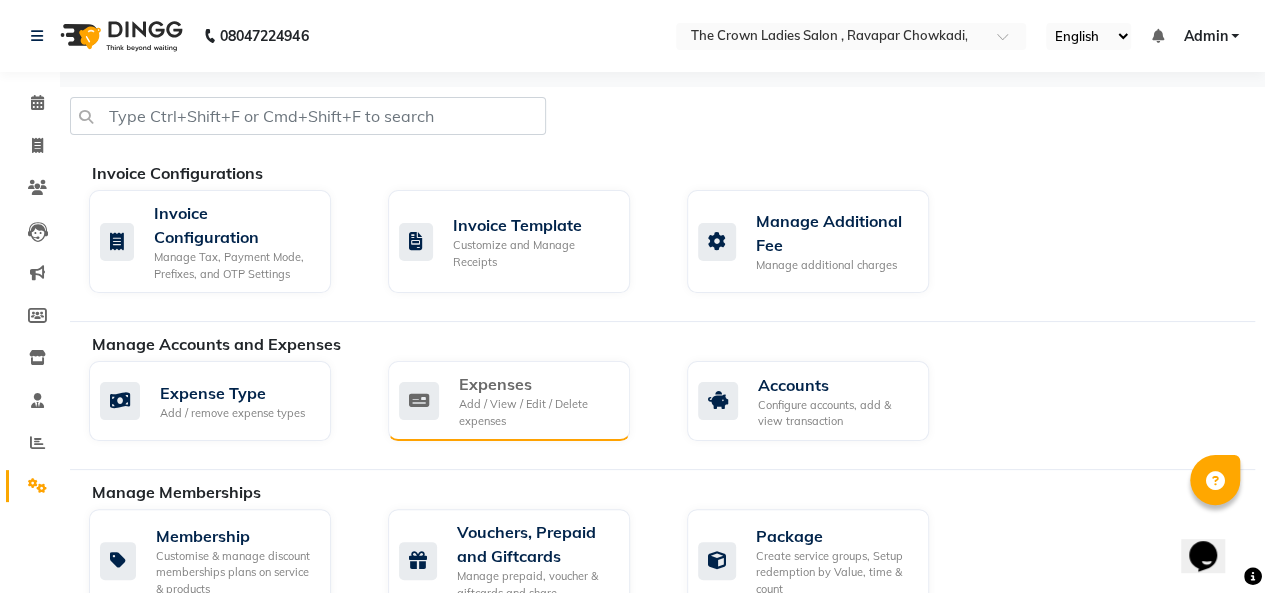 click on "Add / View / Edit / Delete expenses" 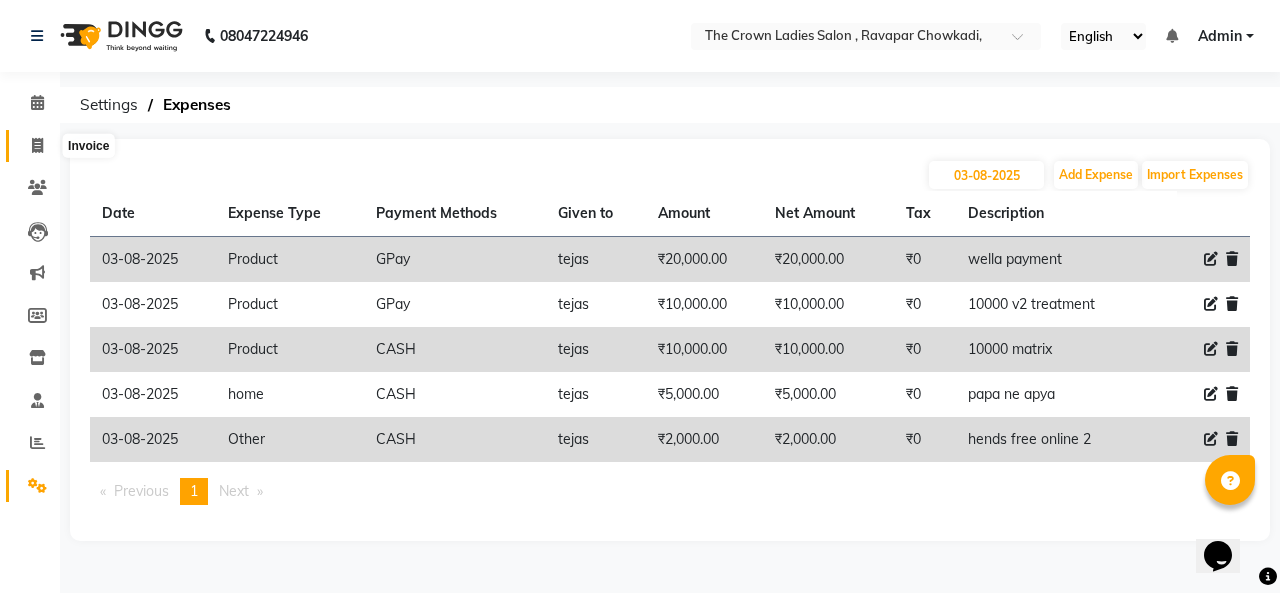 click 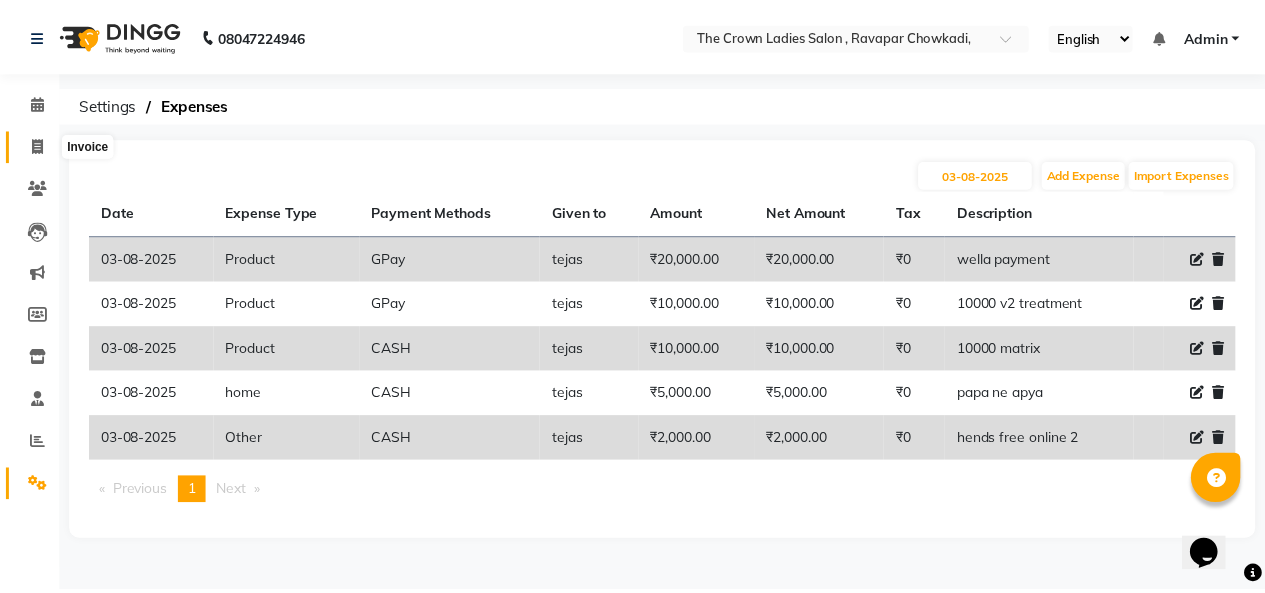scroll, scrollTop: 7, scrollLeft: 0, axis: vertical 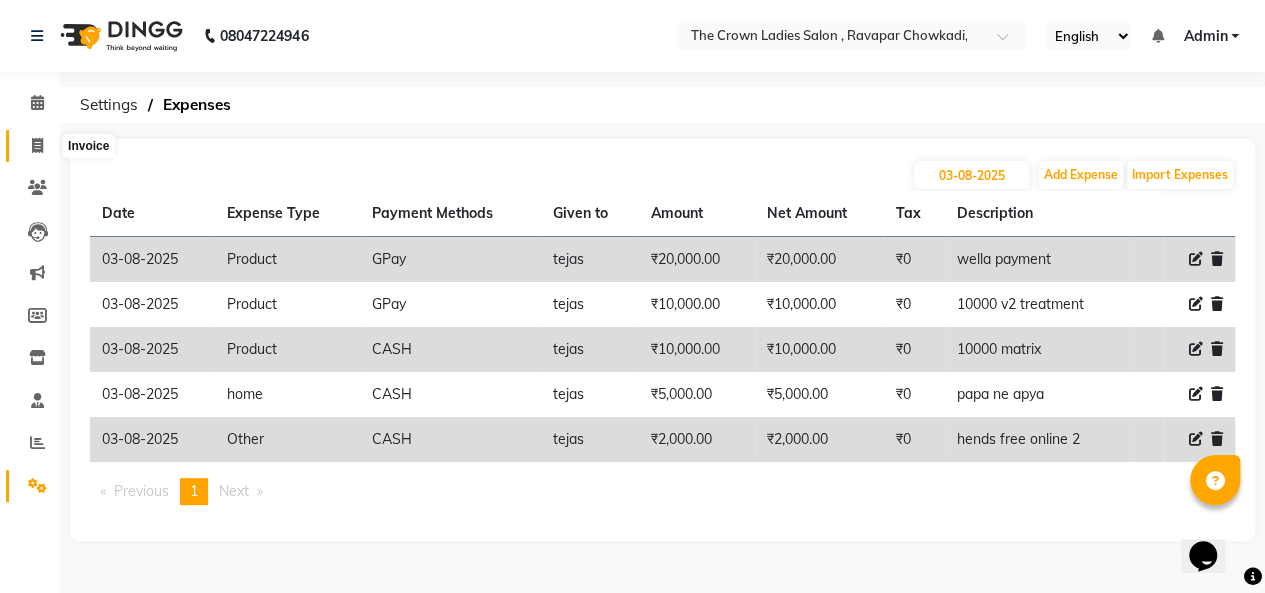 select on "7627" 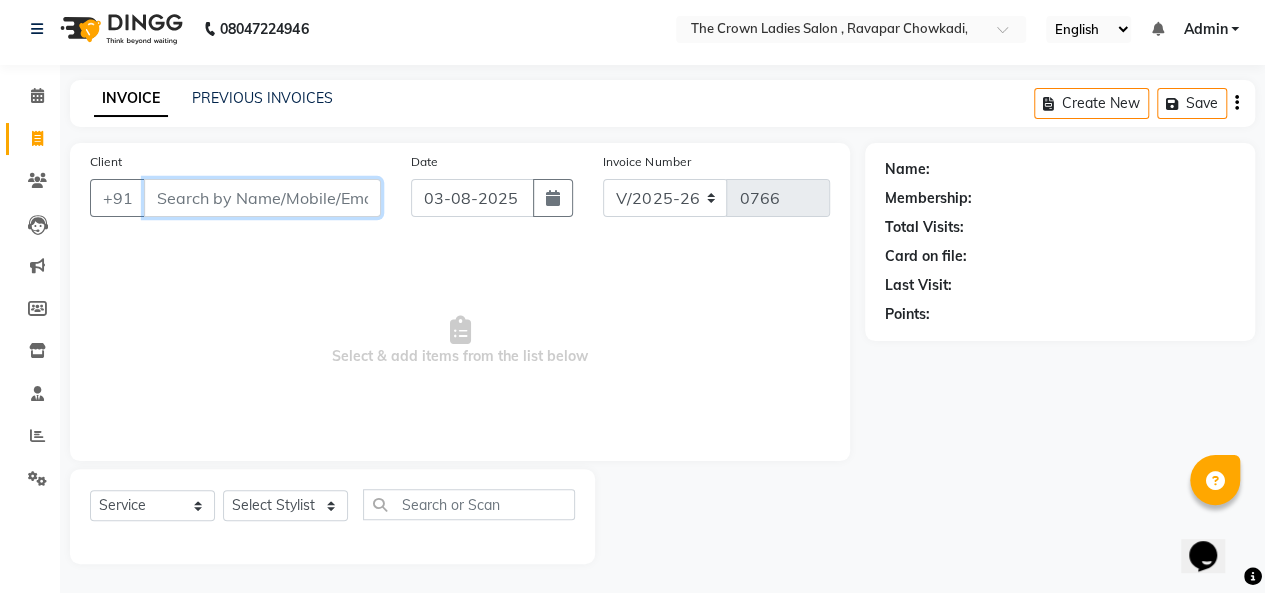 click on "Client" at bounding box center (262, 198) 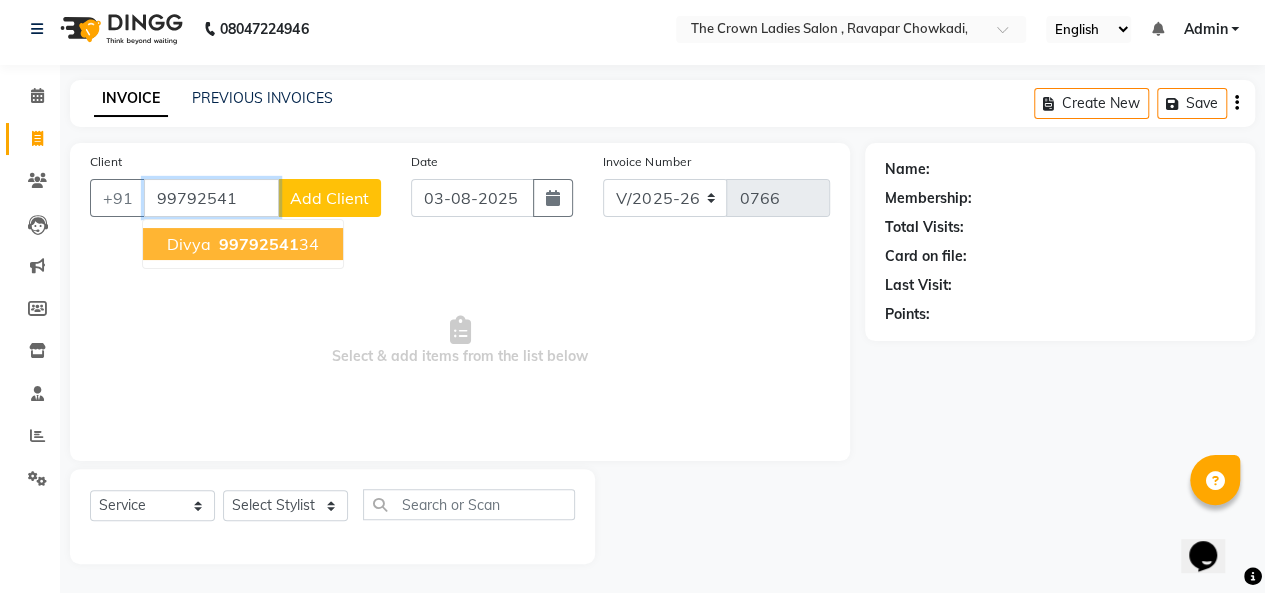 click on "99792541" at bounding box center [259, 244] 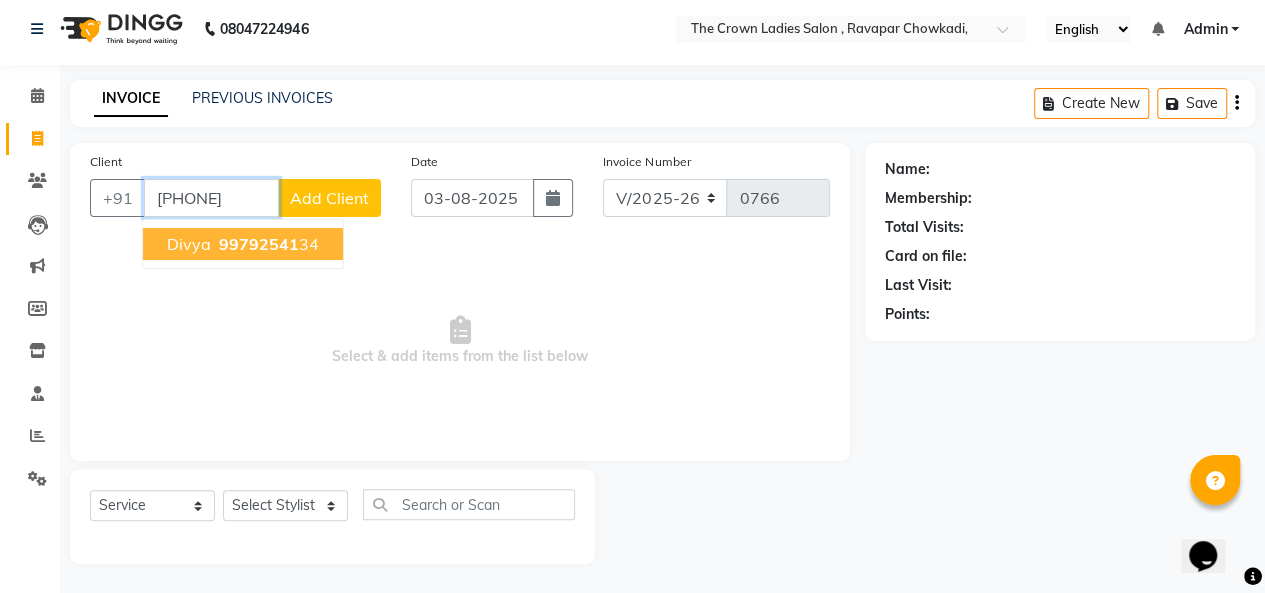 type on "[PHONE]" 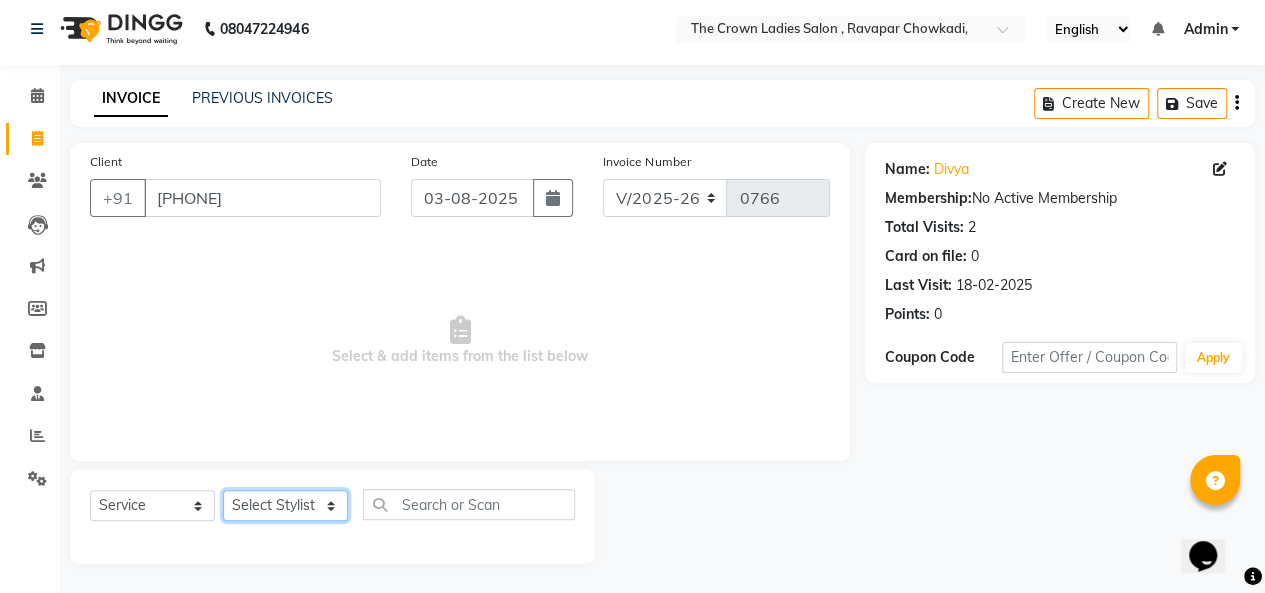 click on "Select Stylist Hemangi hemanshi khushi kundariya maya mayur nikita shubham tejas vaidehi" 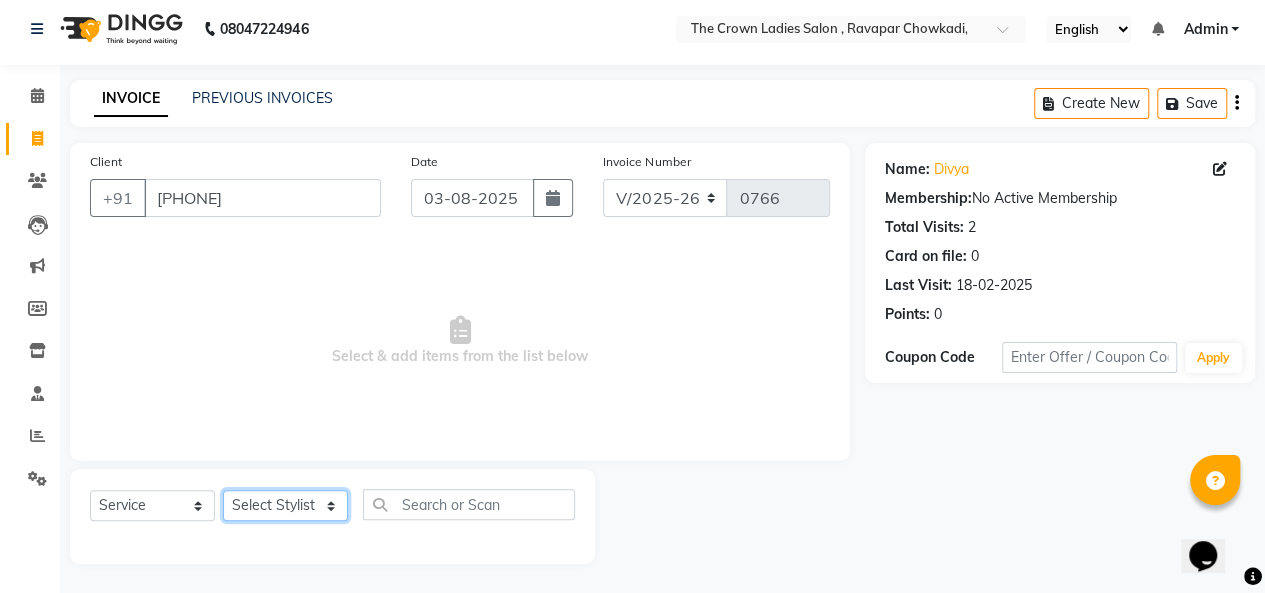 select on "67501" 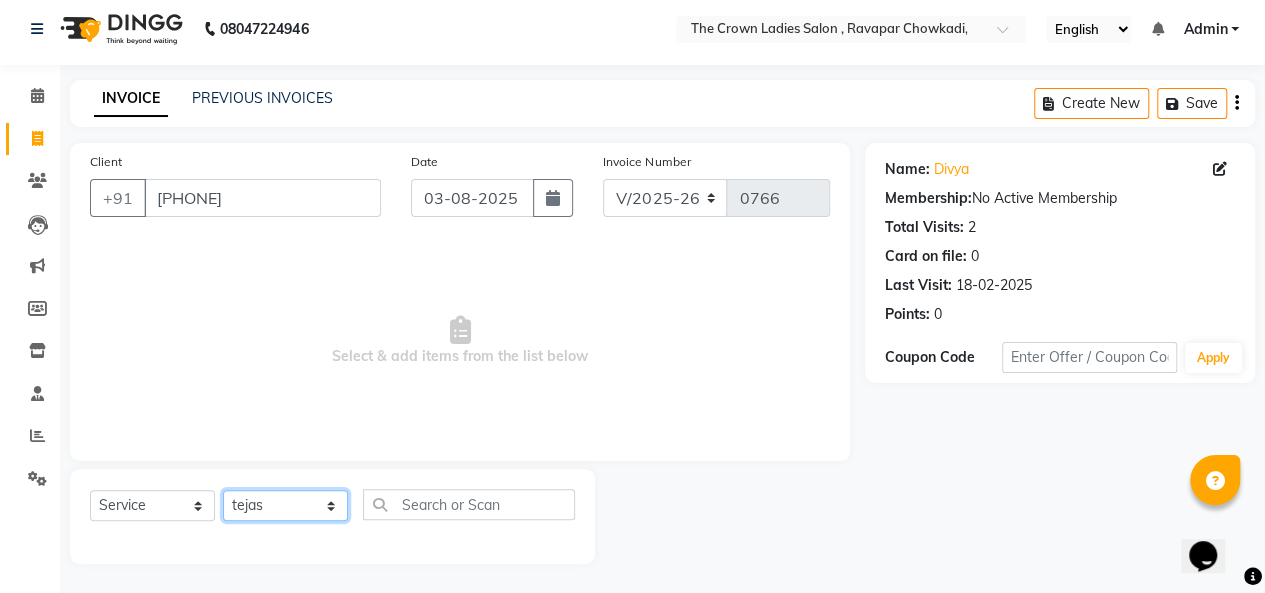 click on "Select Stylist Hemangi hemanshi khushi kundariya maya mayur nikita shubham tejas vaidehi" 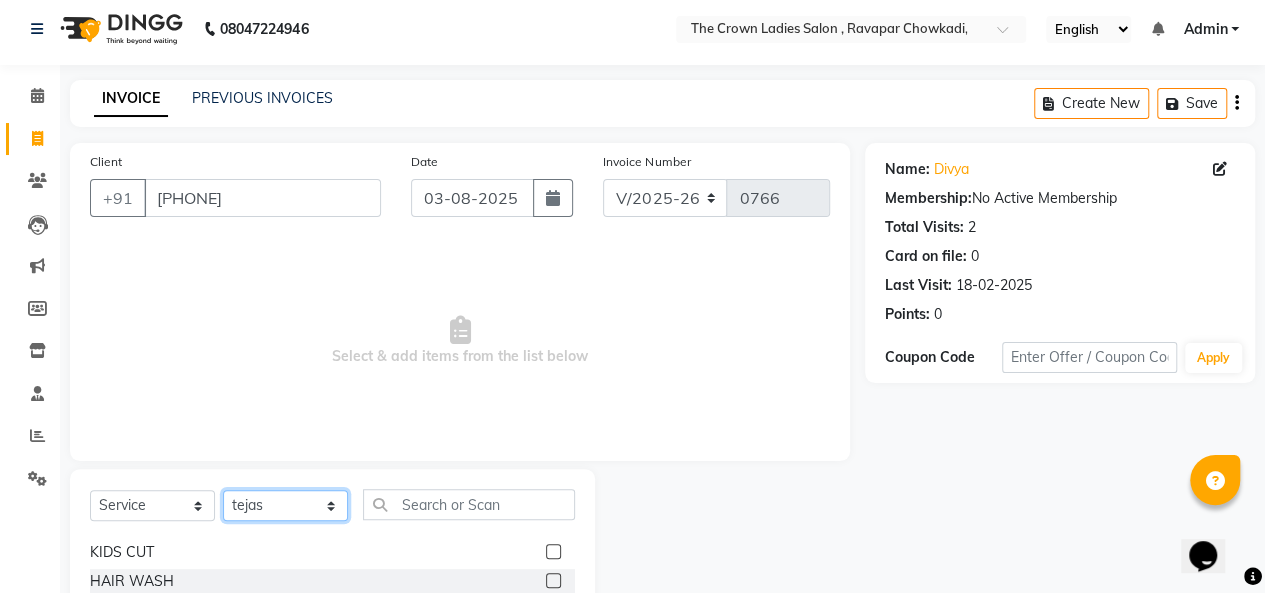 scroll, scrollTop: 26, scrollLeft: 0, axis: vertical 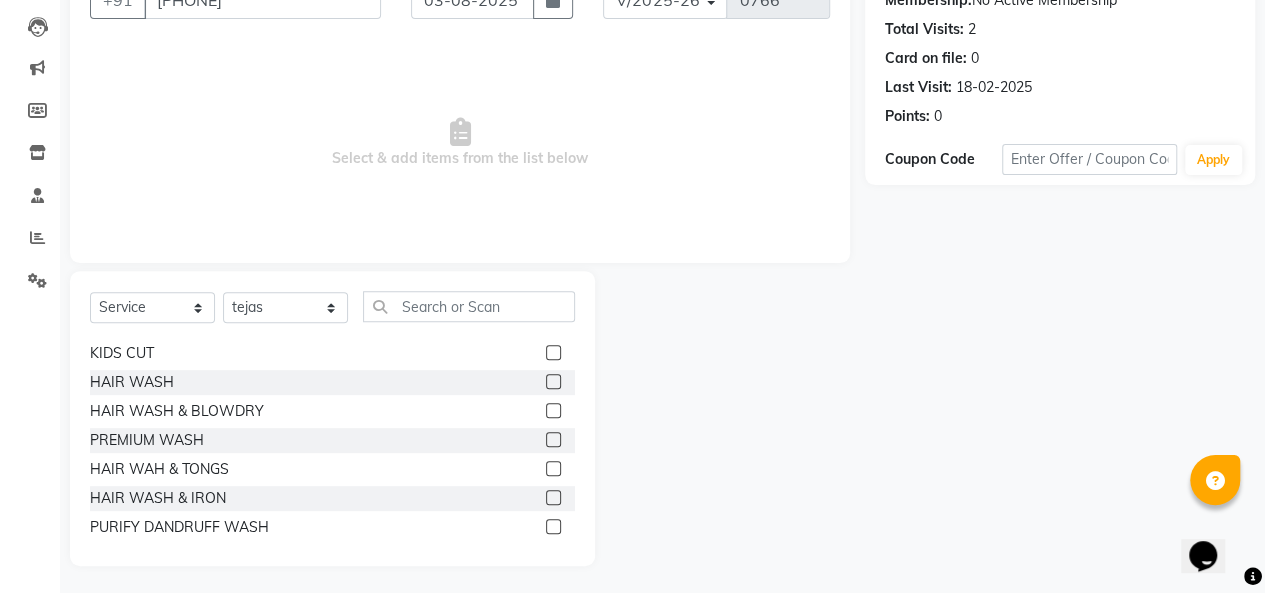click 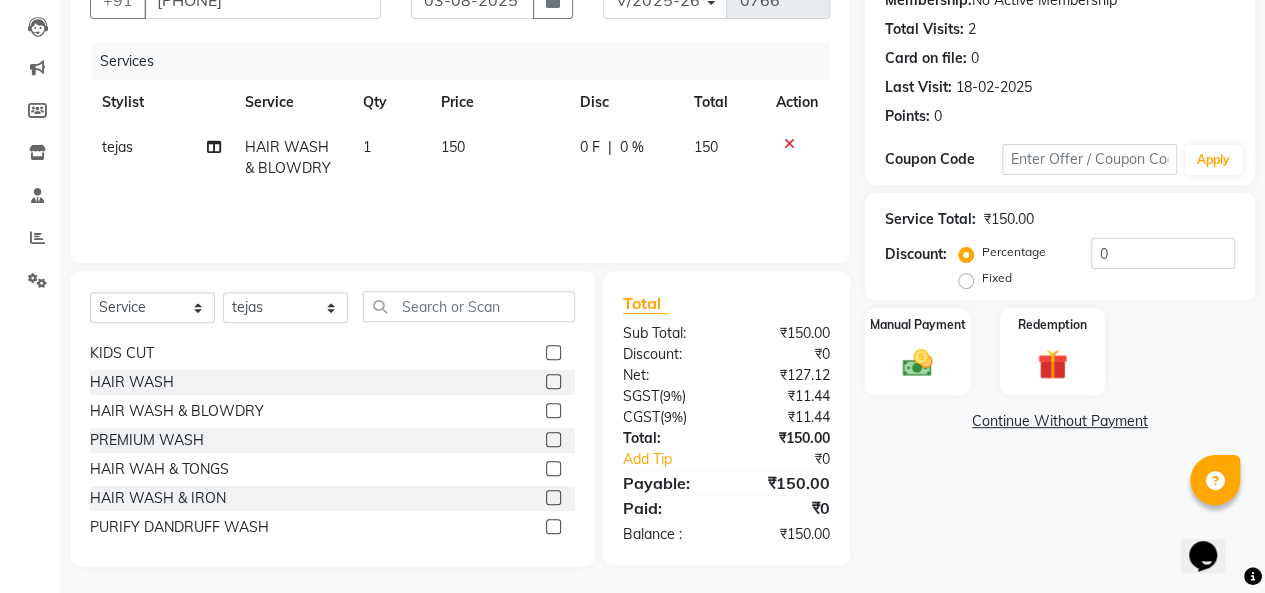 click 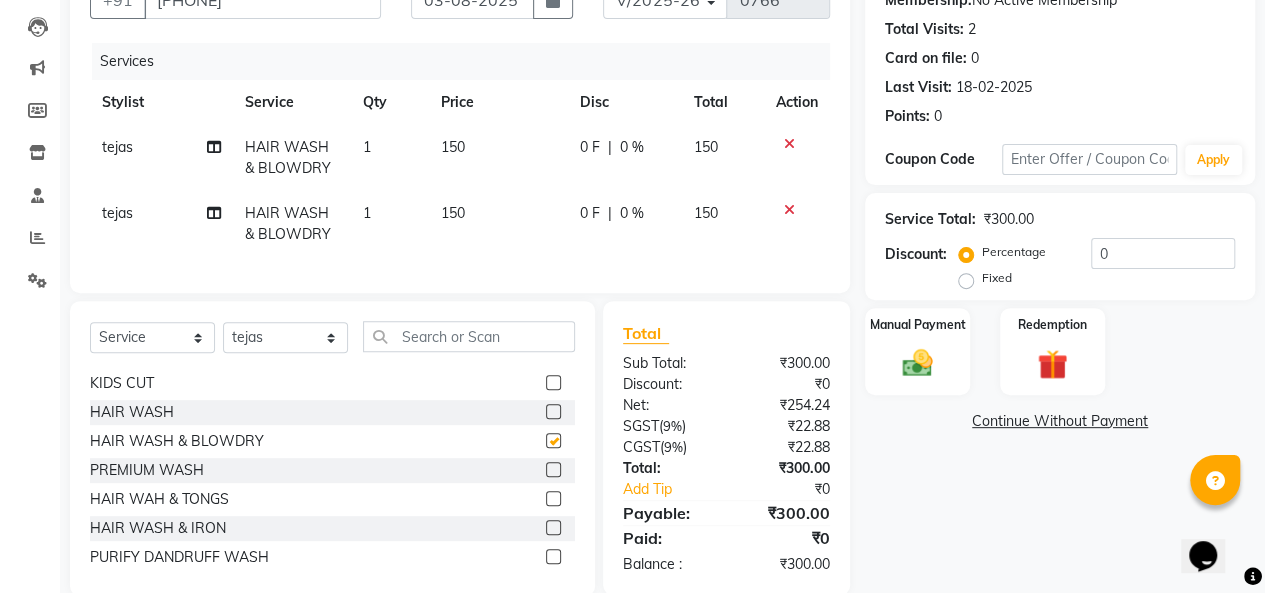 checkbox on "false" 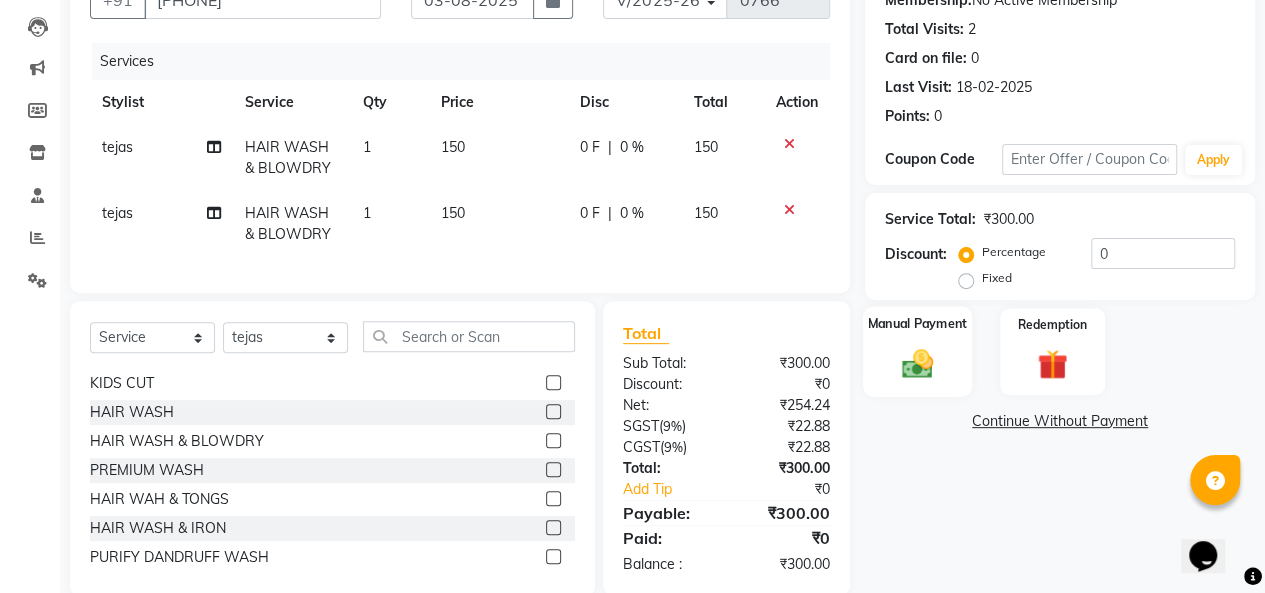 click on "Manual Payment" 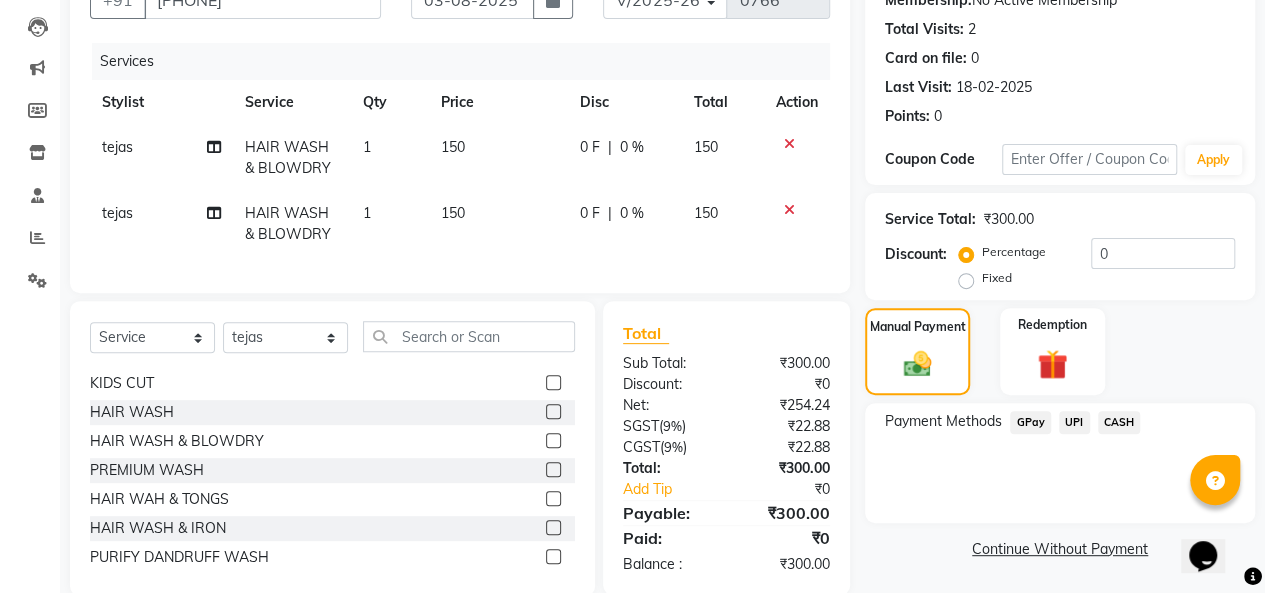click on "CASH" 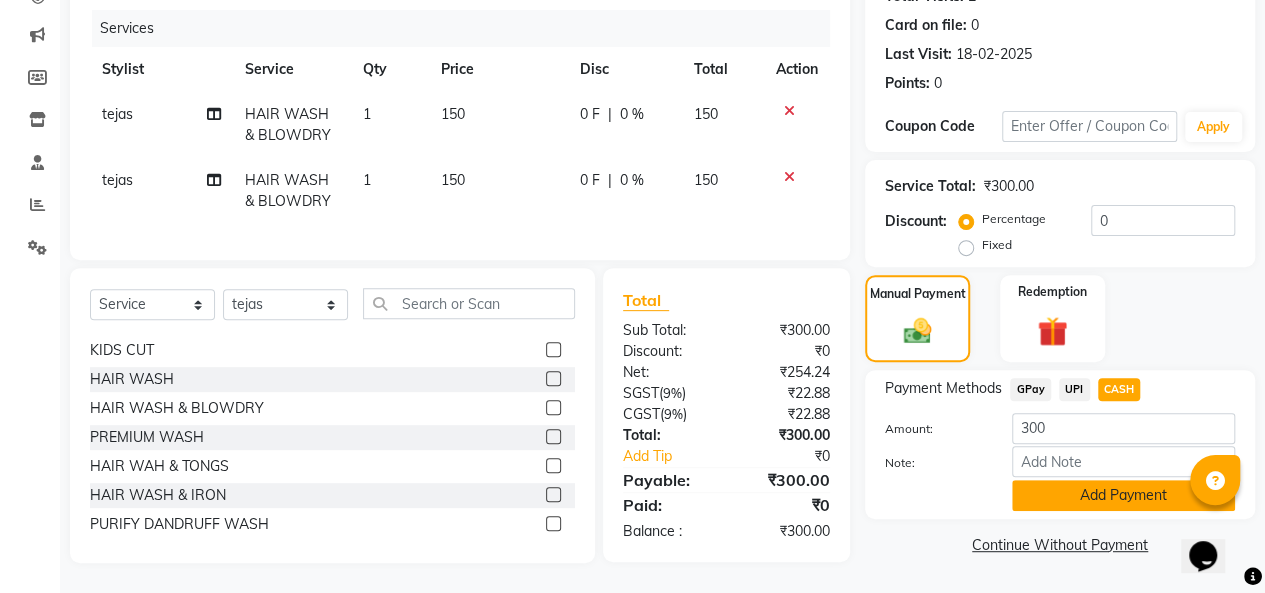 click on "Add Payment" 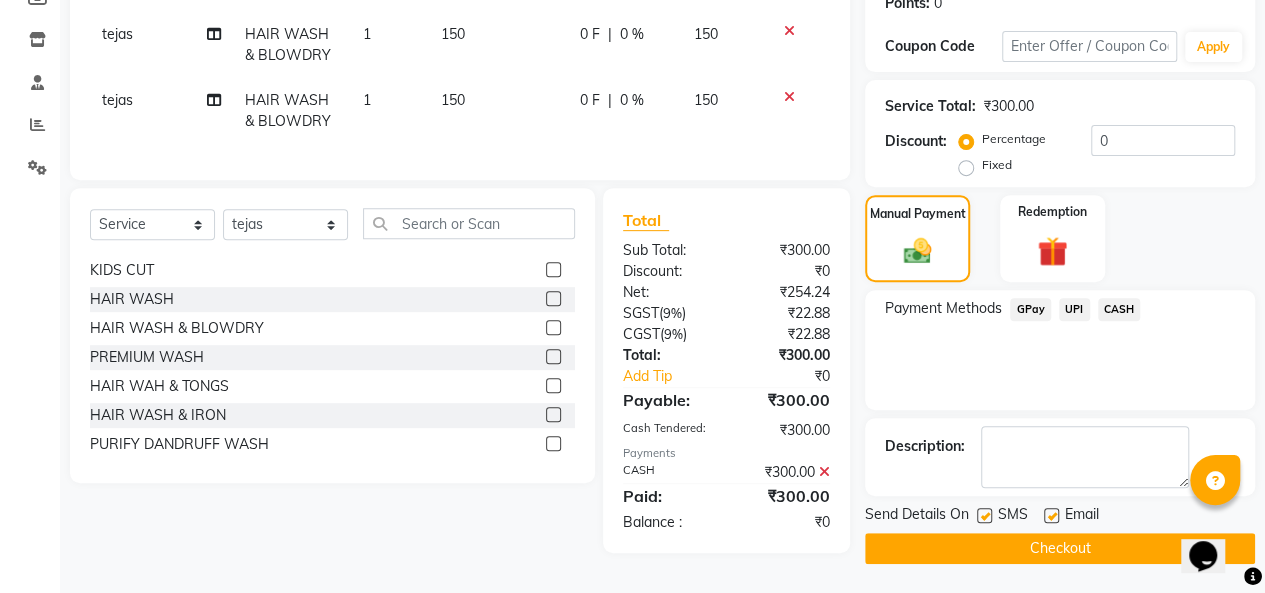 scroll, scrollTop: 321, scrollLeft: 0, axis: vertical 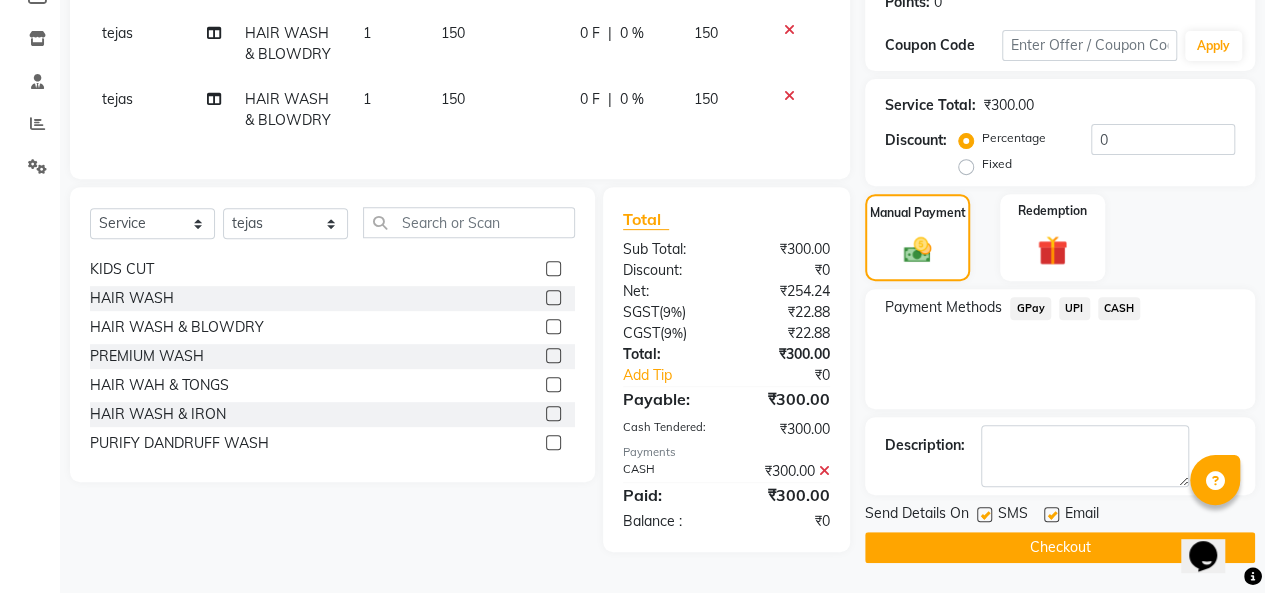 click 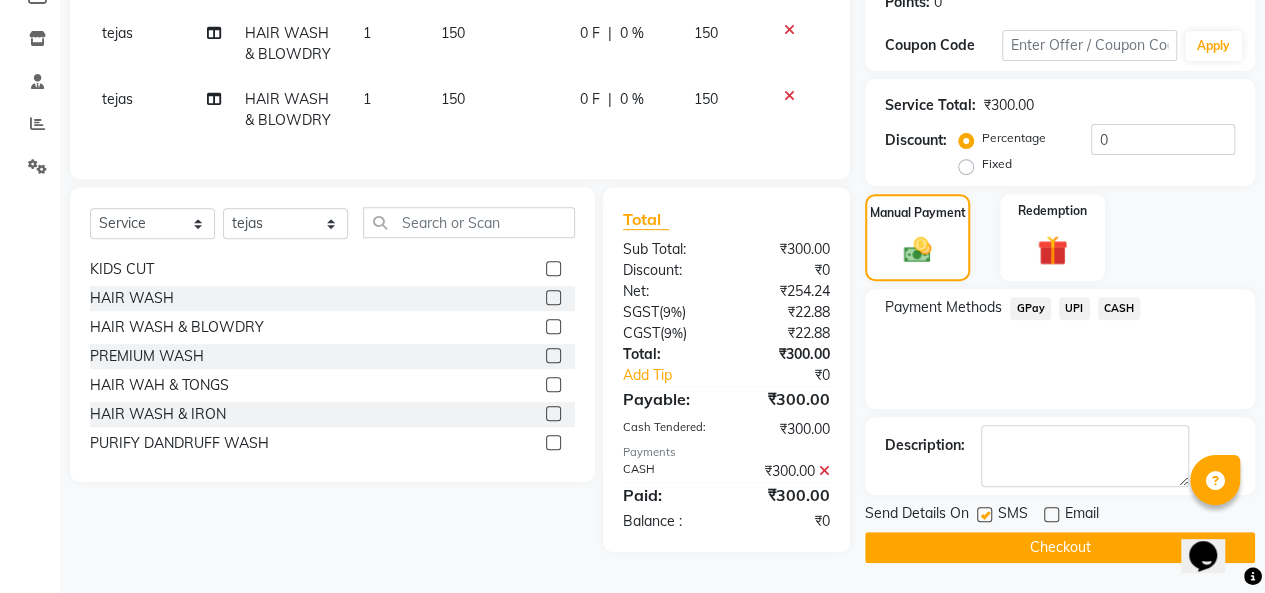 click 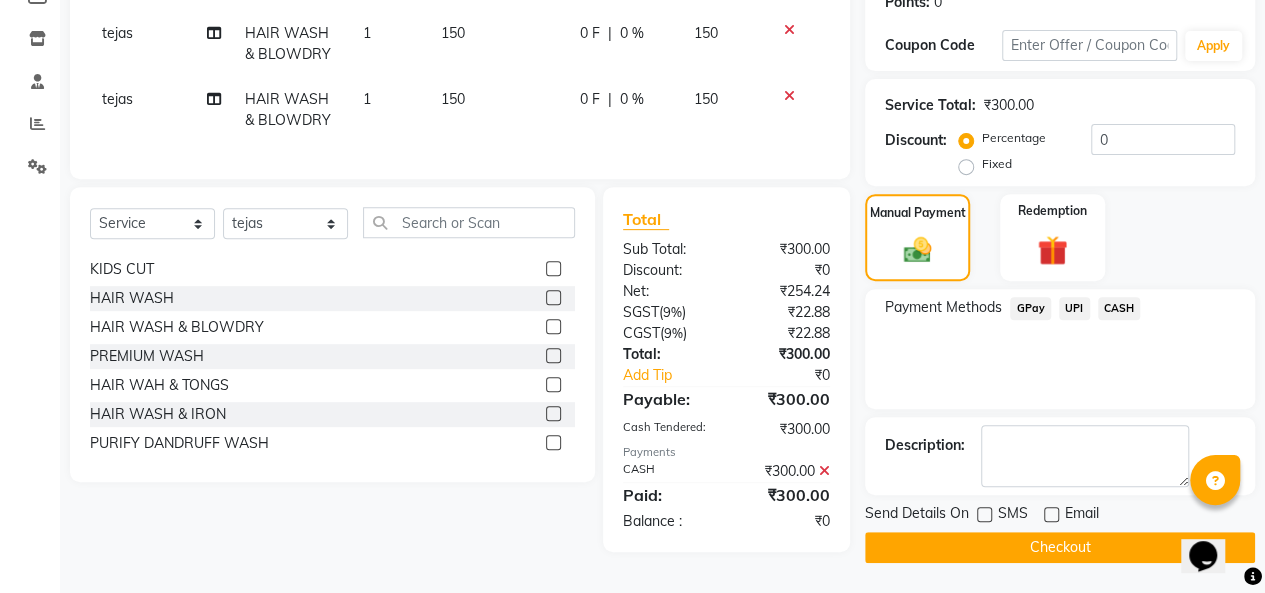 click on "Checkout" 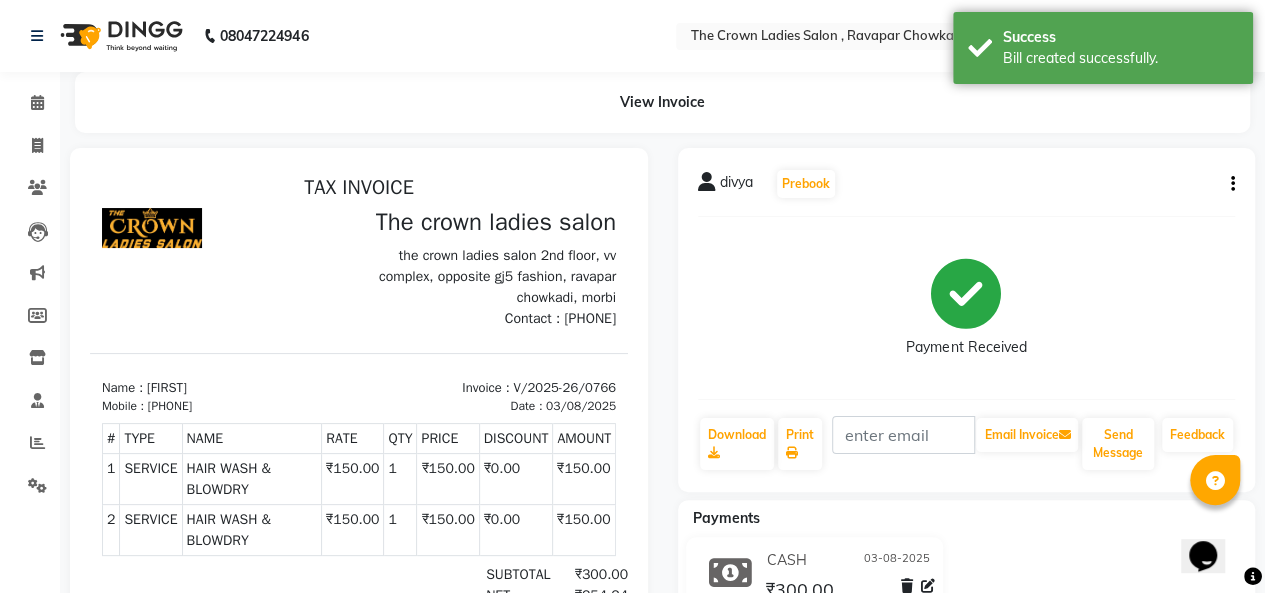 scroll, scrollTop: 0, scrollLeft: 0, axis: both 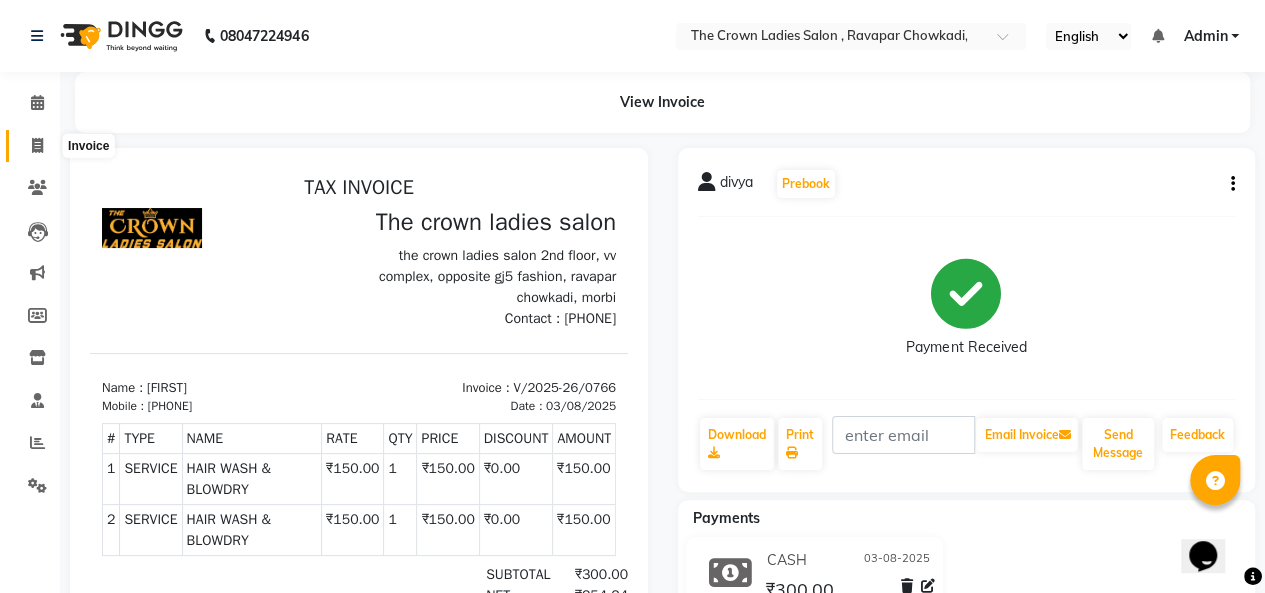 click 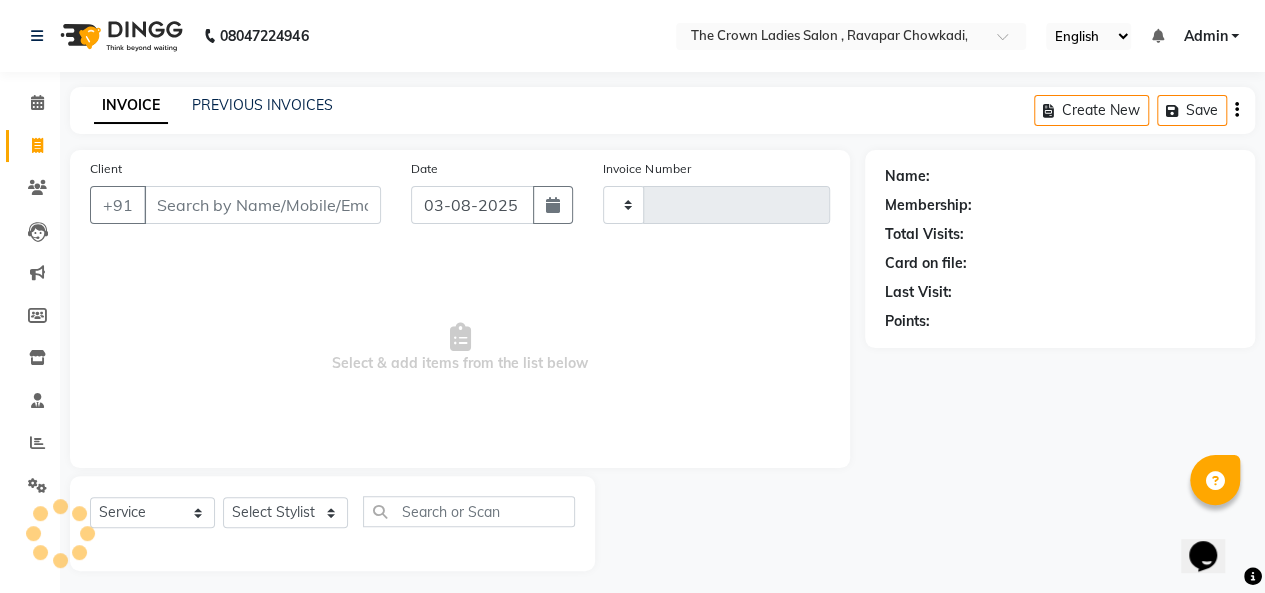 scroll, scrollTop: 7, scrollLeft: 0, axis: vertical 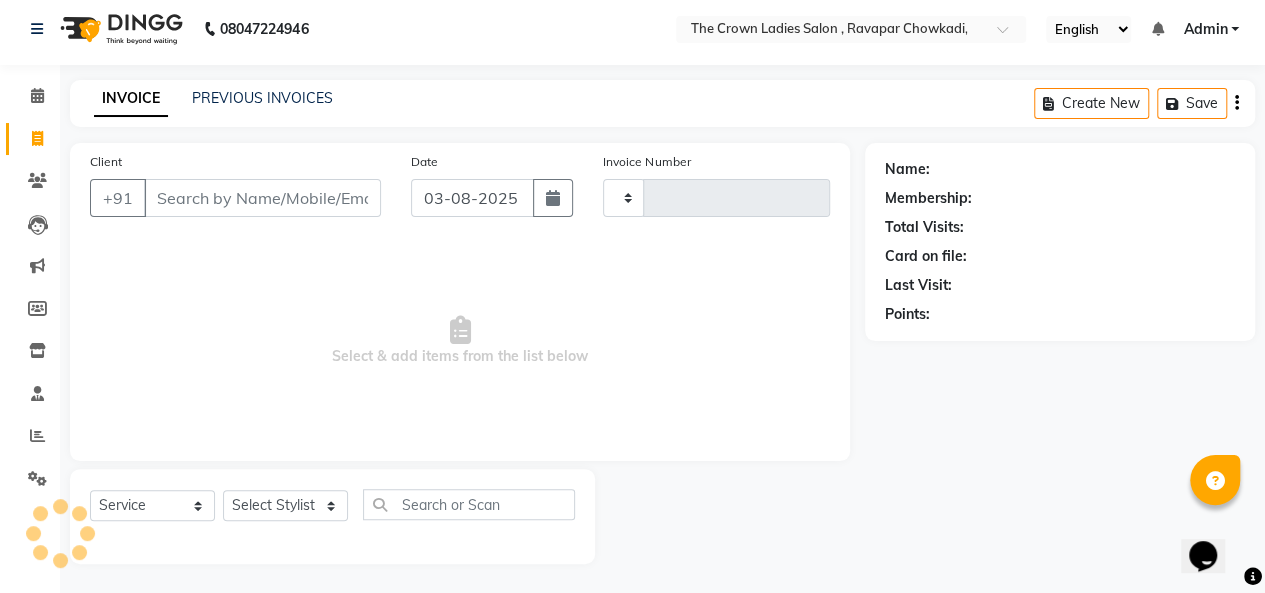 type on "0767" 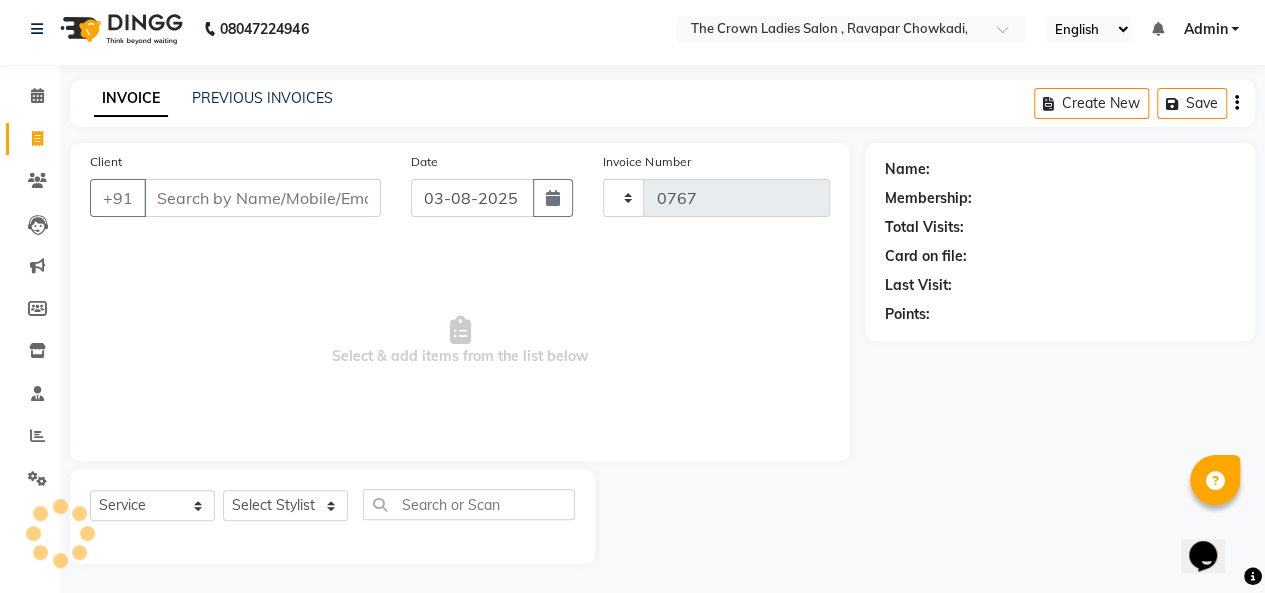 select on "7627" 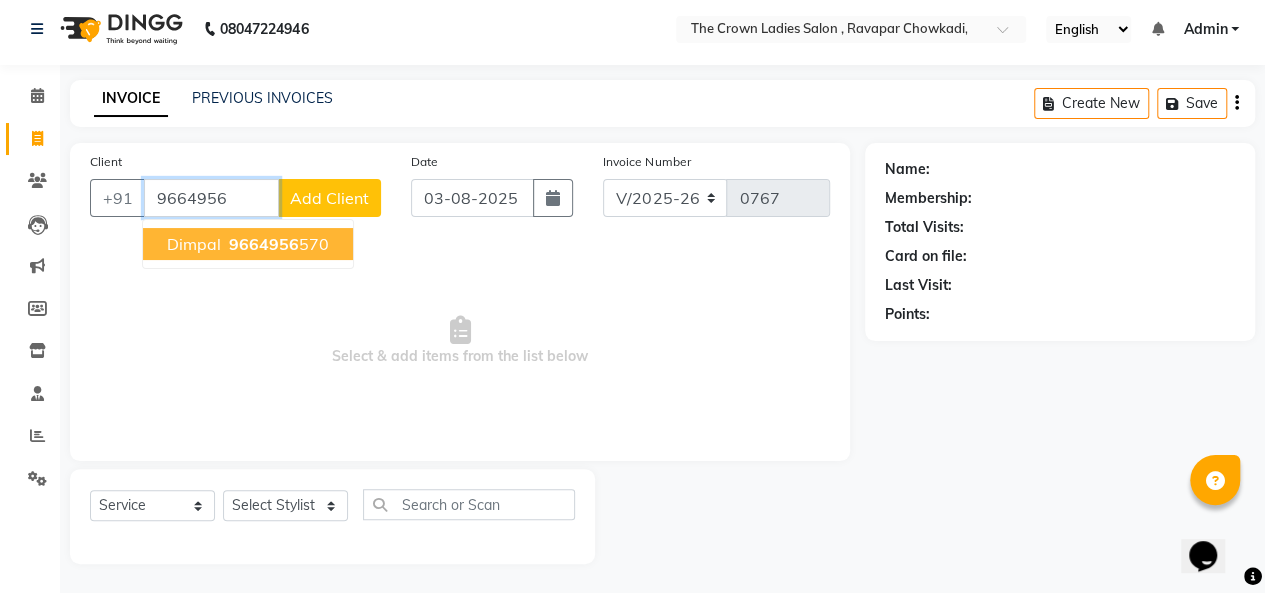 click on "9664956" at bounding box center (264, 244) 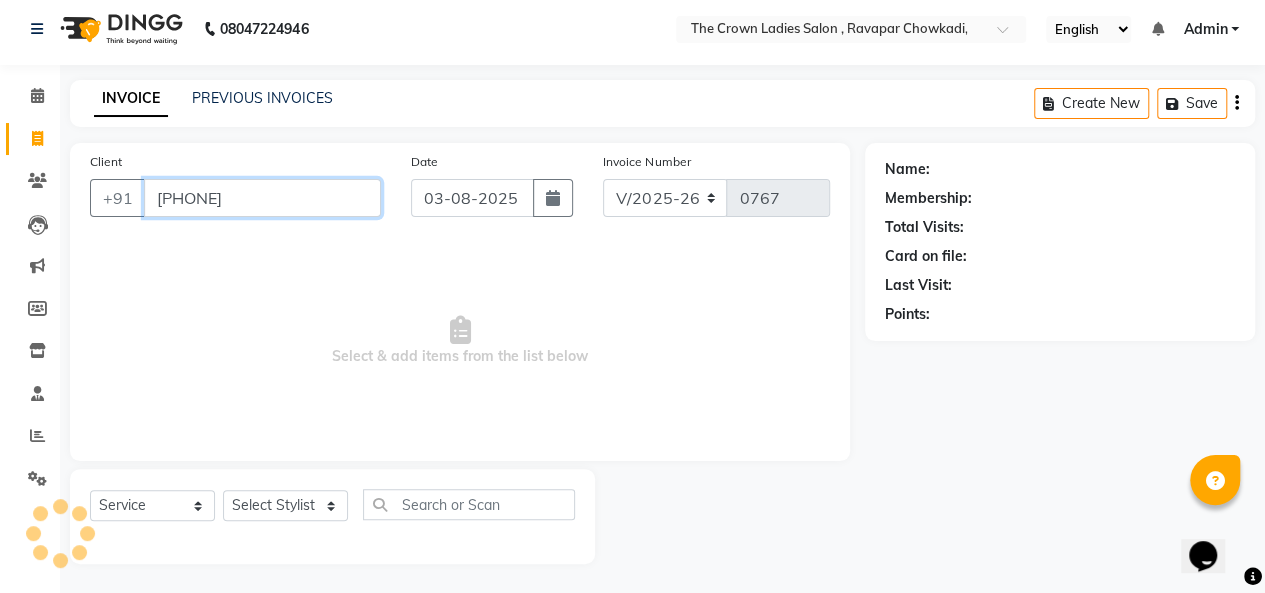 type on "[PHONE]" 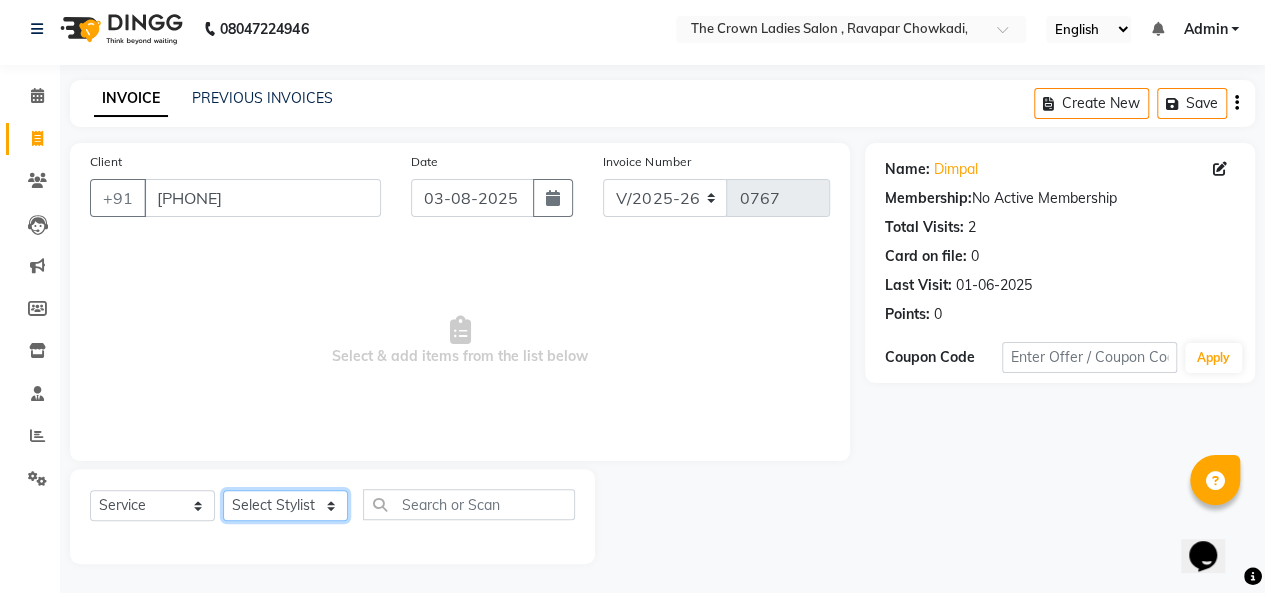 click on "Select Stylist Hemangi hemanshi khushi kundariya maya mayur nikita shubham tejas vaidehi" 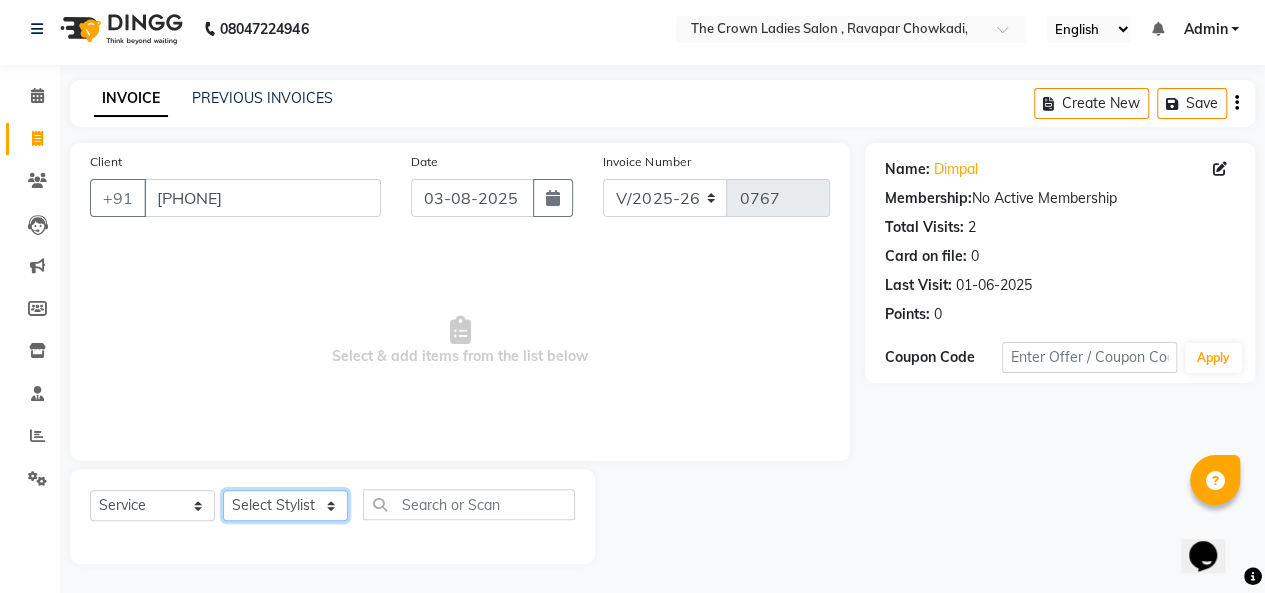 select on "69593" 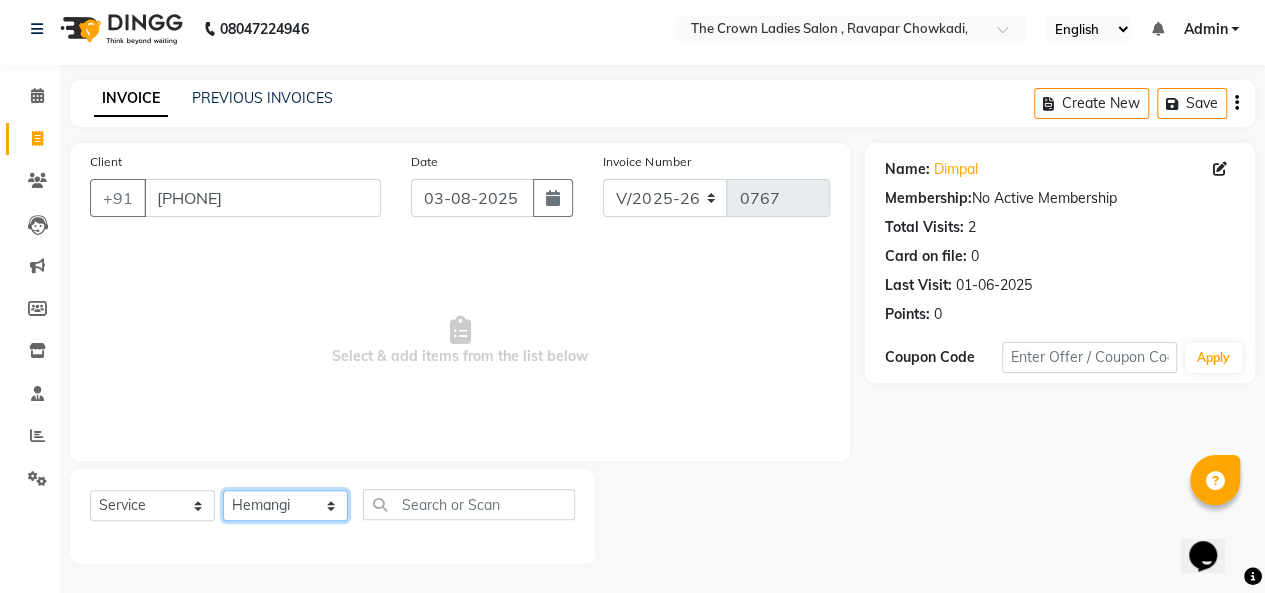 click on "Select Stylist Hemangi hemanshi khushi kundariya maya mayur nikita shubham tejas vaidehi" 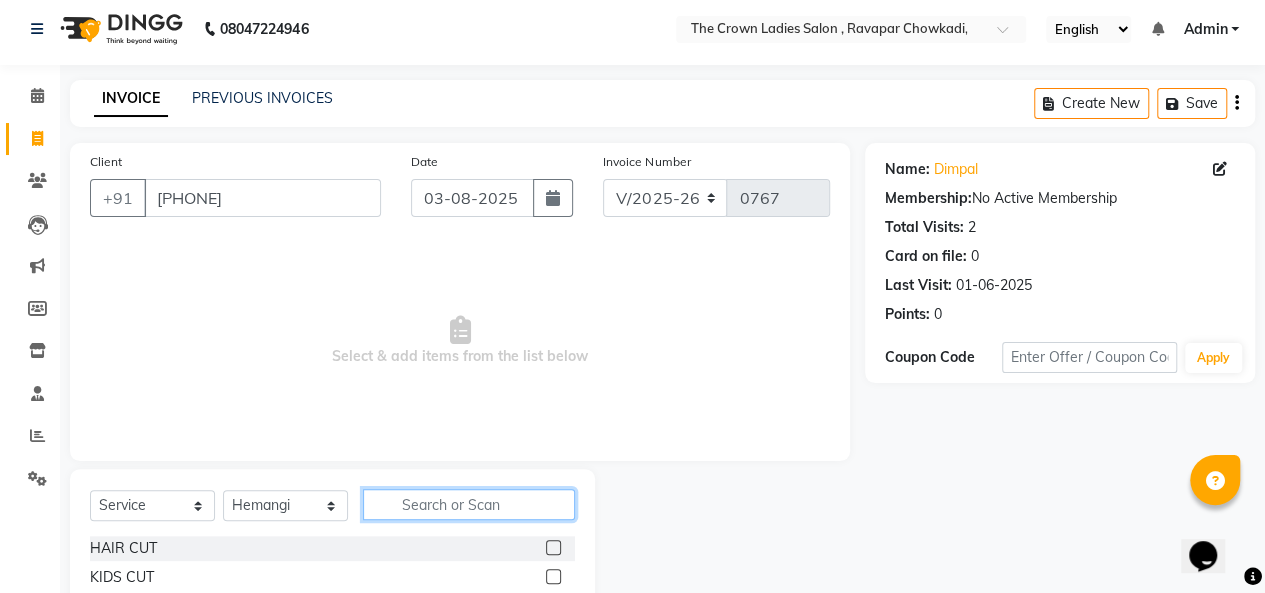 click 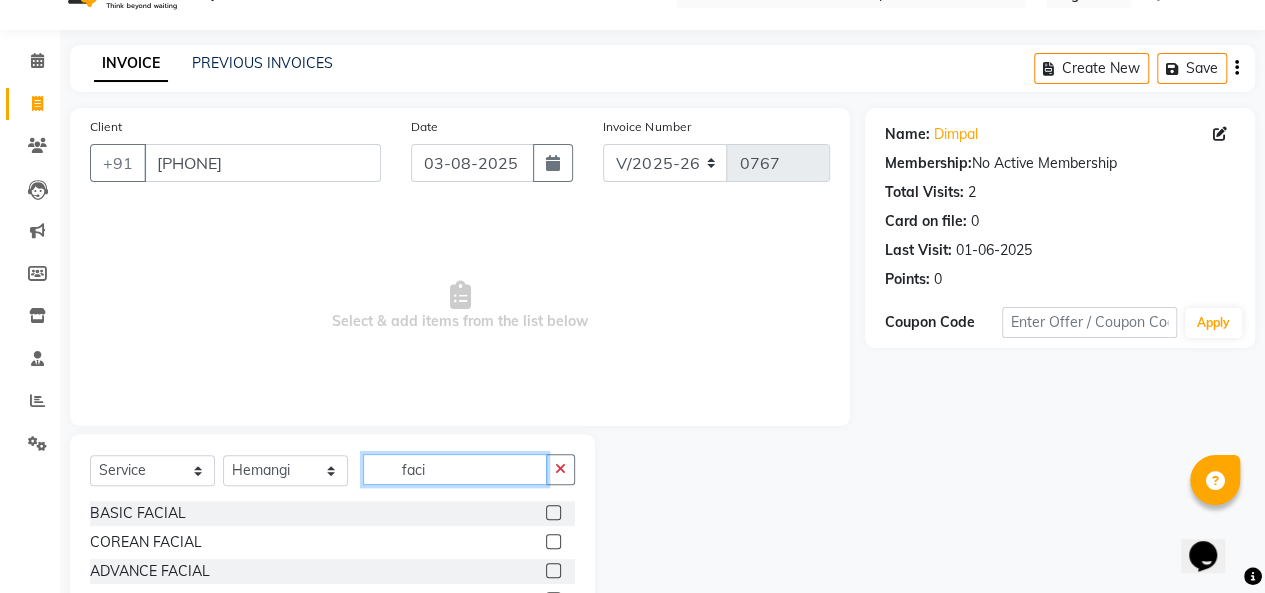 scroll, scrollTop: 63, scrollLeft: 0, axis: vertical 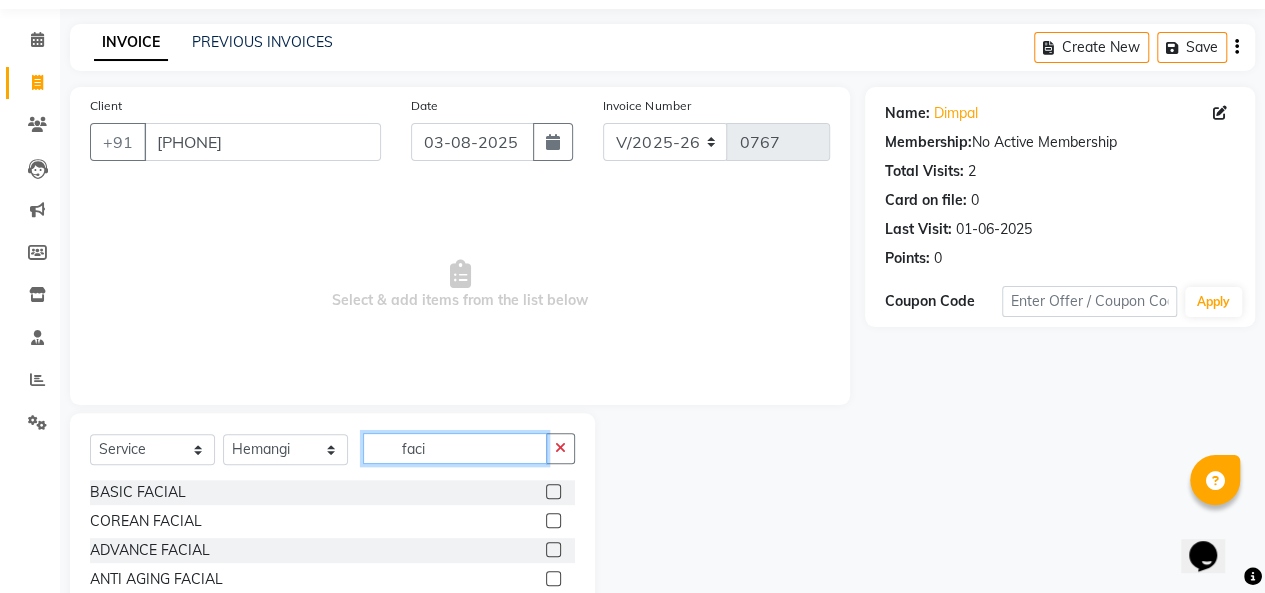 type on "faci" 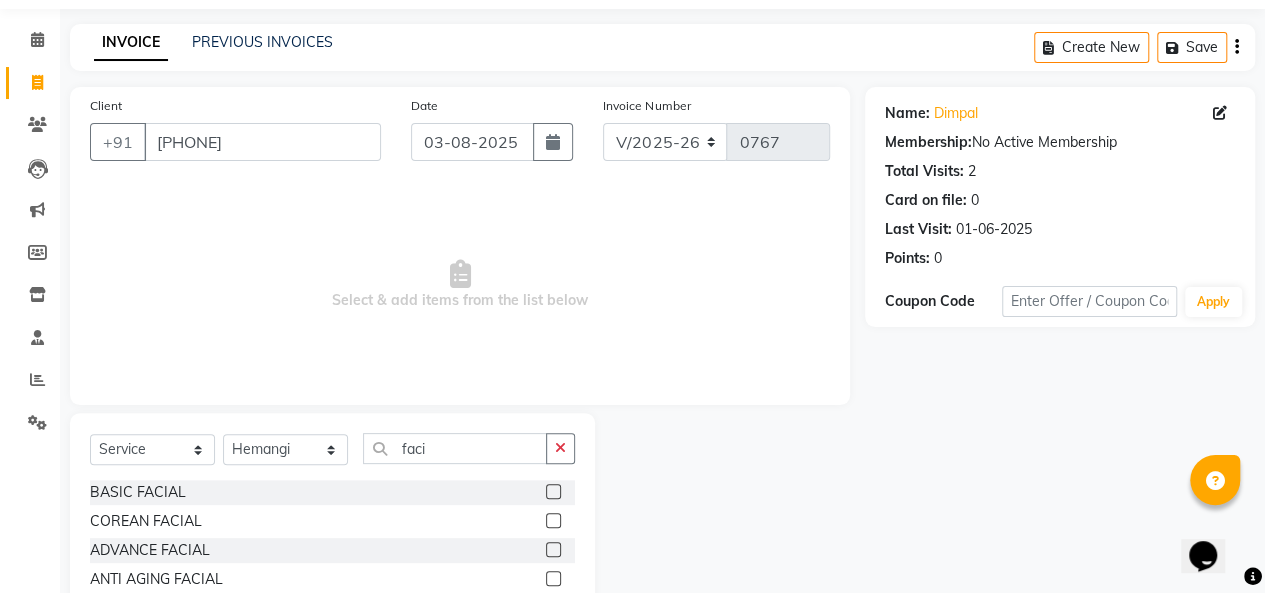 click 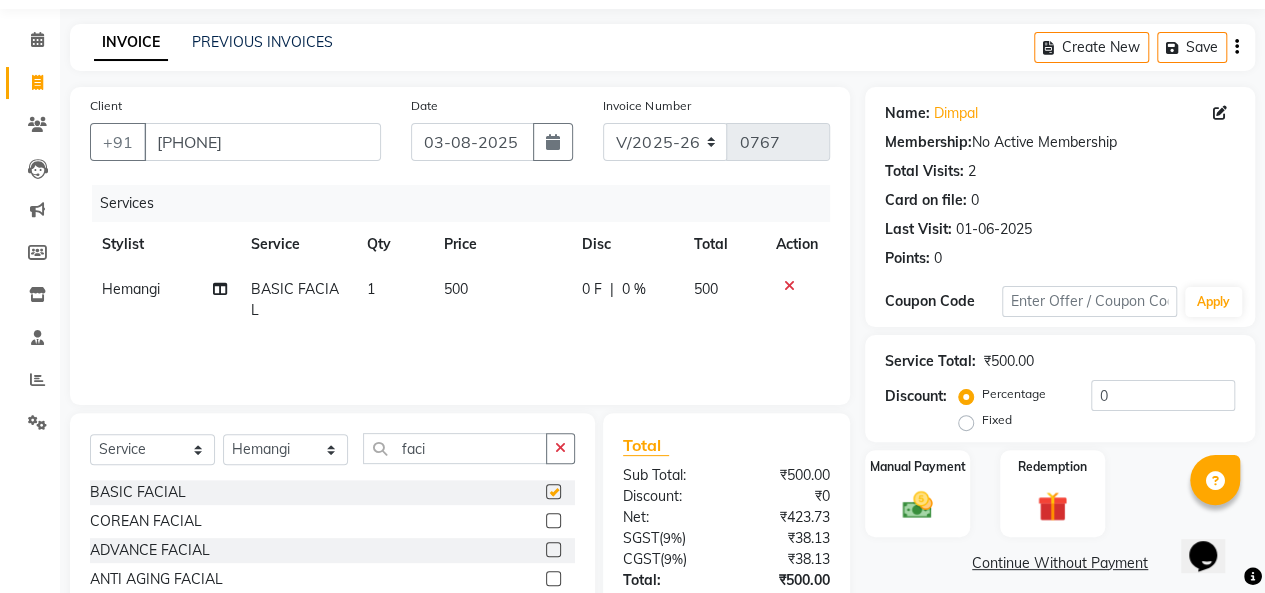checkbox on "false" 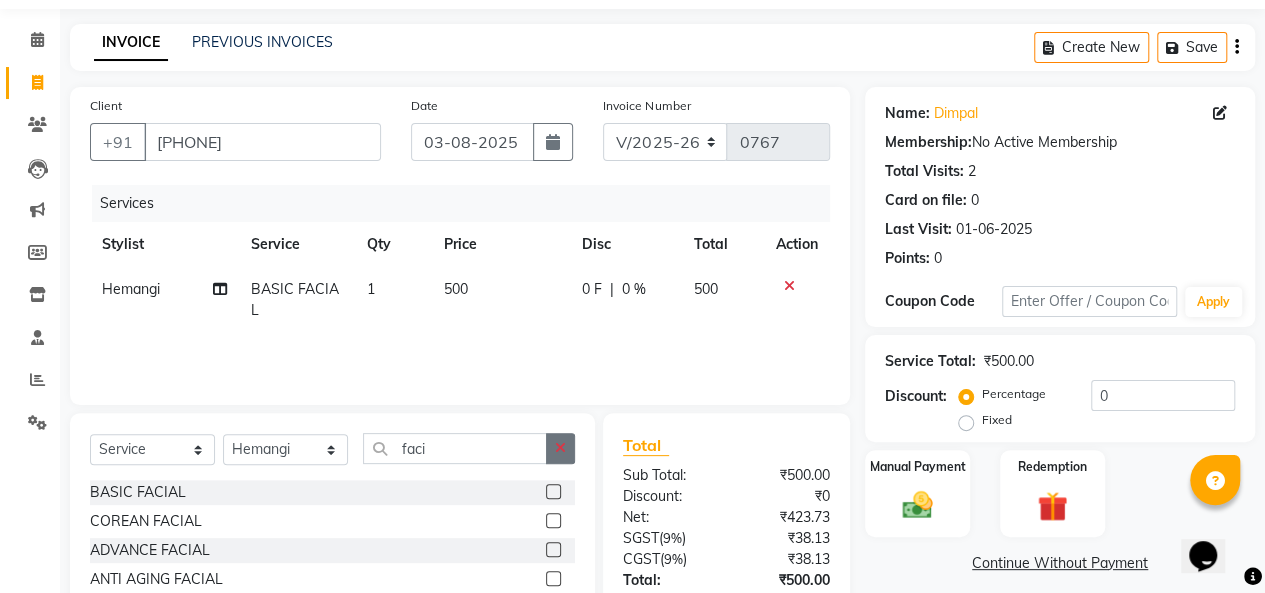 click 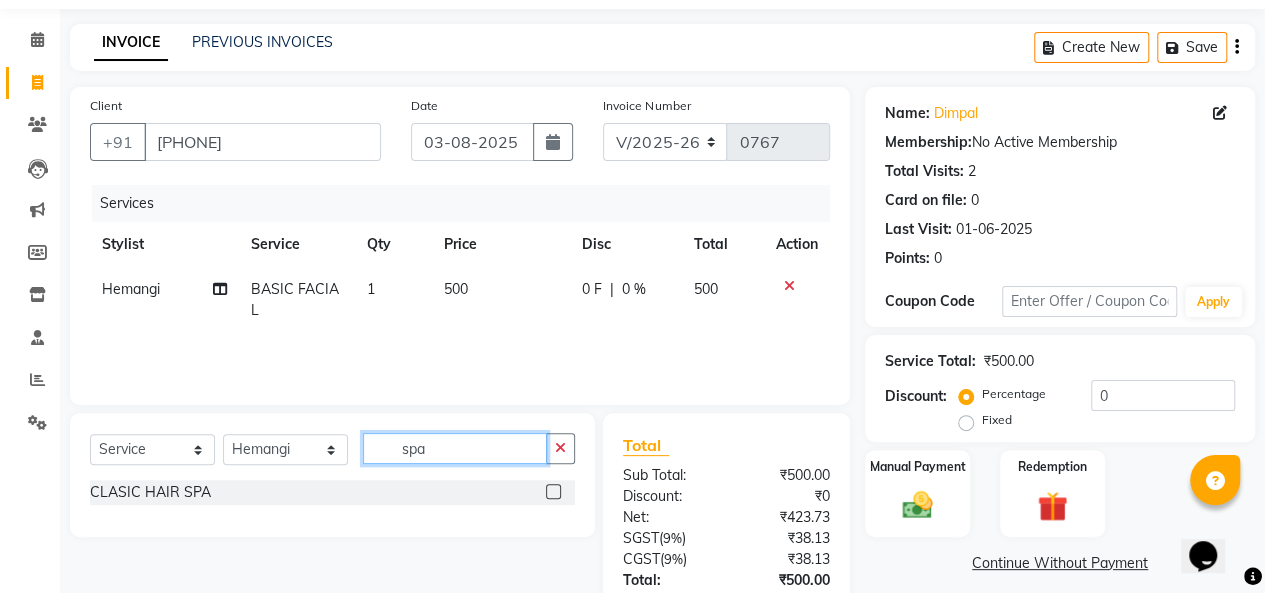 type on "spa" 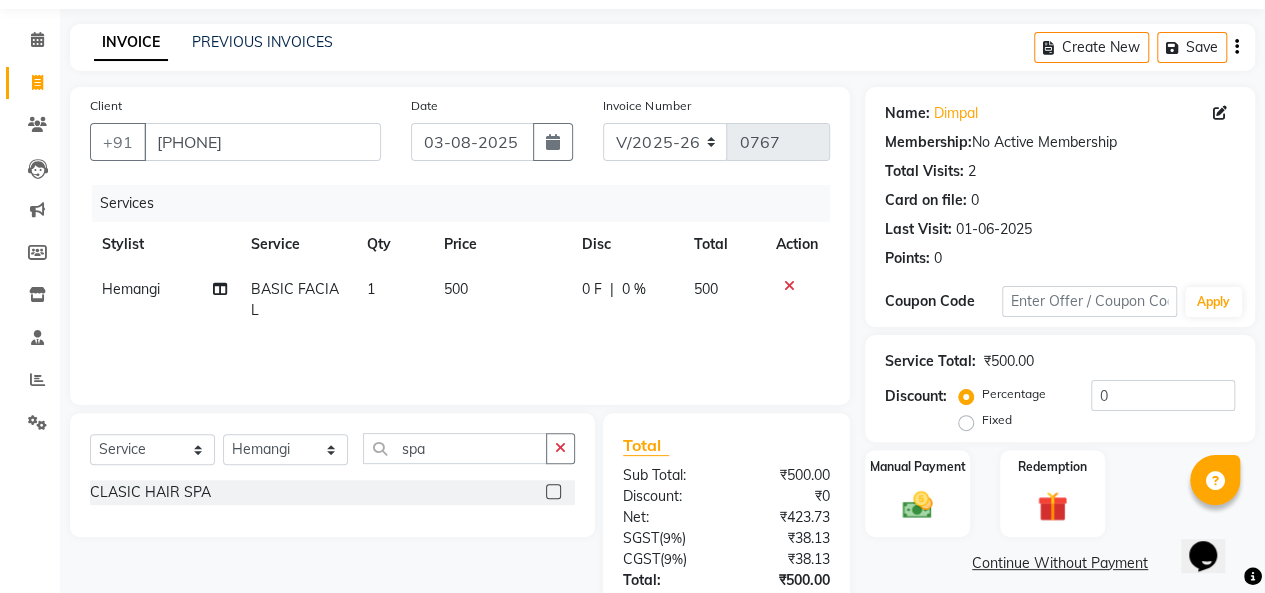 click 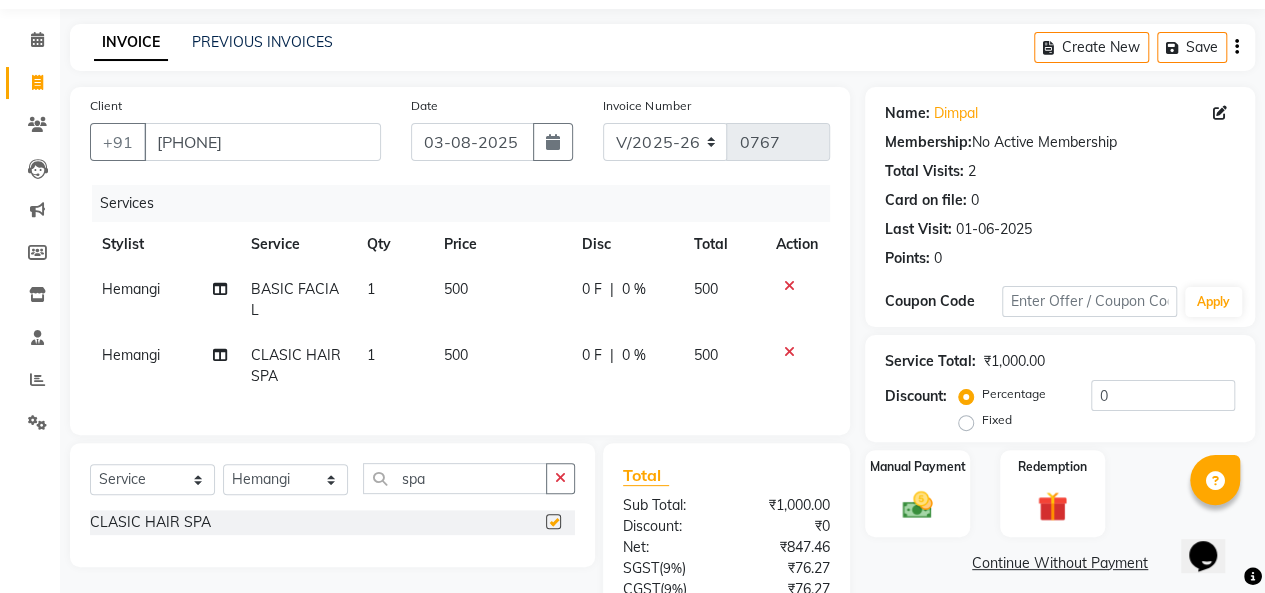 checkbox on "false" 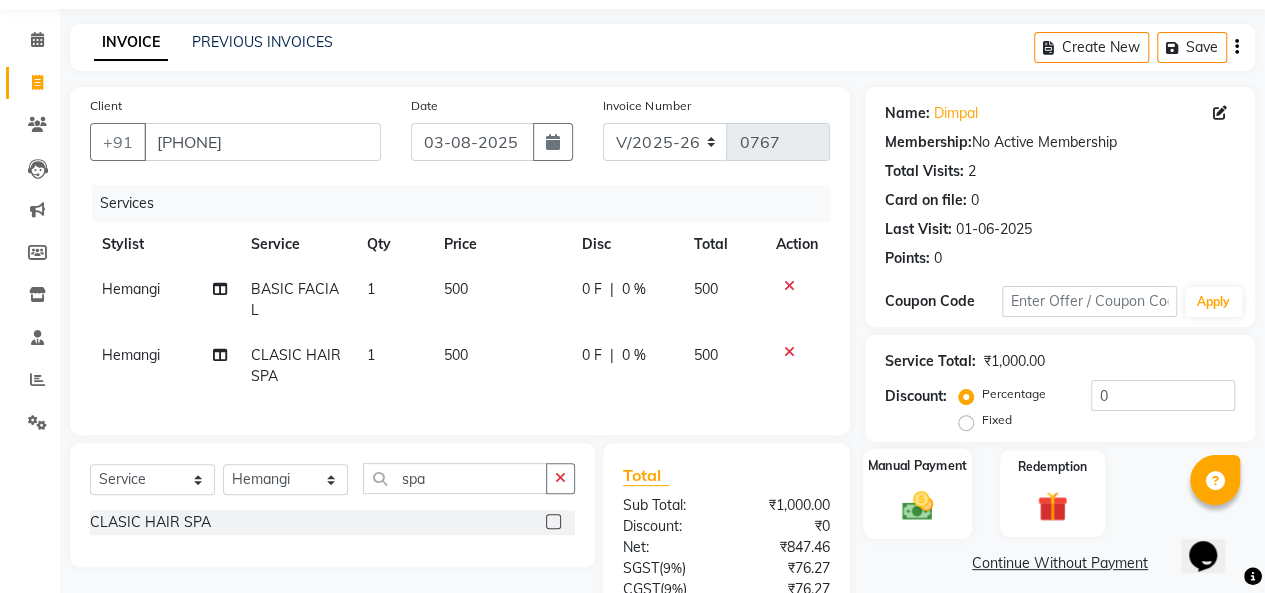 click 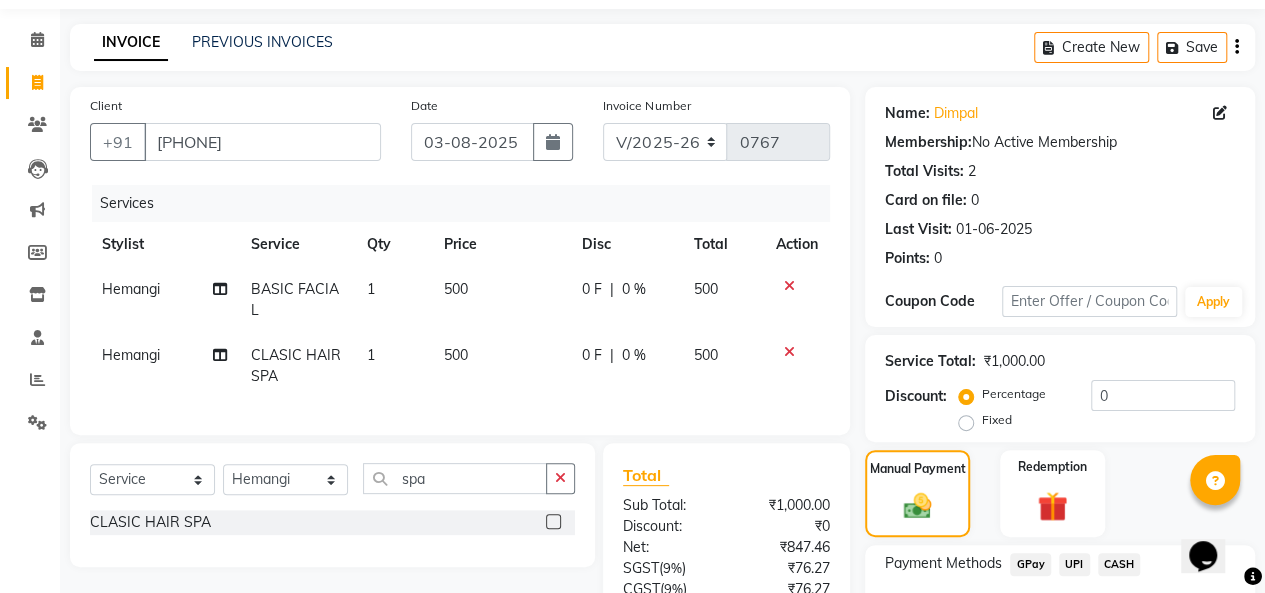 click on "CASH" 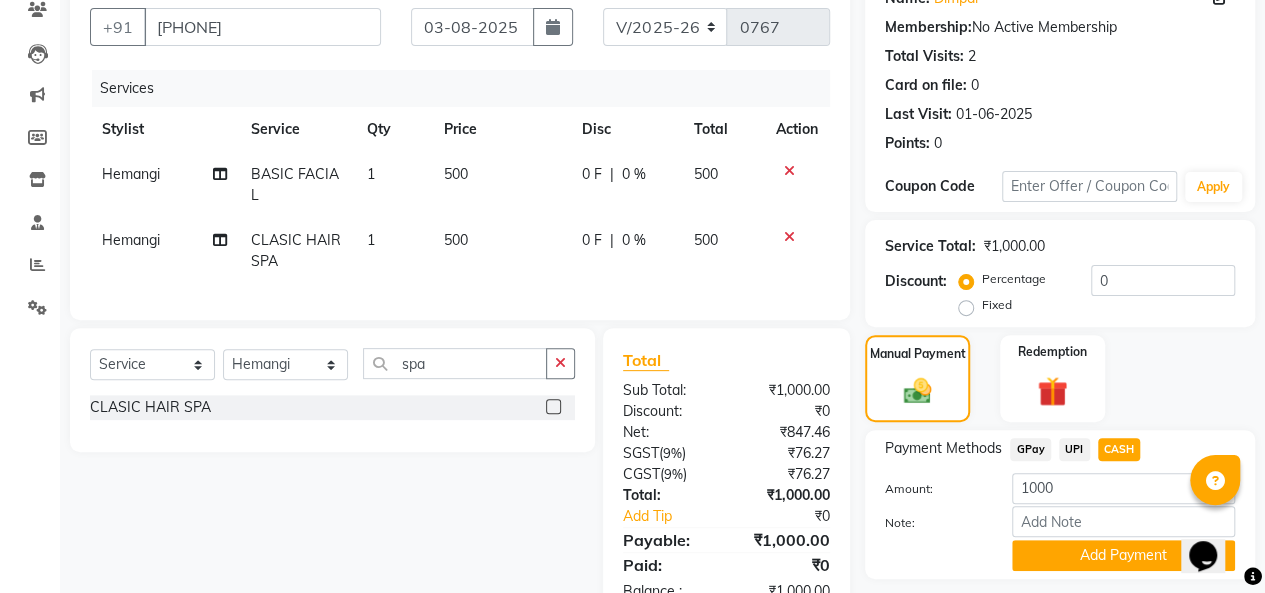 scroll, scrollTop: 183, scrollLeft: 0, axis: vertical 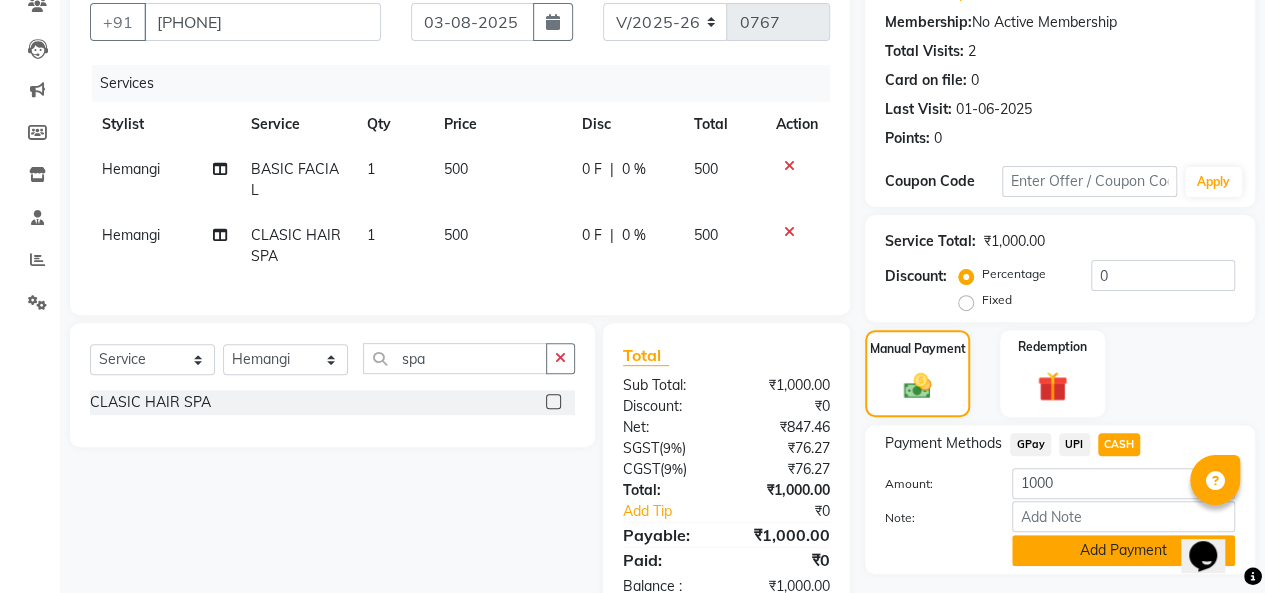 click on "Add Payment" 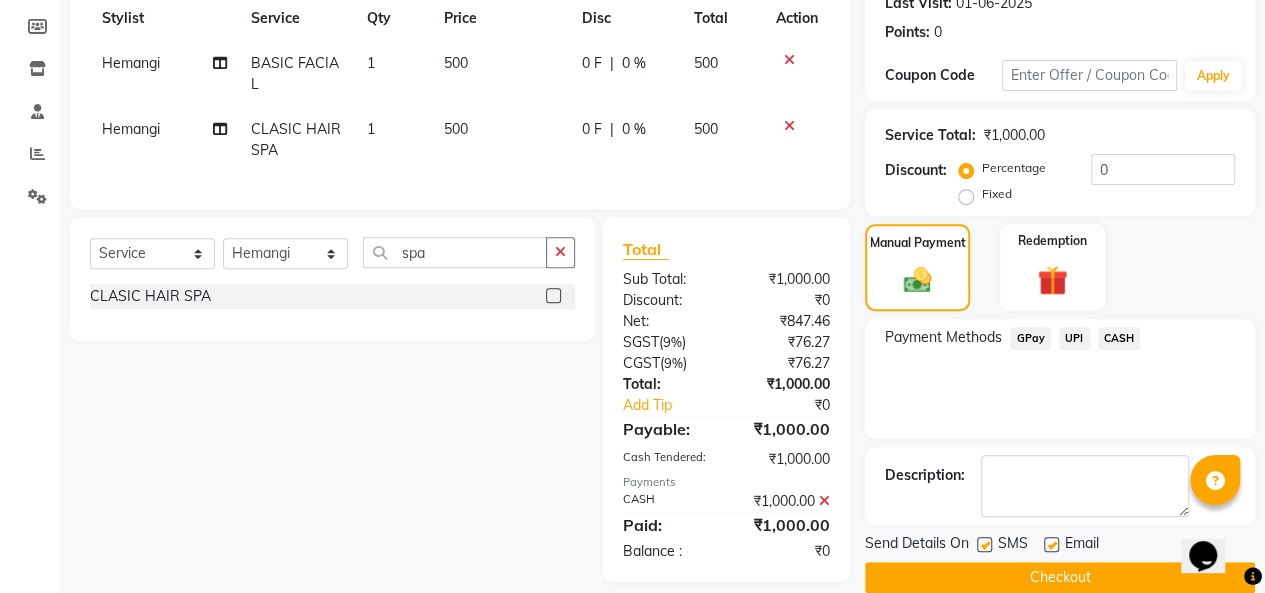 scroll, scrollTop: 294, scrollLeft: 0, axis: vertical 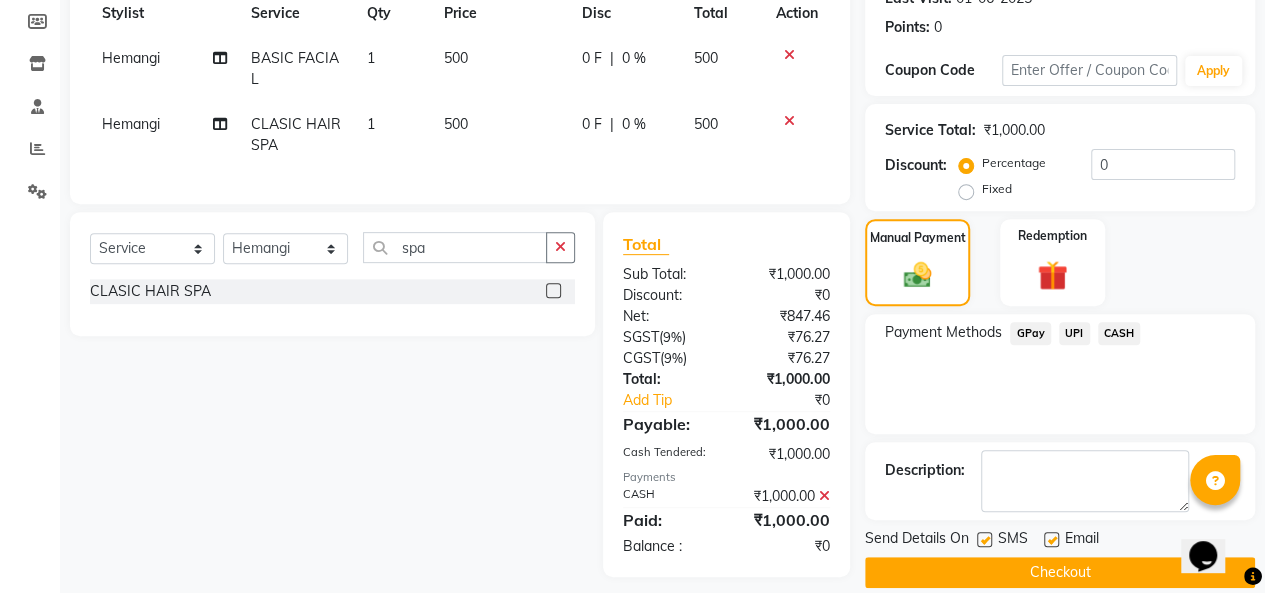 click 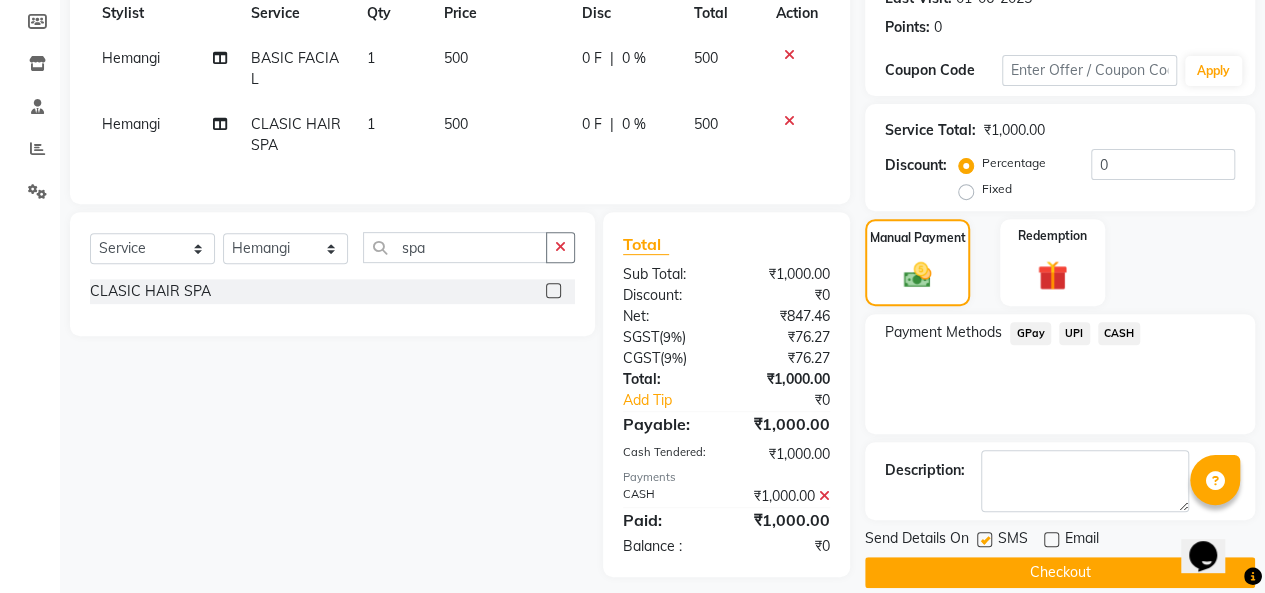 click 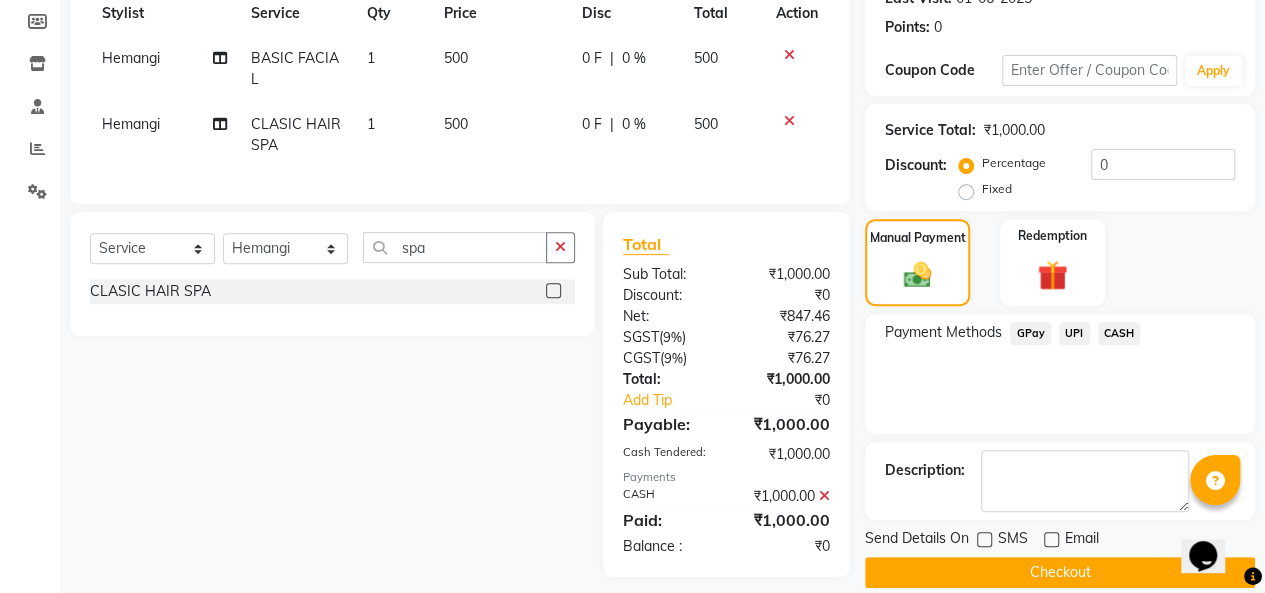 click on "Checkout" 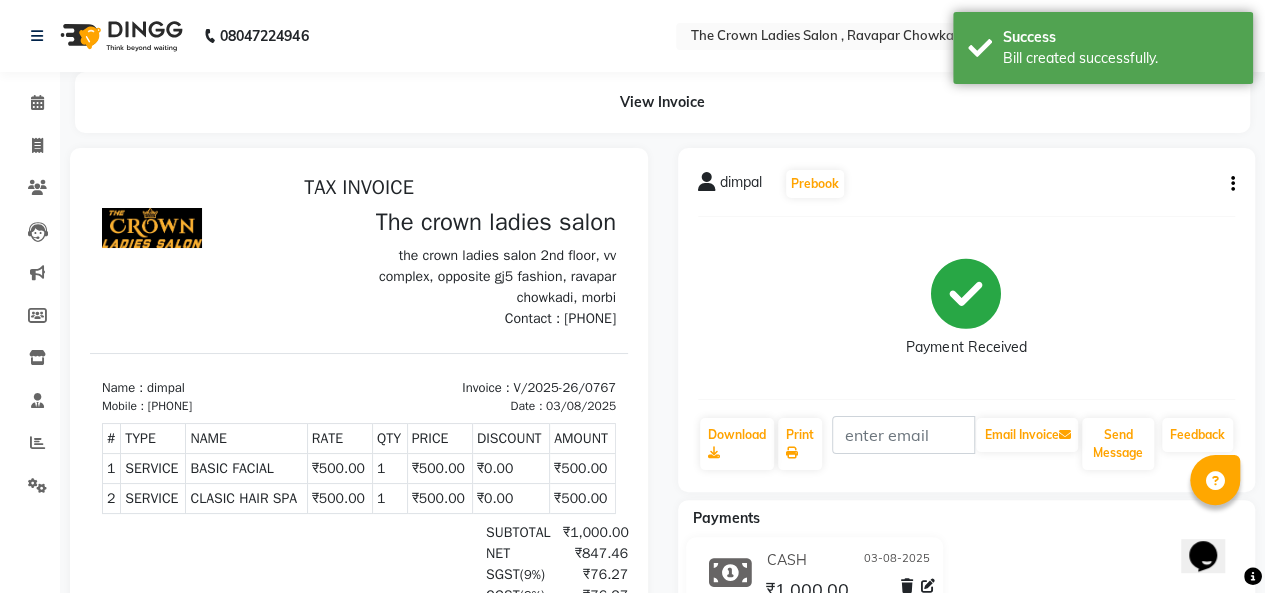 scroll, scrollTop: 0, scrollLeft: 0, axis: both 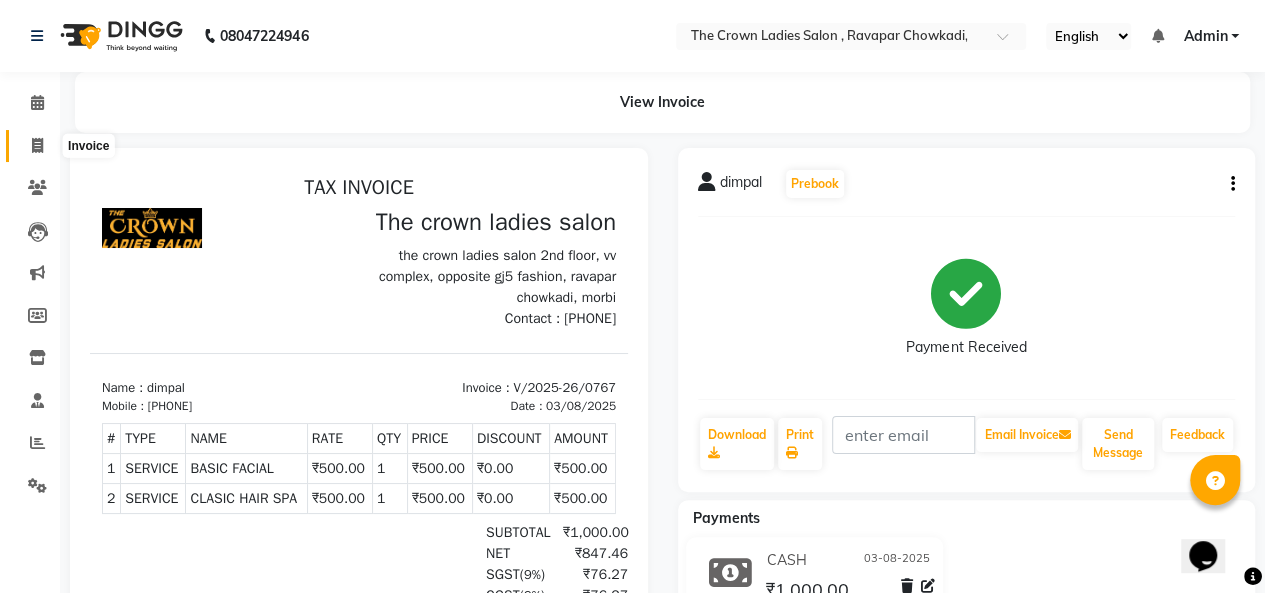 click 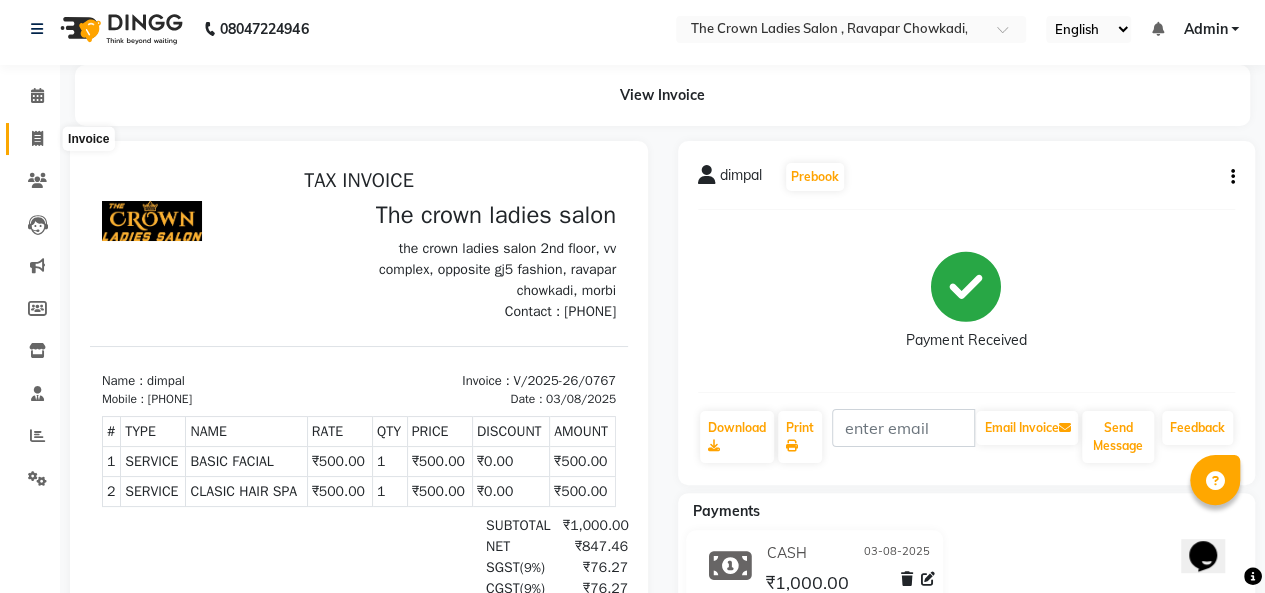 select on "7627" 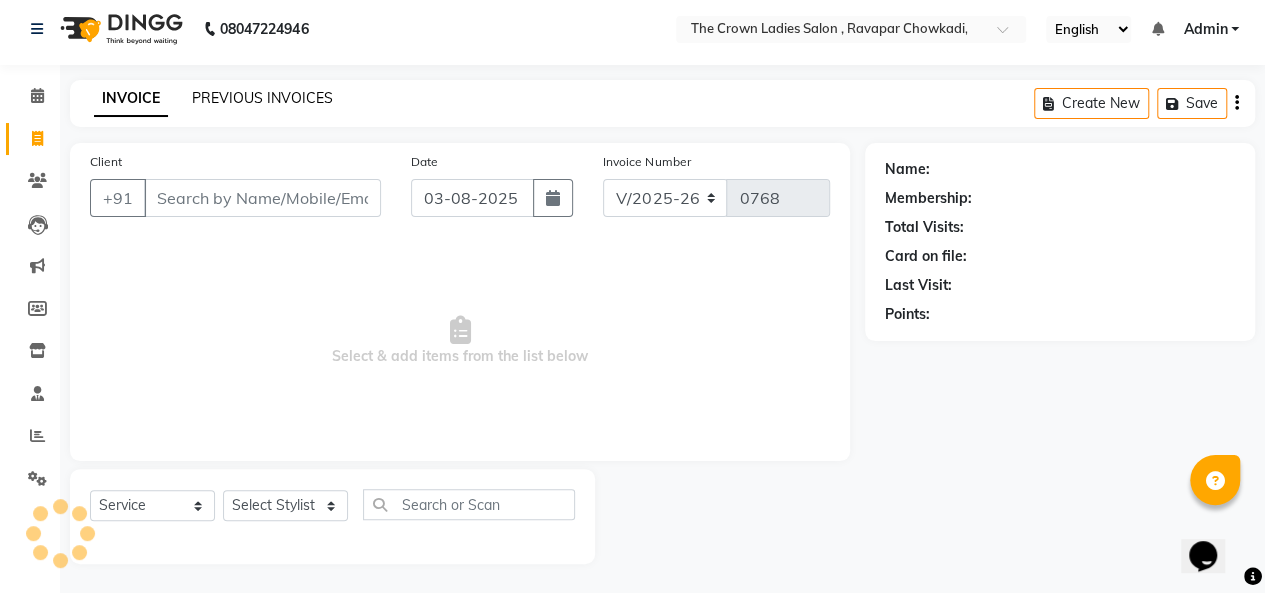click on "PREVIOUS INVOICES" 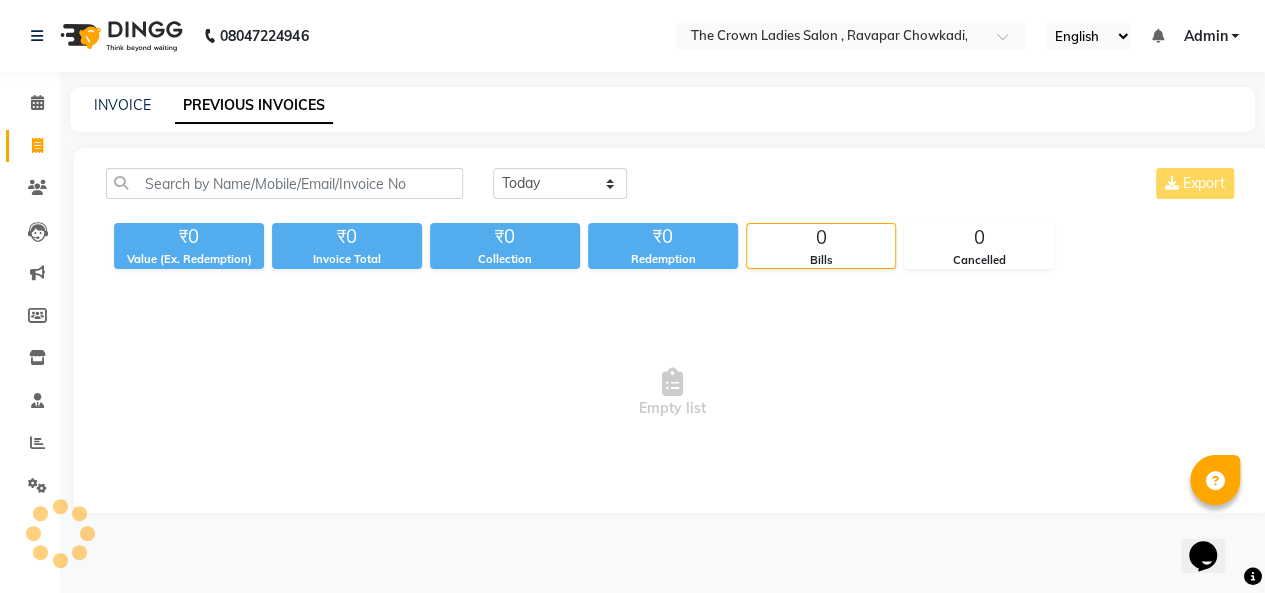 scroll, scrollTop: 0, scrollLeft: 0, axis: both 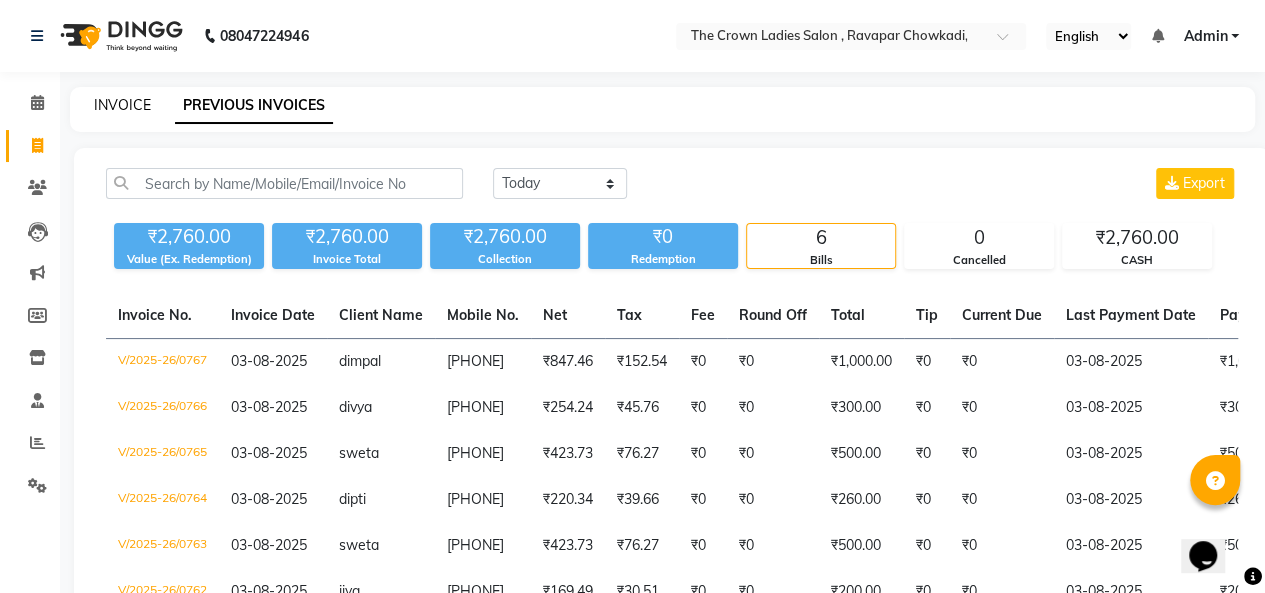 click on "INVOICE" 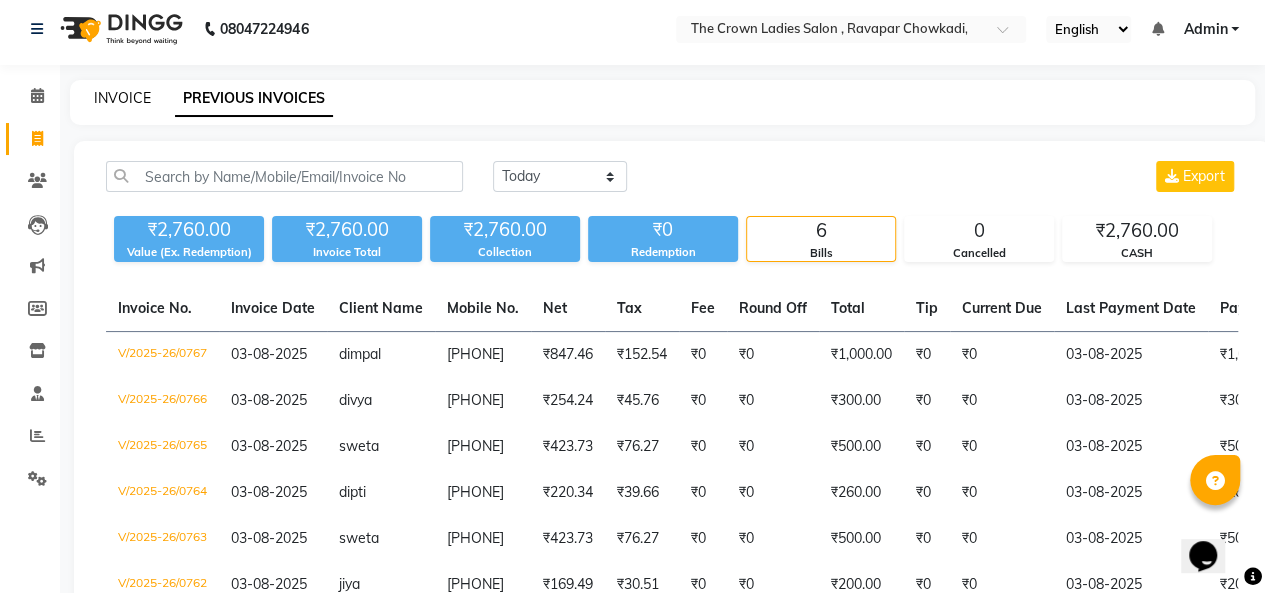 select on "7627" 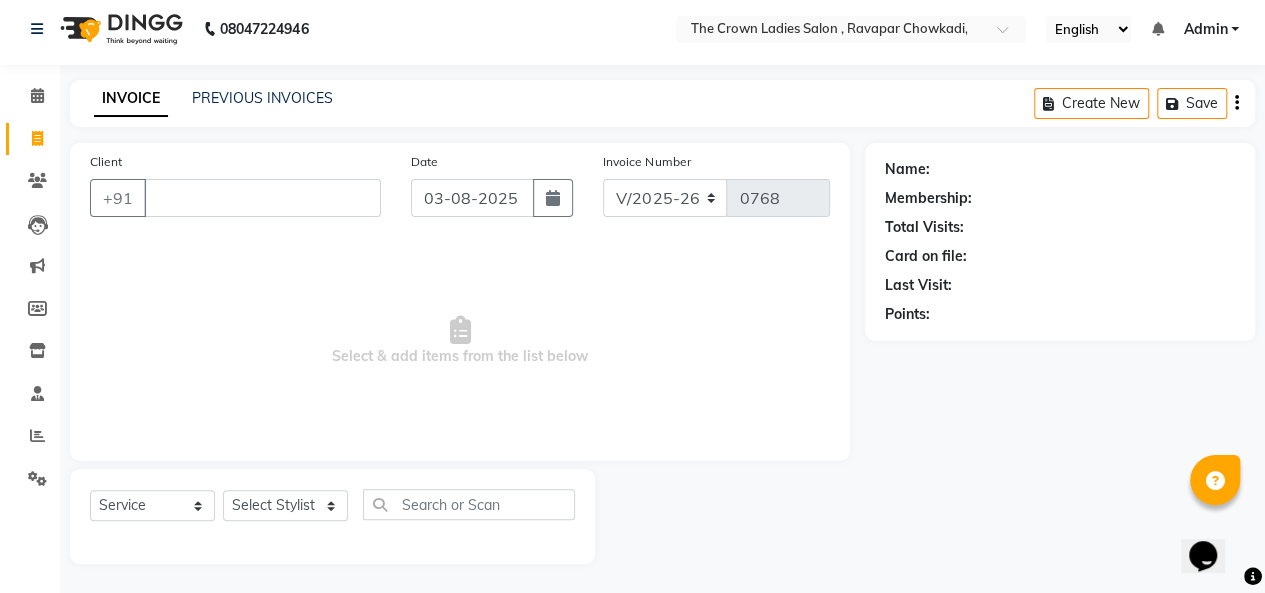 type 